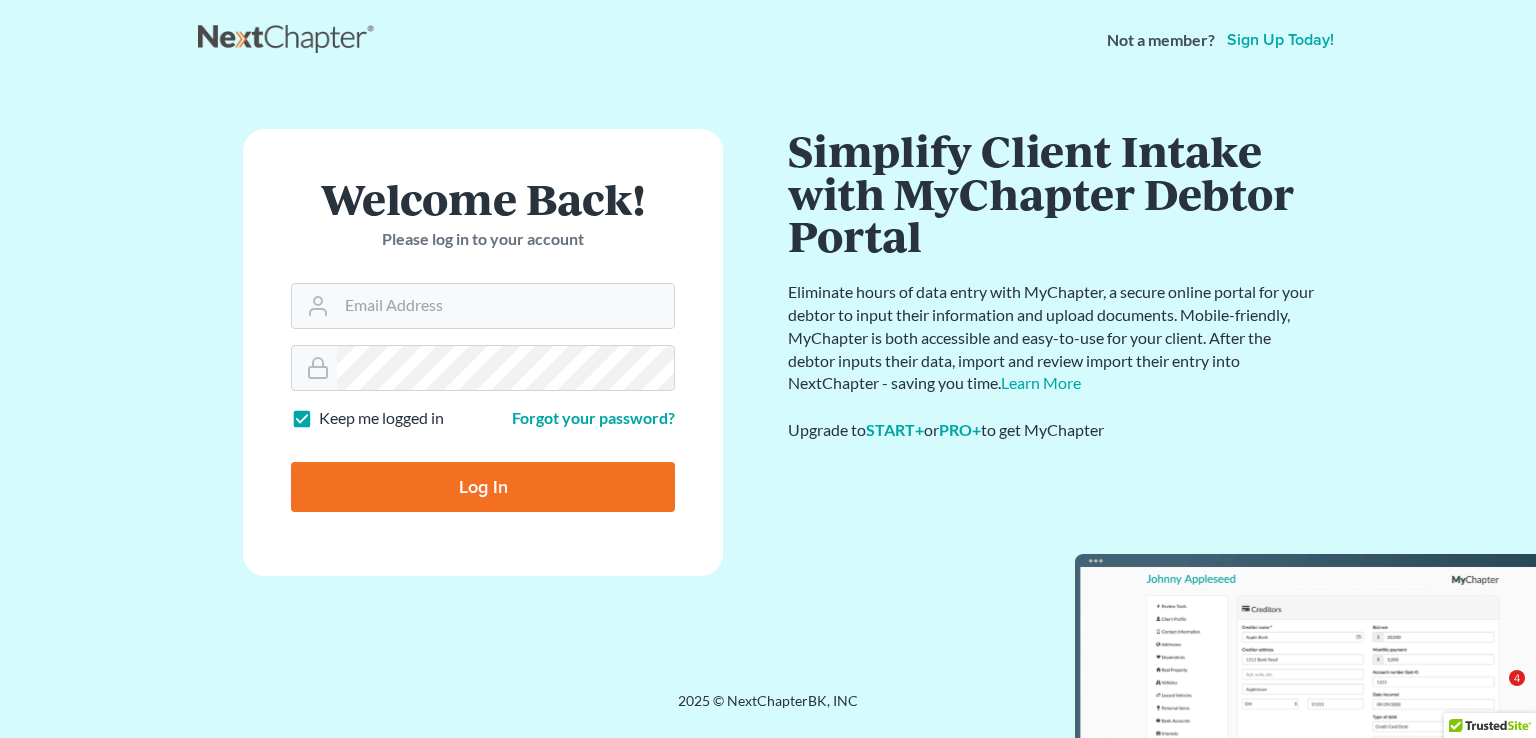 scroll, scrollTop: 0, scrollLeft: 0, axis: both 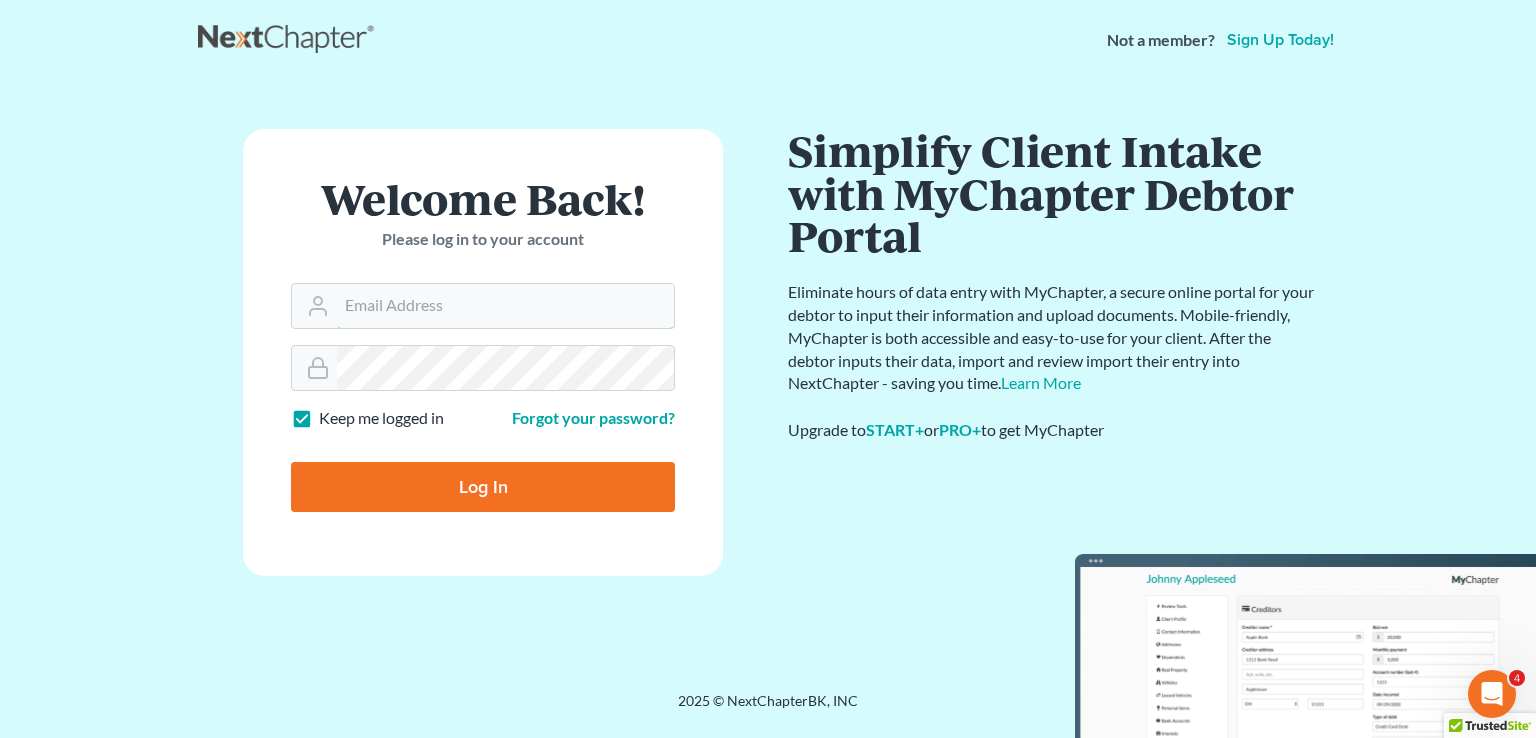 type on "[USERNAME]@example.com" 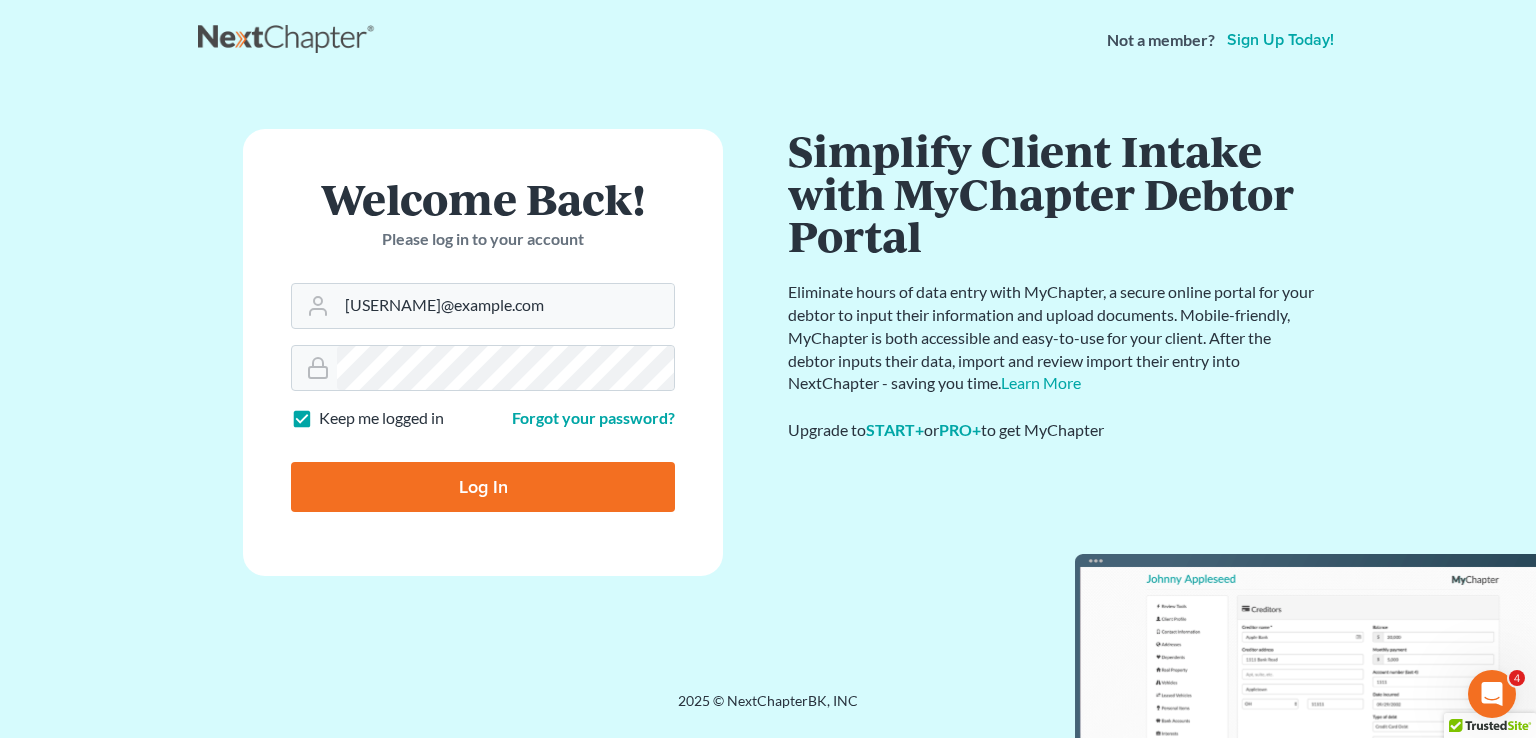 click on "Log In" at bounding box center [483, 487] 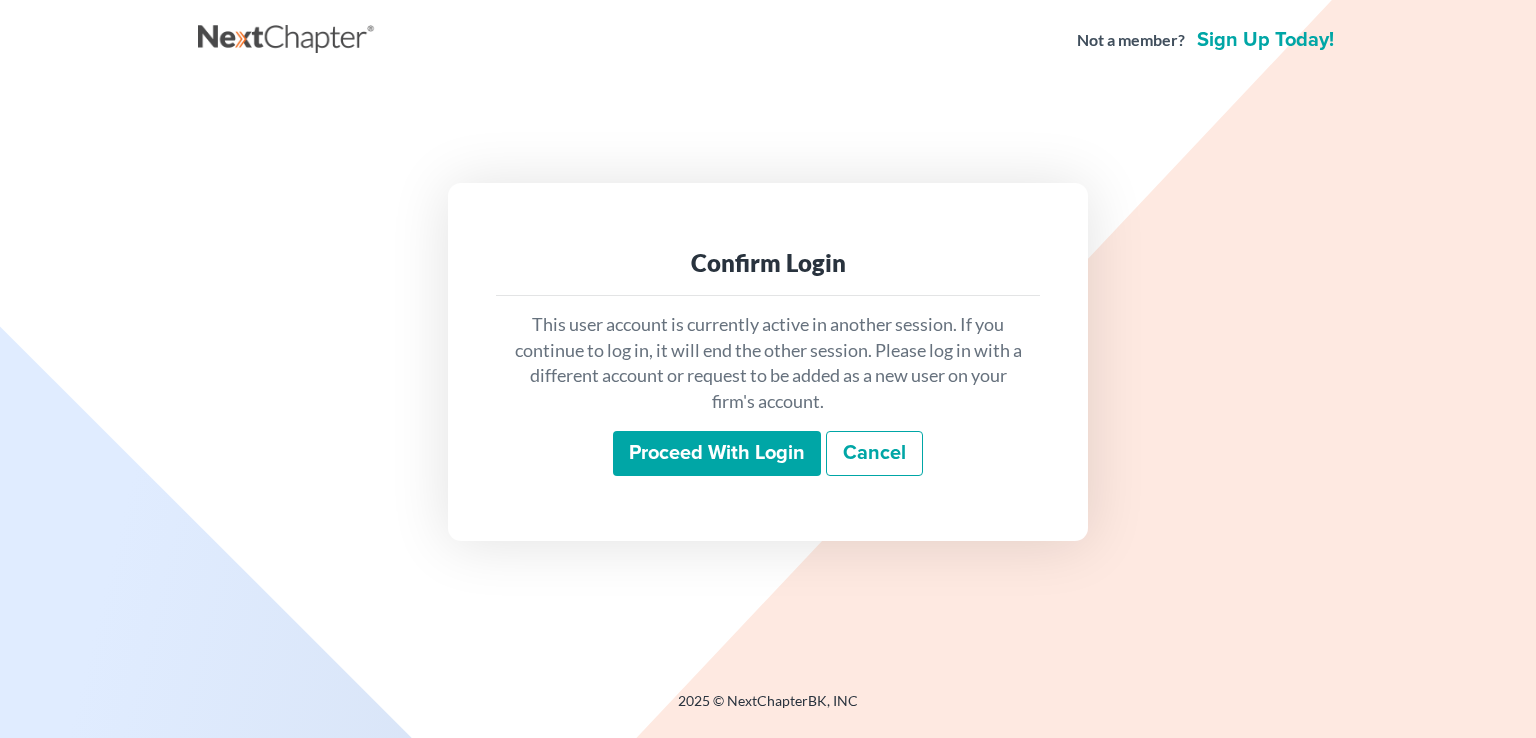 scroll, scrollTop: 0, scrollLeft: 0, axis: both 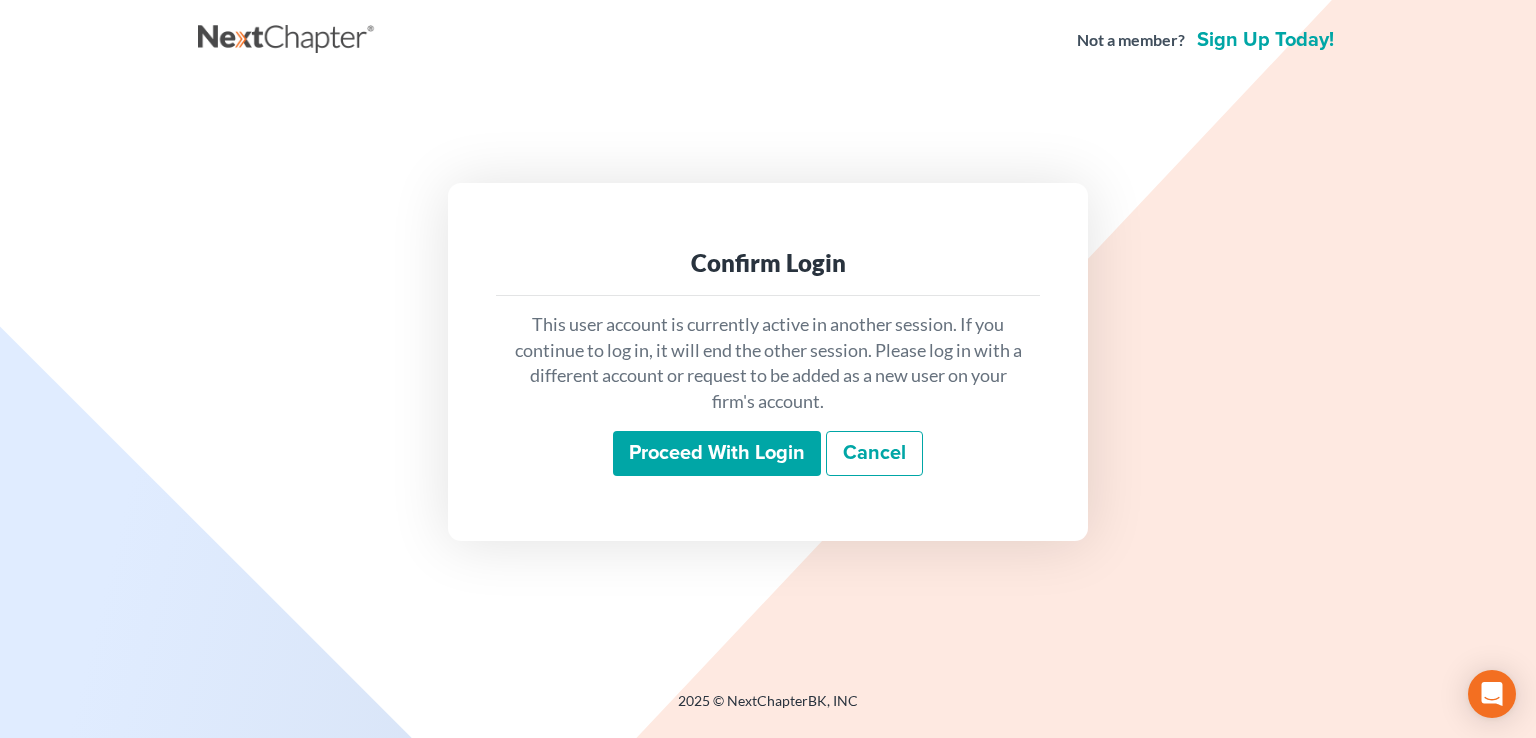 click on "Proceed with login" at bounding box center (717, 454) 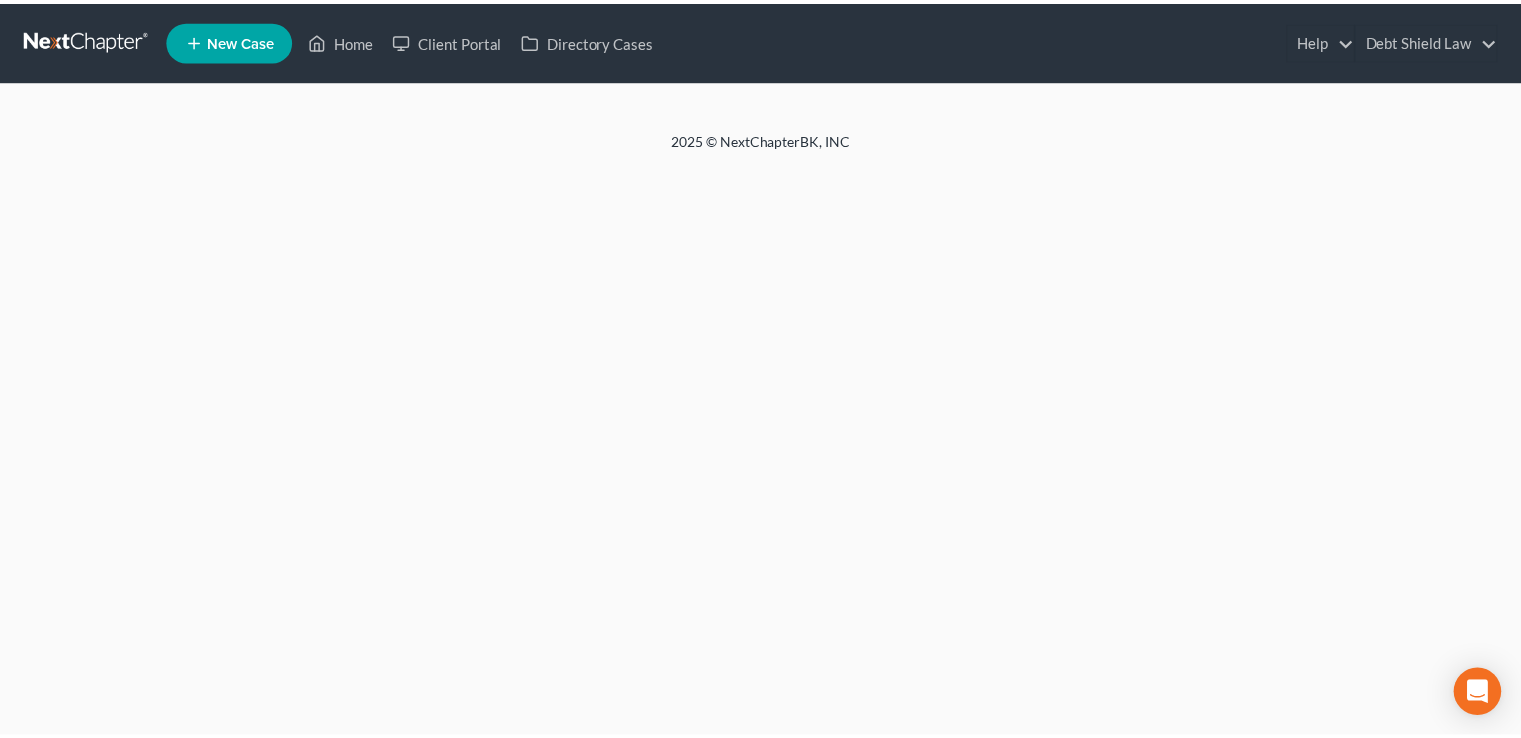 scroll, scrollTop: 0, scrollLeft: 0, axis: both 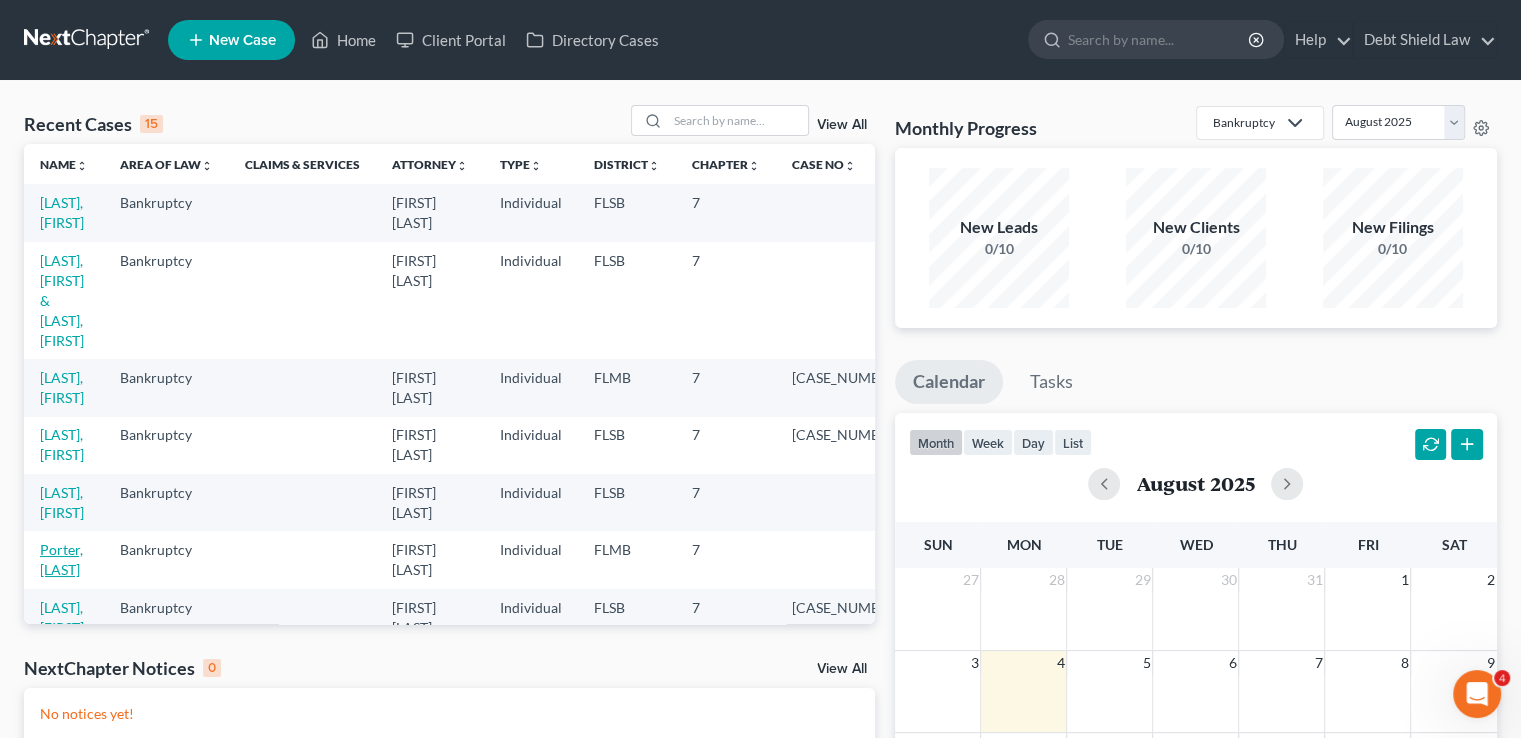 click on "Porter, [LAST]" at bounding box center (61, 559) 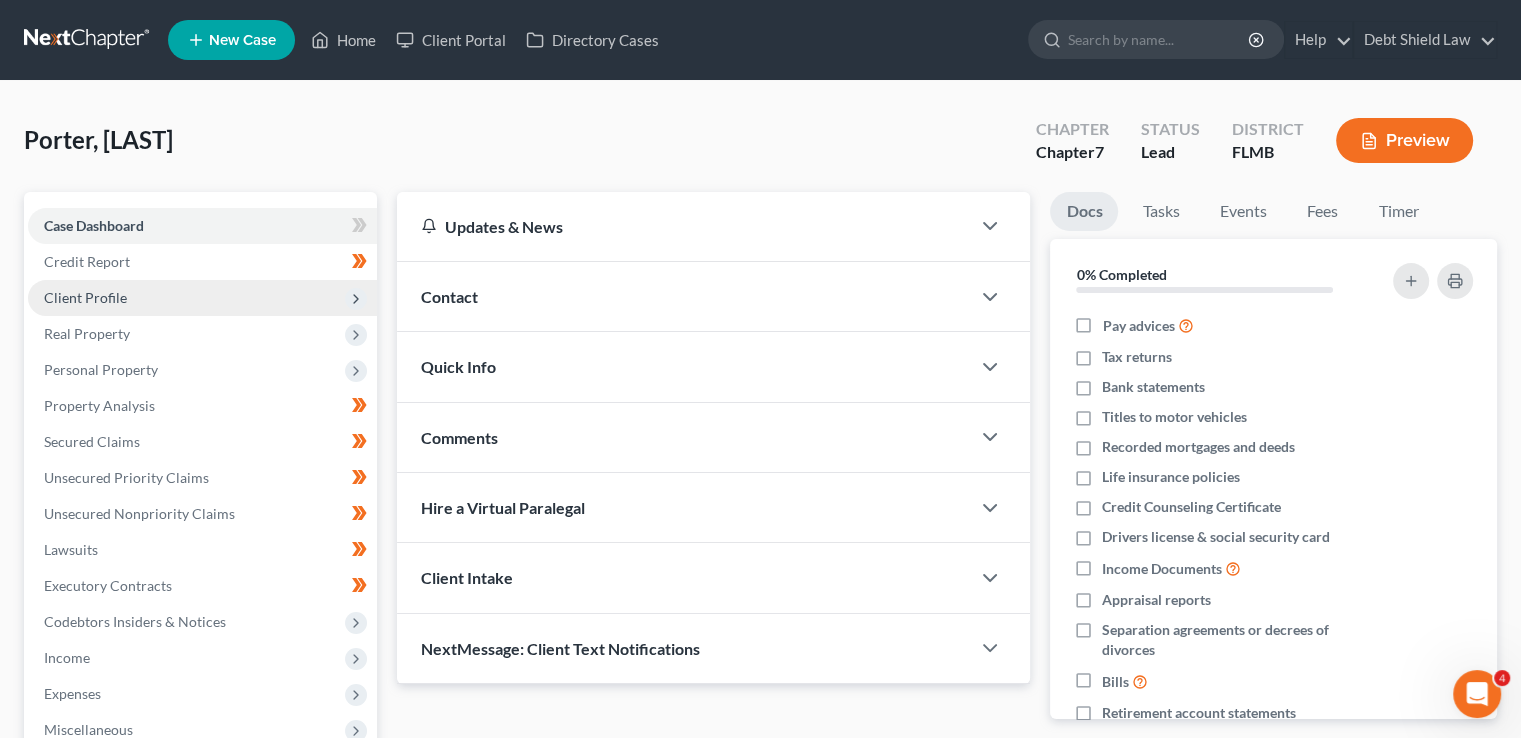 click on "Client Profile" at bounding box center (202, 298) 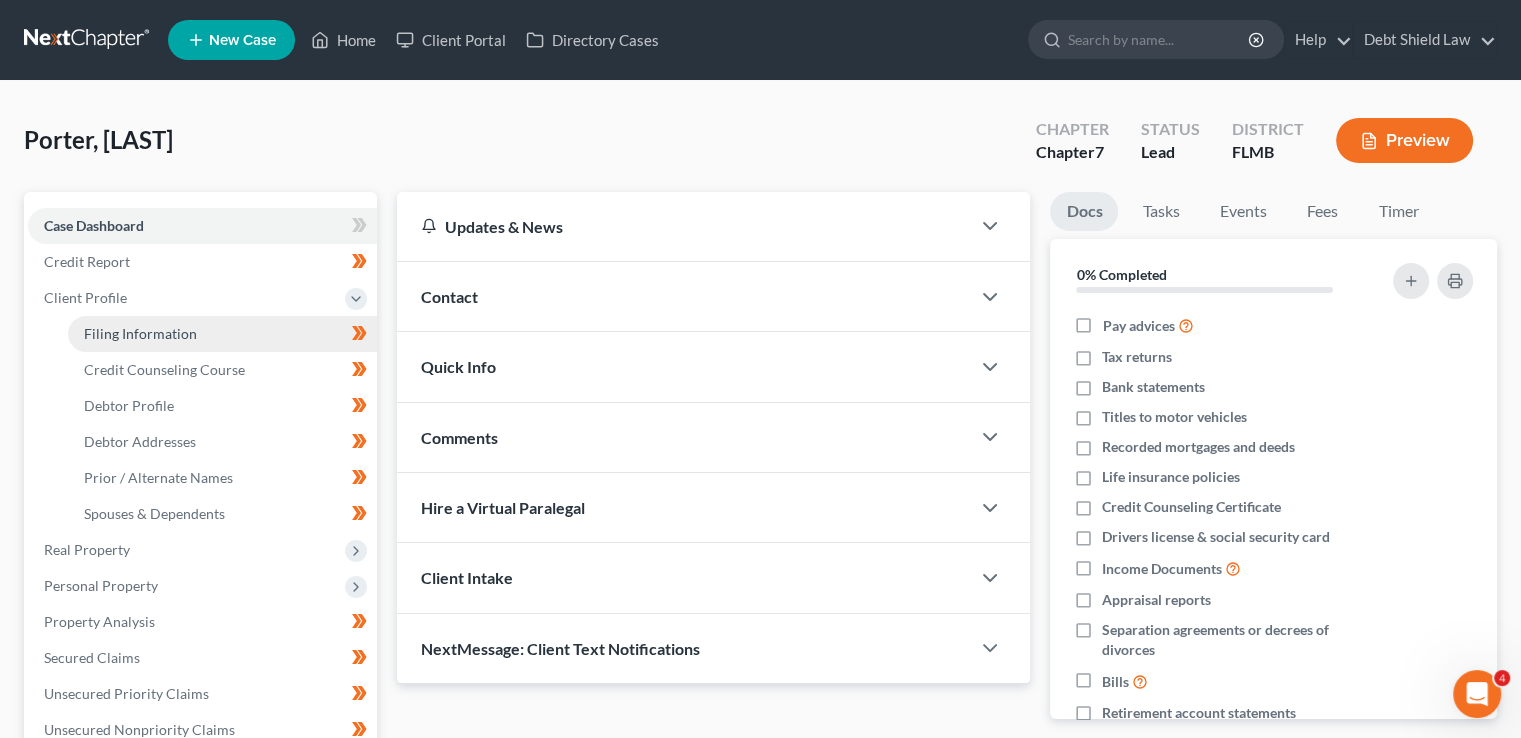 click on "Filing Information" at bounding box center (222, 334) 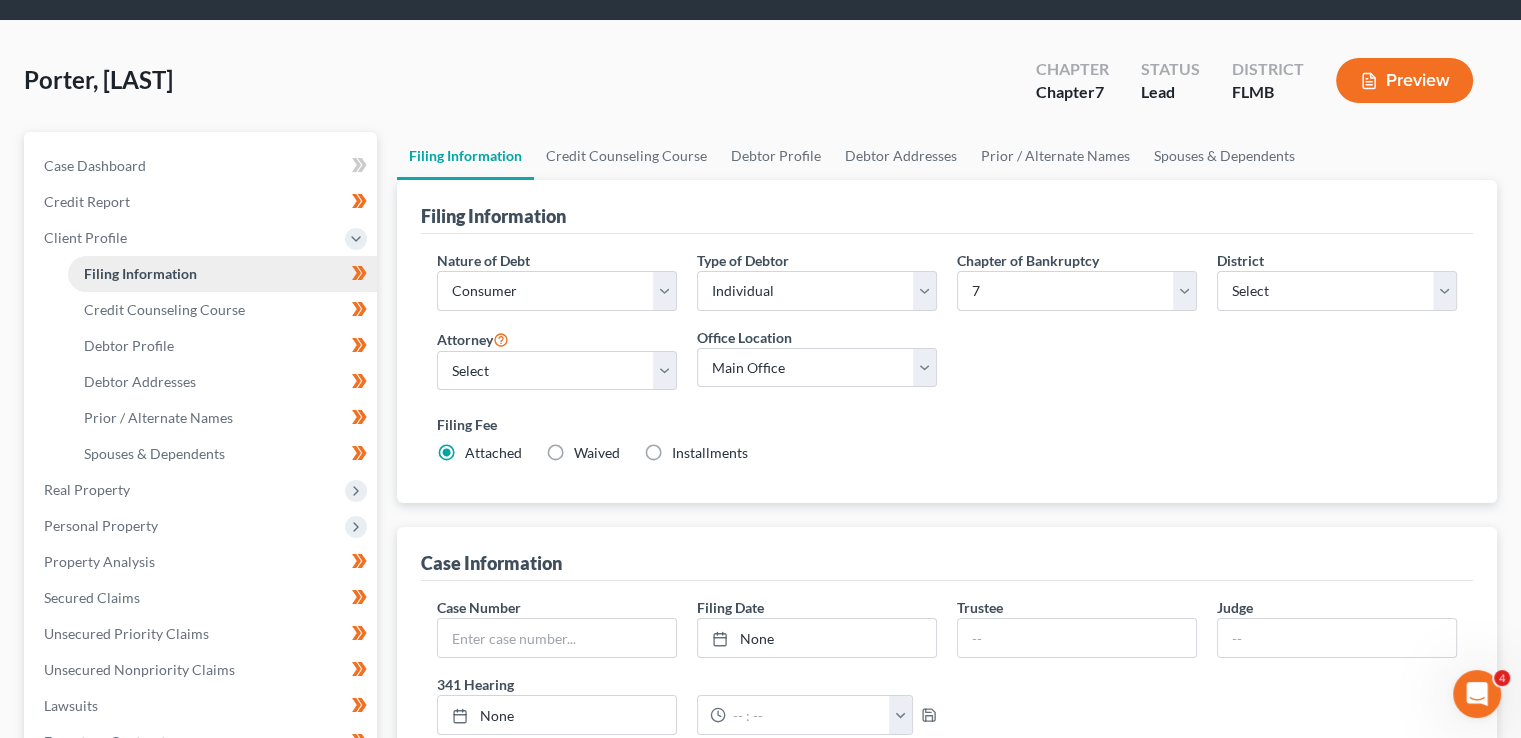 scroll, scrollTop: 0, scrollLeft: 0, axis: both 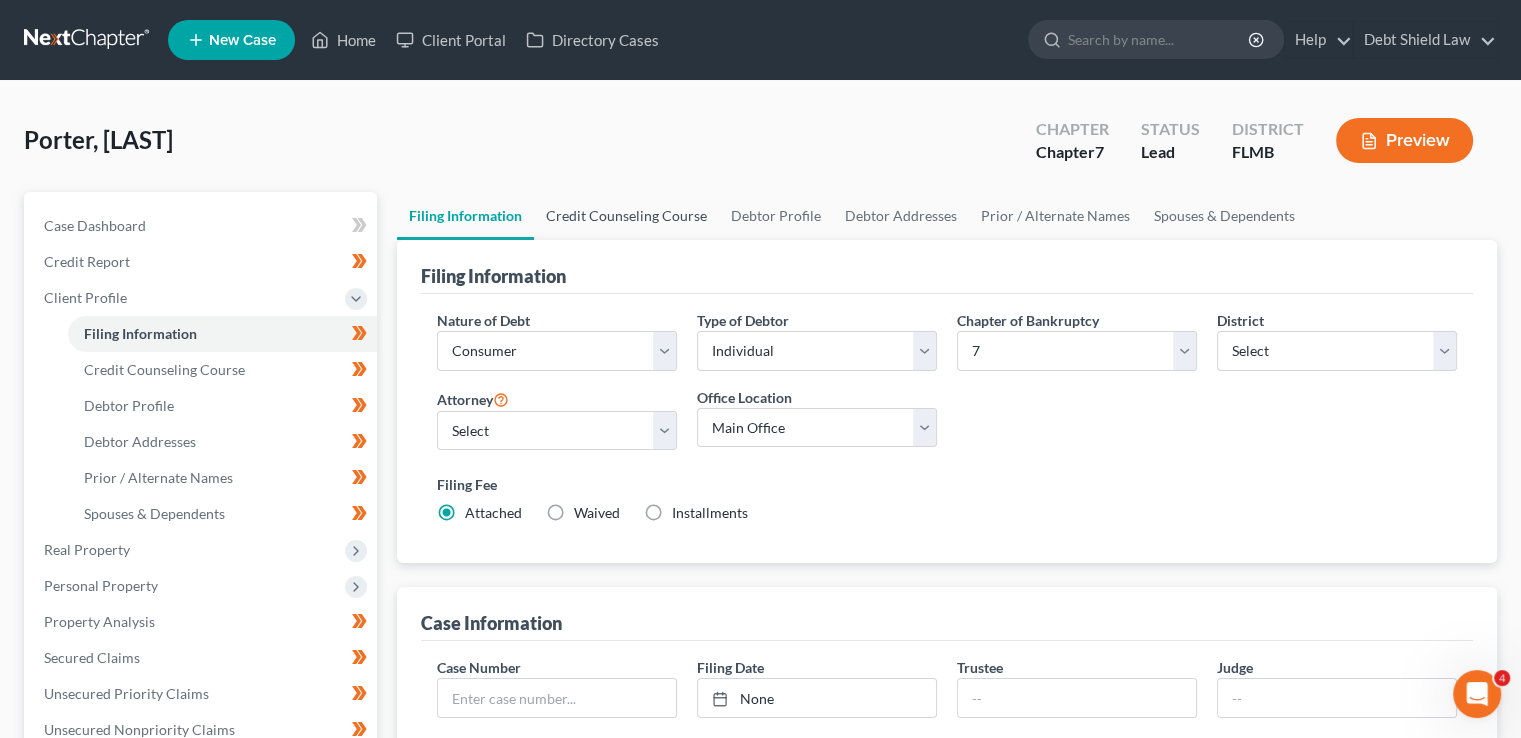click on "Credit Counseling Course" at bounding box center [626, 216] 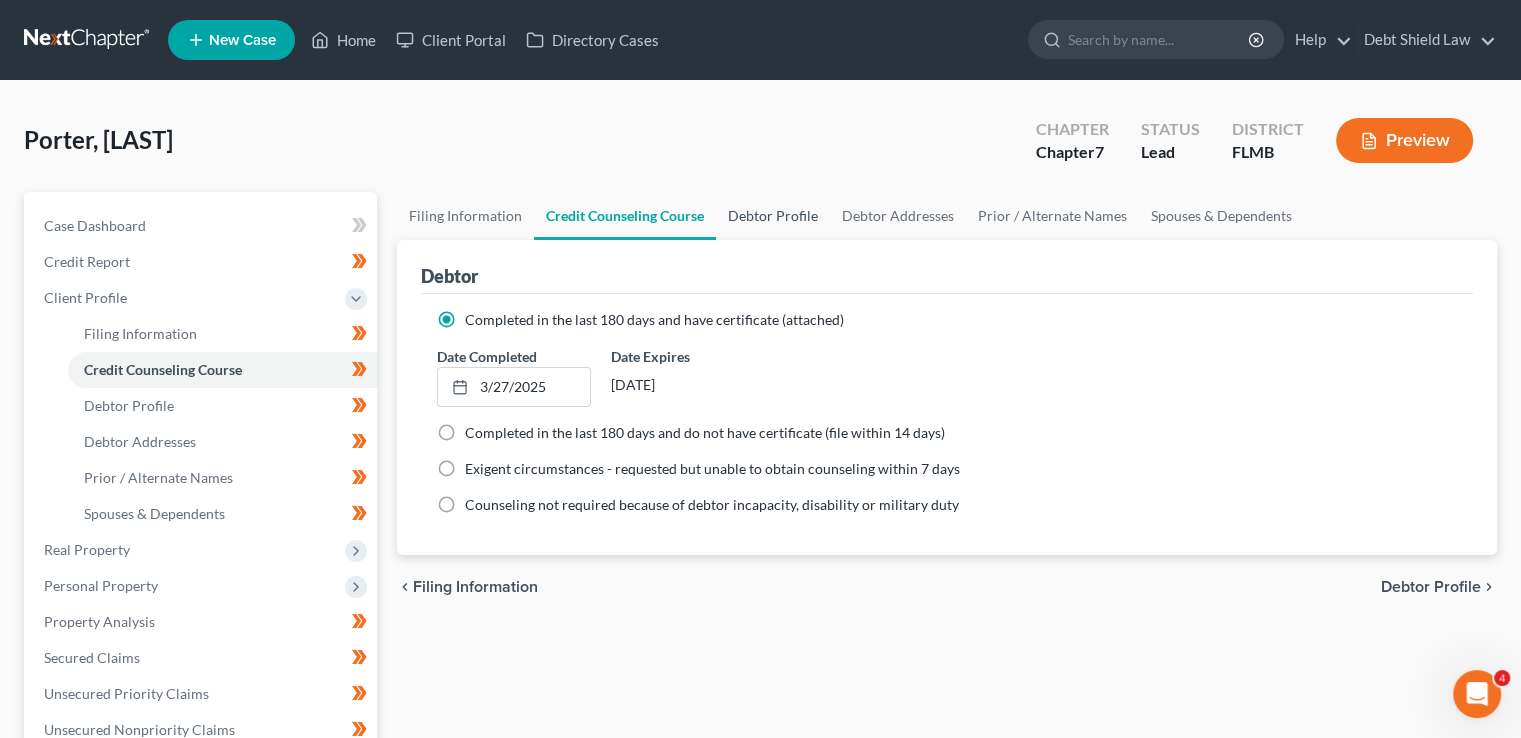 click on "Debtor Profile" at bounding box center [773, 216] 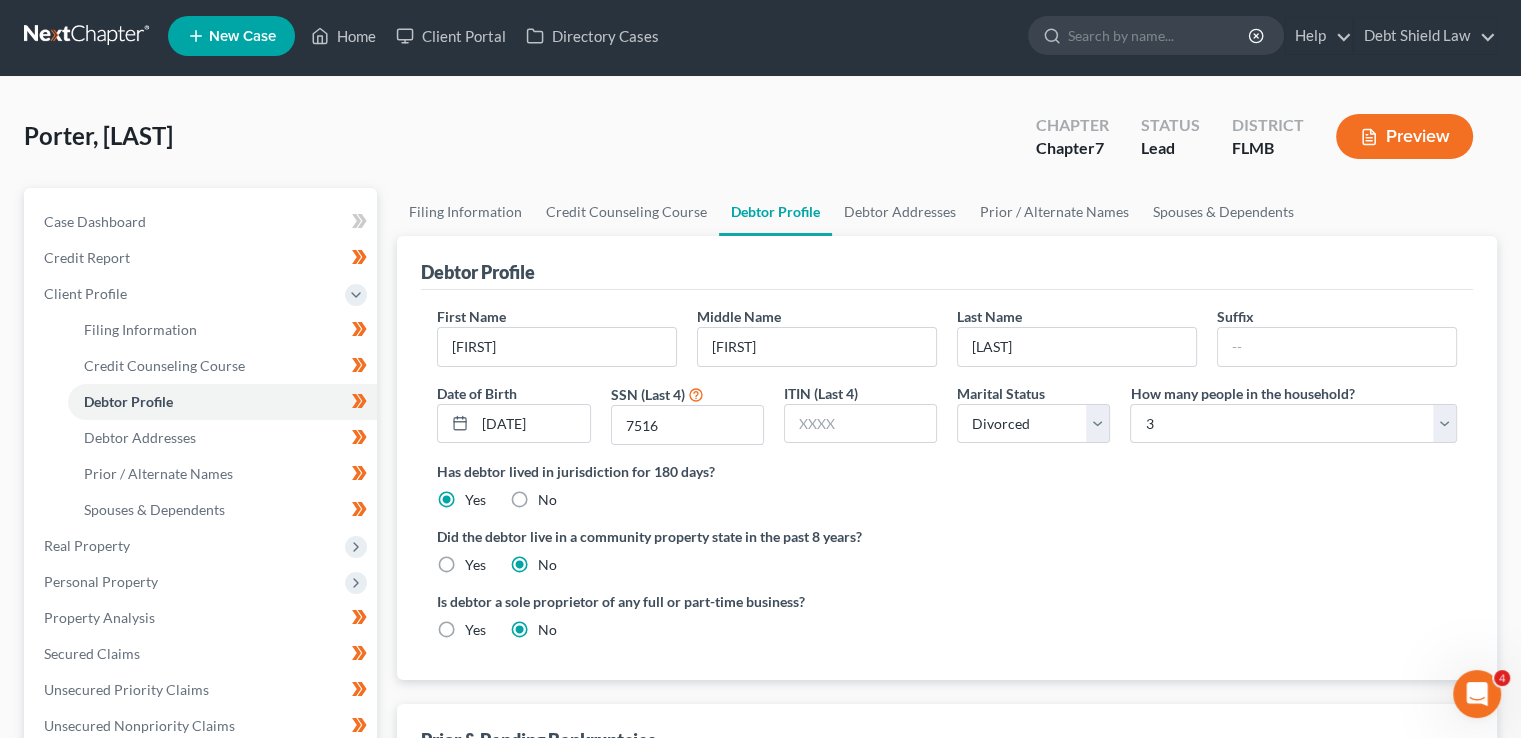 scroll, scrollTop: 4, scrollLeft: 0, axis: vertical 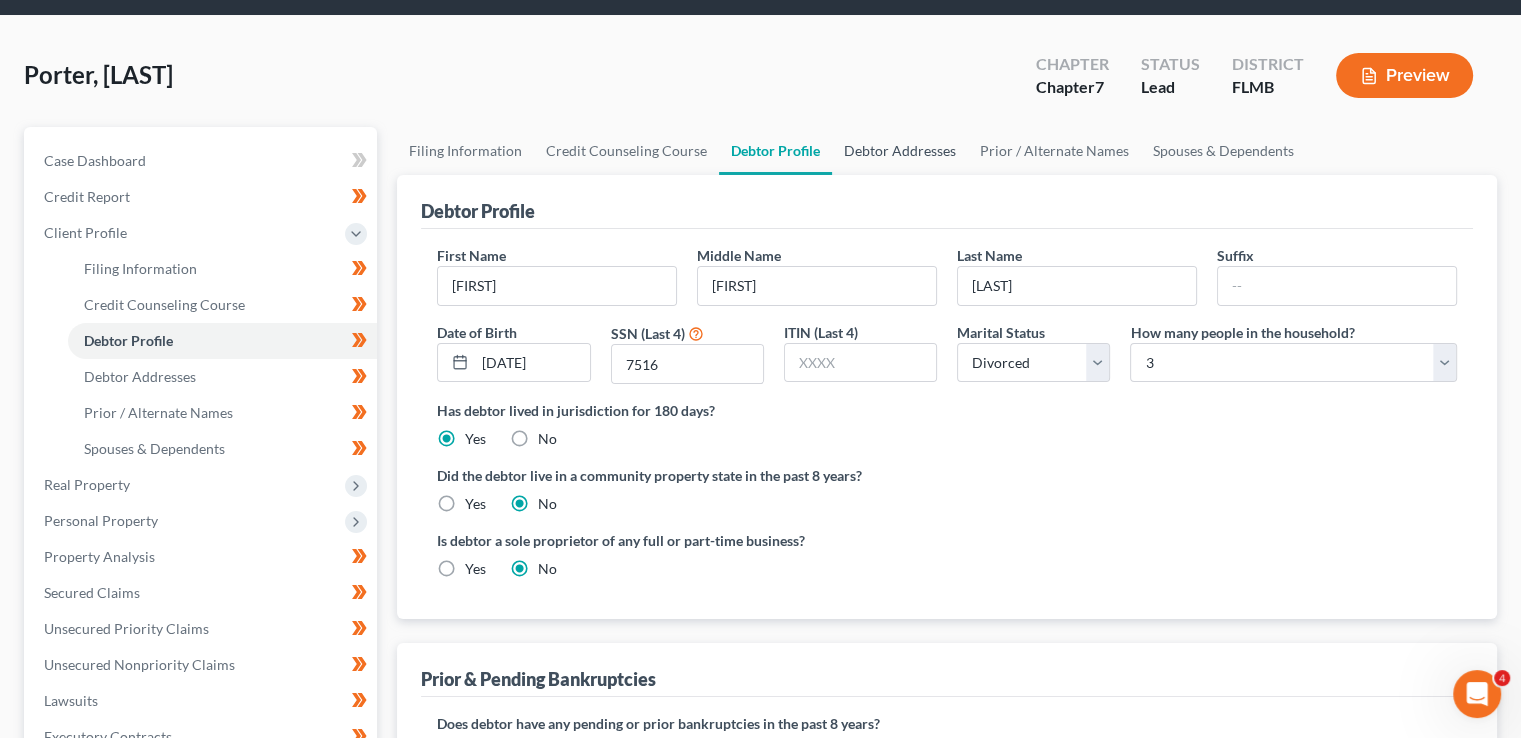 click on "Debtor Addresses" at bounding box center [900, 151] 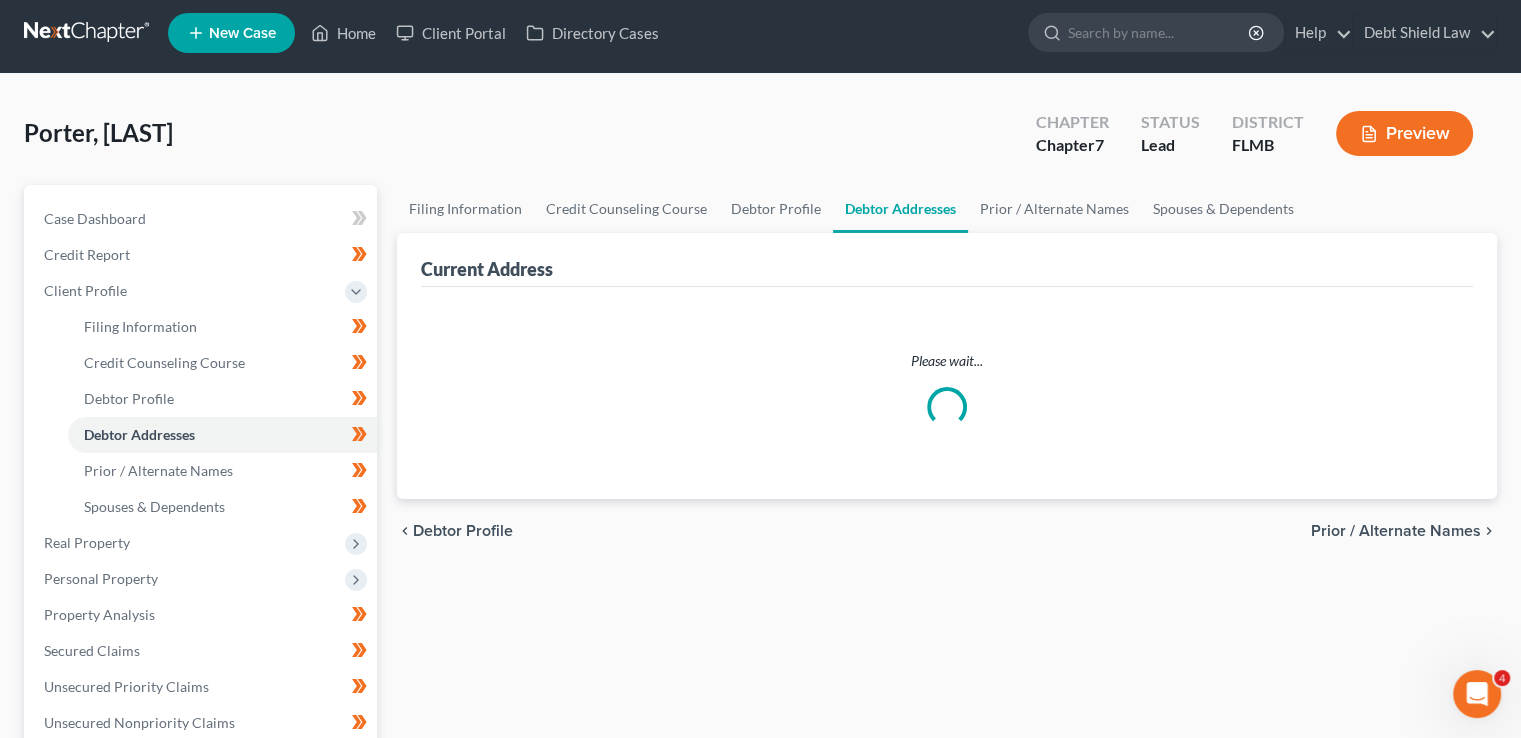 scroll, scrollTop: 0, scrollLeft: 0, axis: both 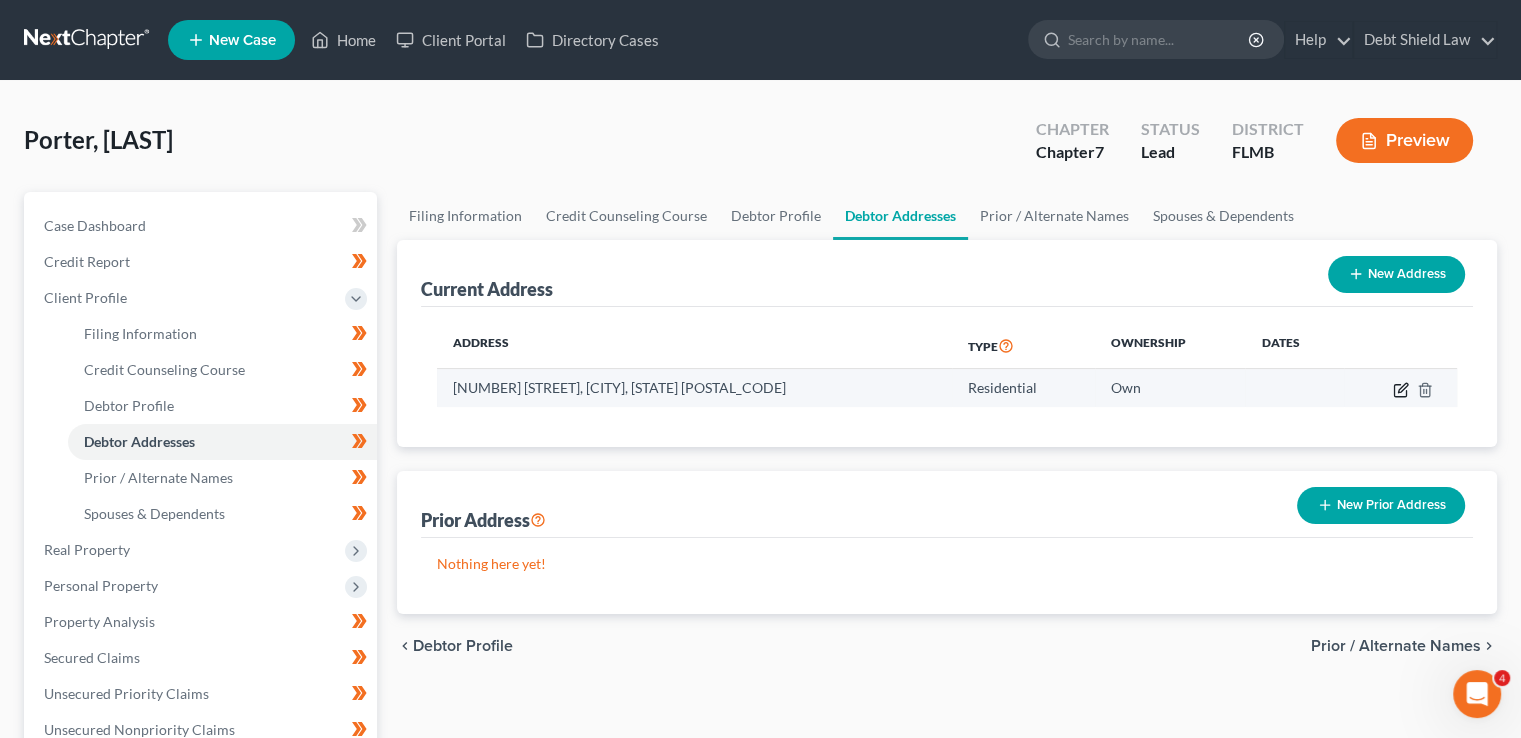 click 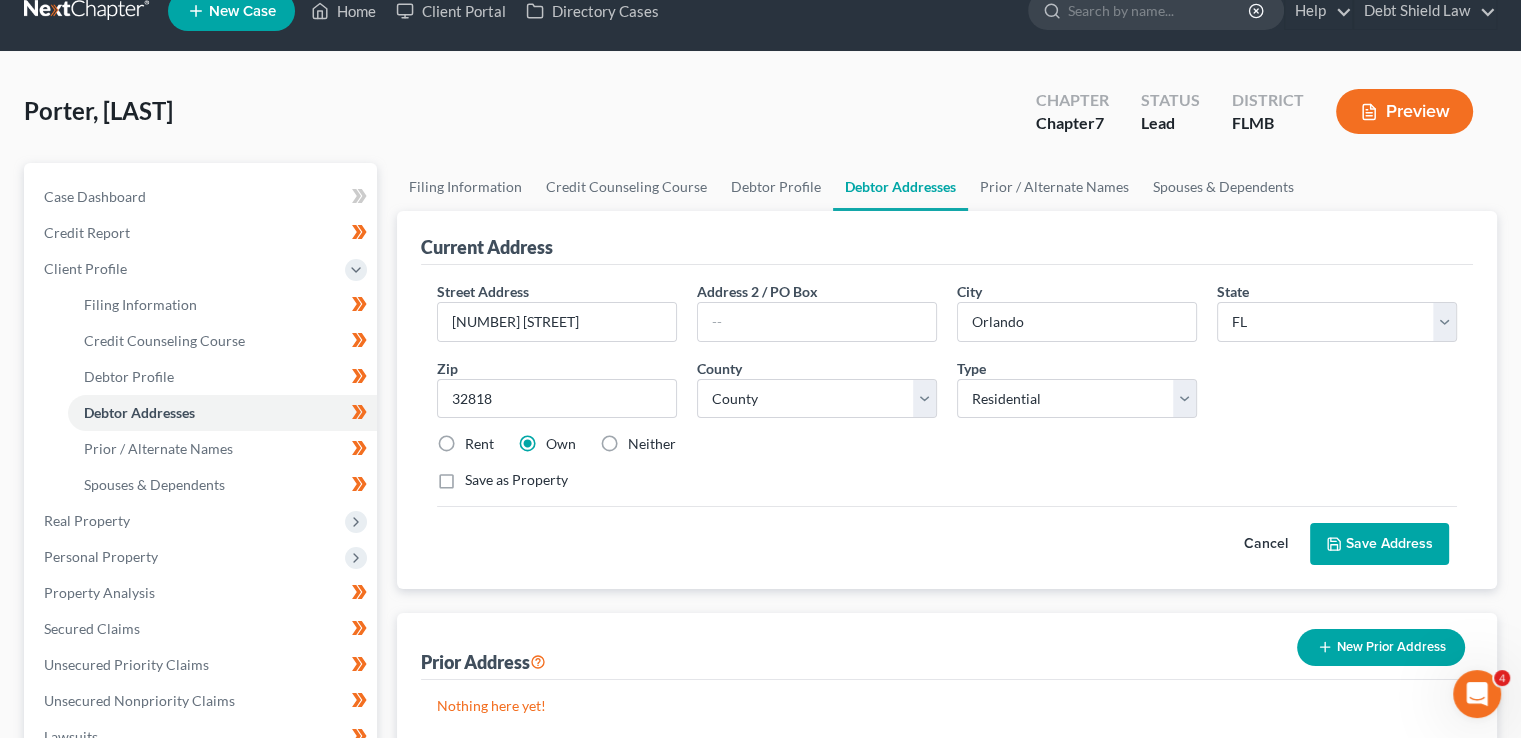 scroll, scrollTop: 28, scrollLeft: 0, axis: vertical 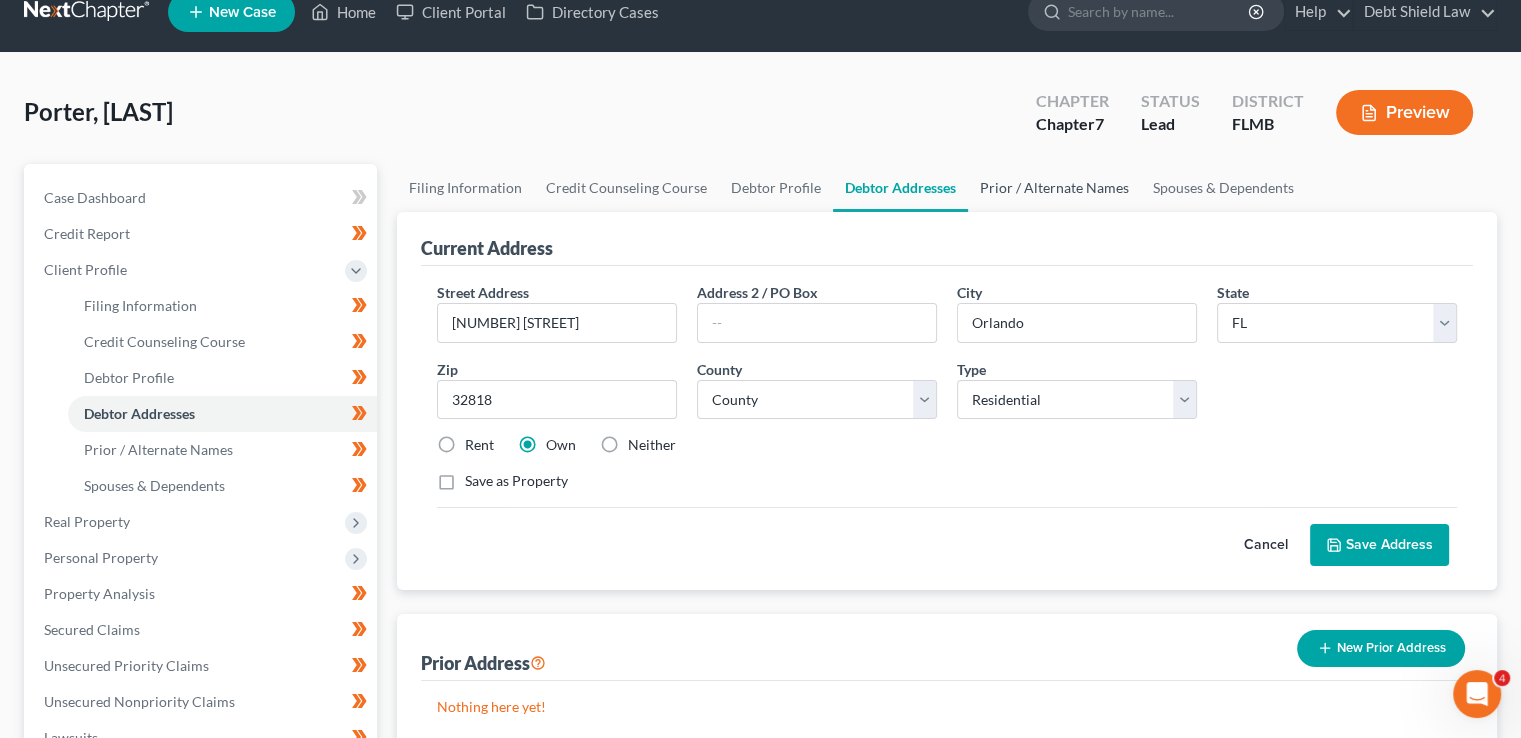 click on "Prior / Alternate Names" at bounding box center [1054, 188] 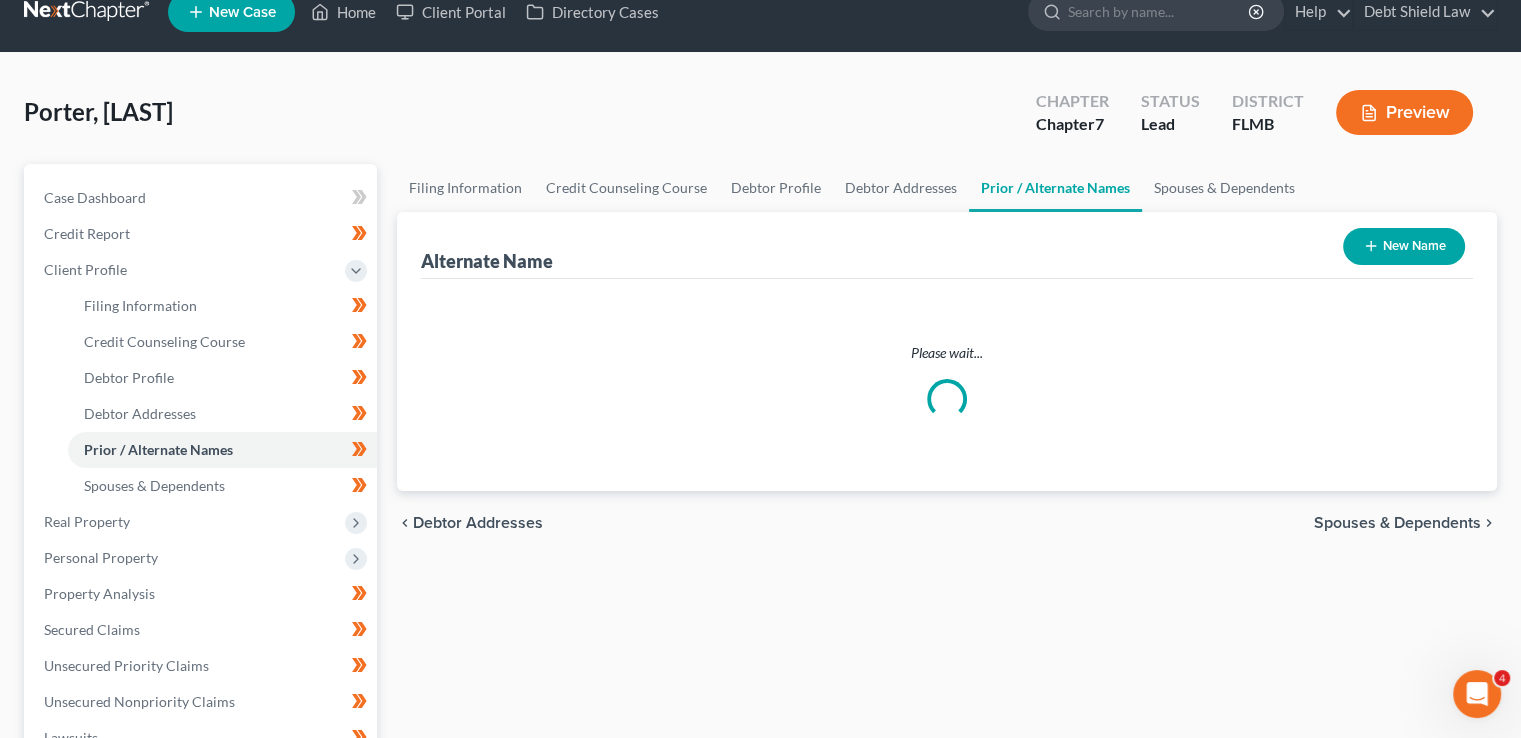 scroll, scrollTop: 0, scrollLeft: 0, axis: both 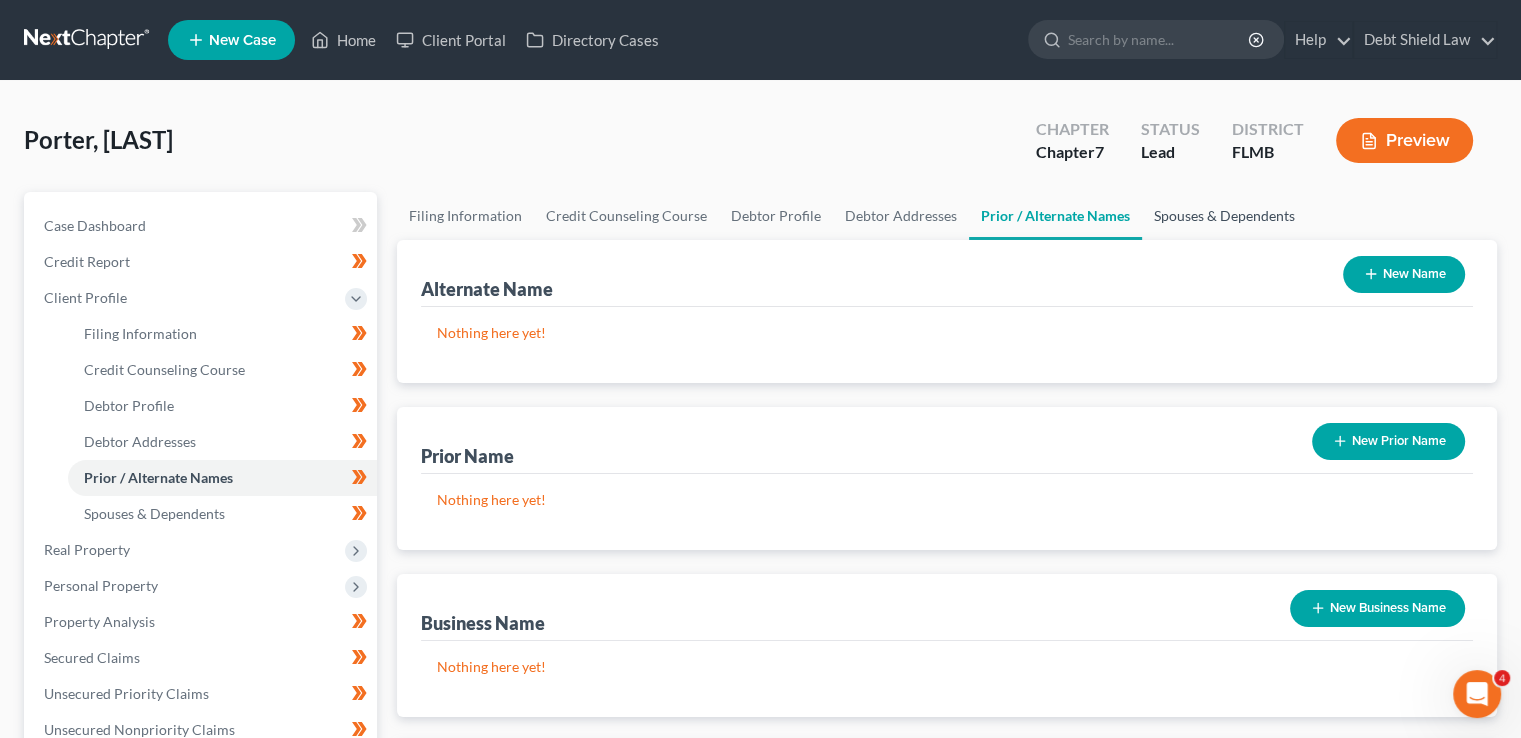 click on "Spouses & Dependents" at bounding box center [1224, 216] 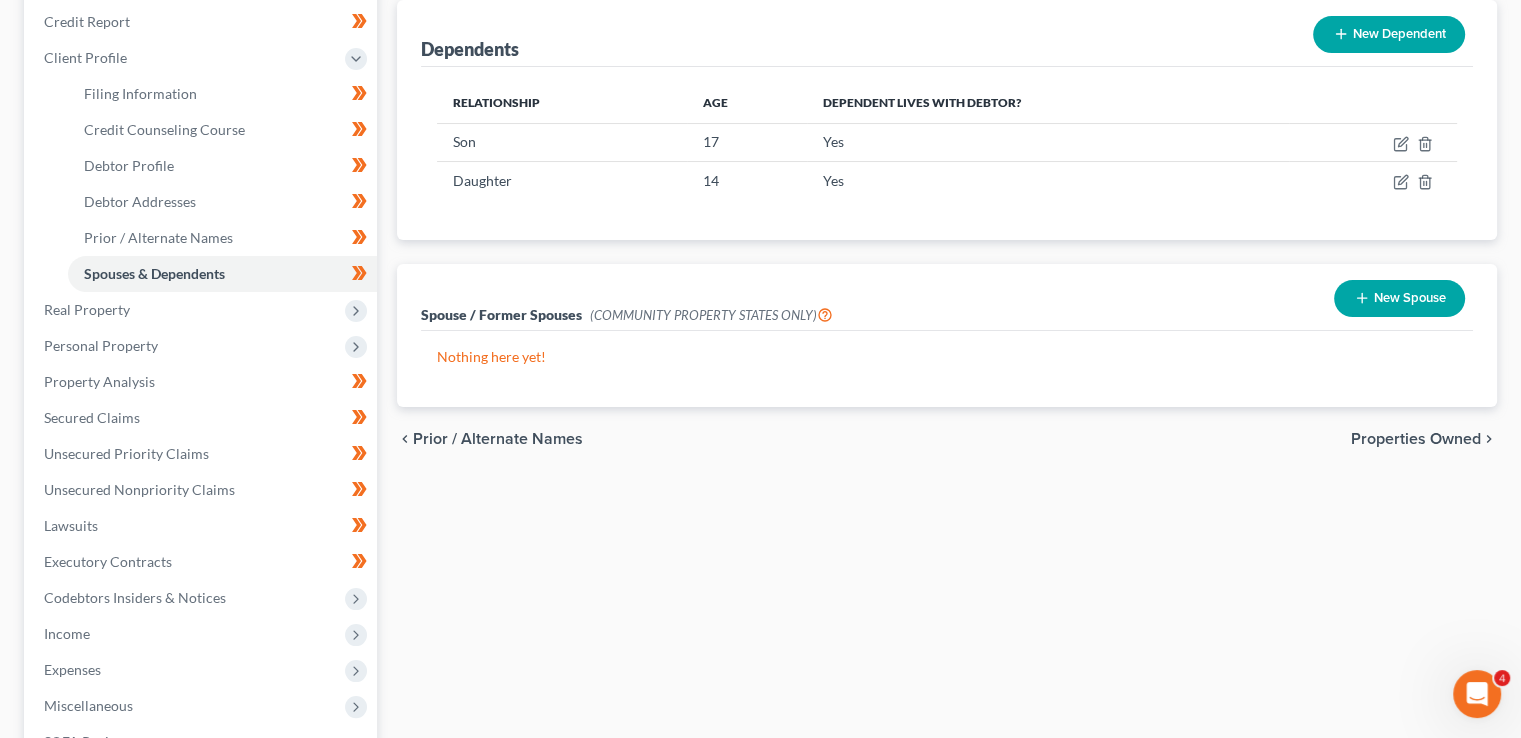 scroll, scrollTop: 247, scrollLeft: 0, axis: vertical 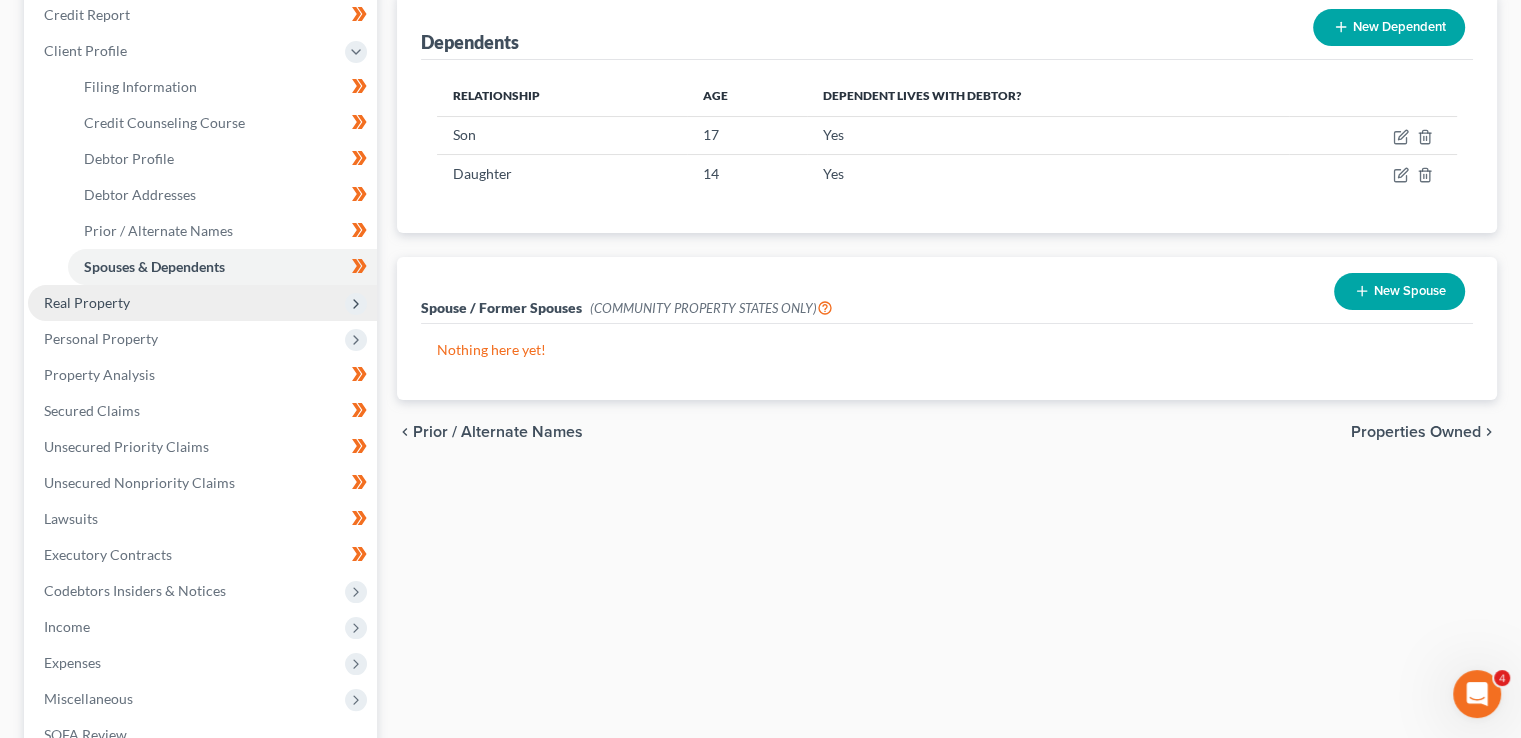 click 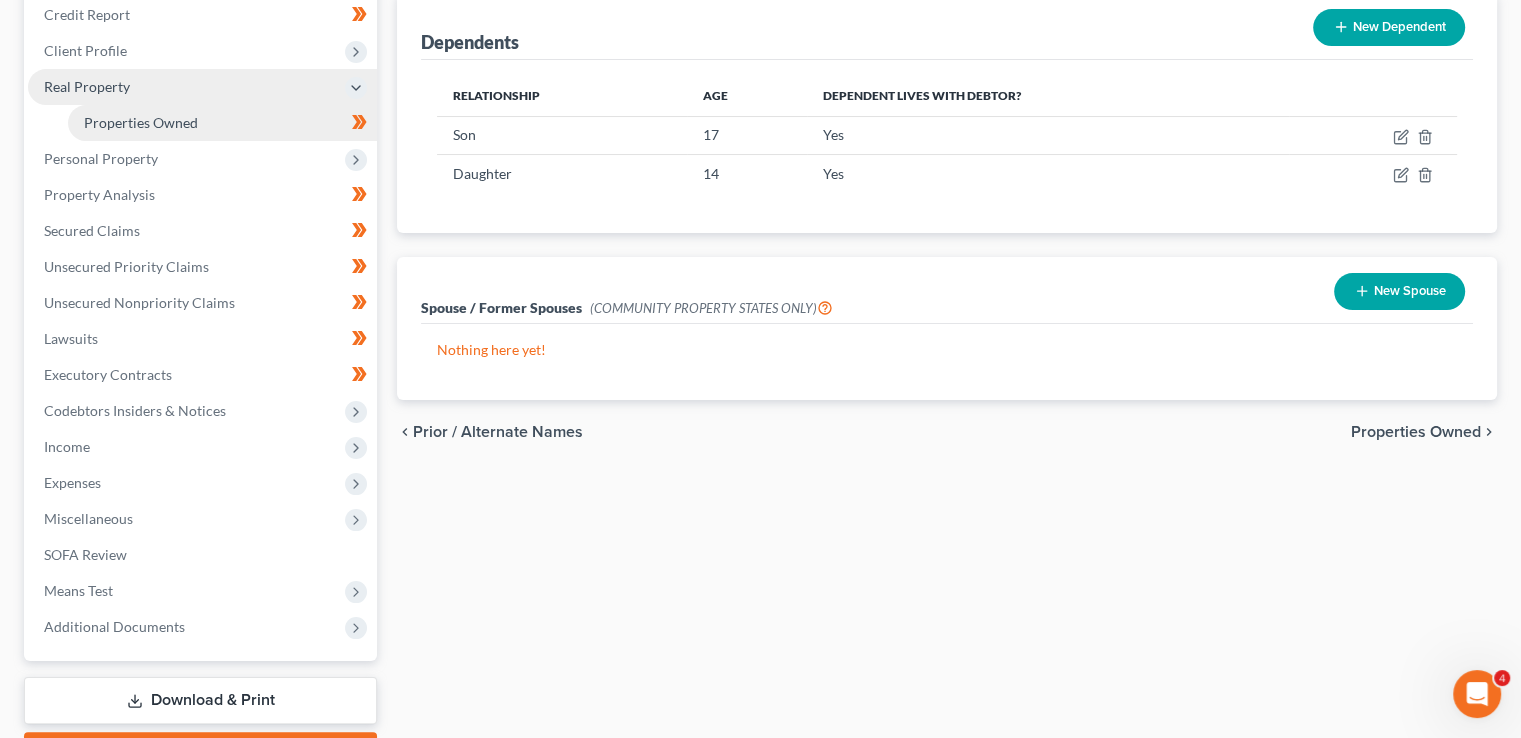 click on "Properties Owned" at bounding box center [222, 123] 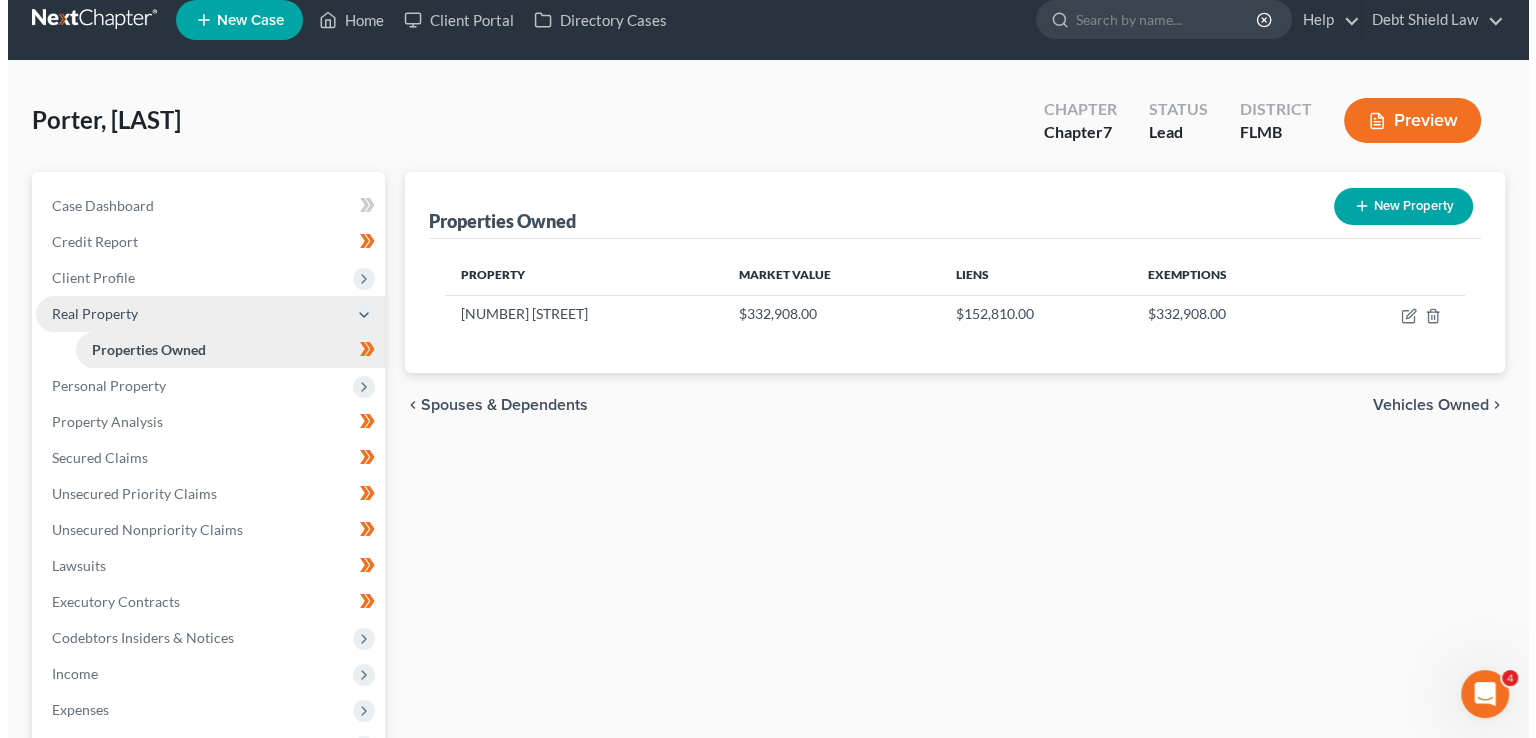 scroll, scrollTop: 0, scrollLeft: 0, axis: both 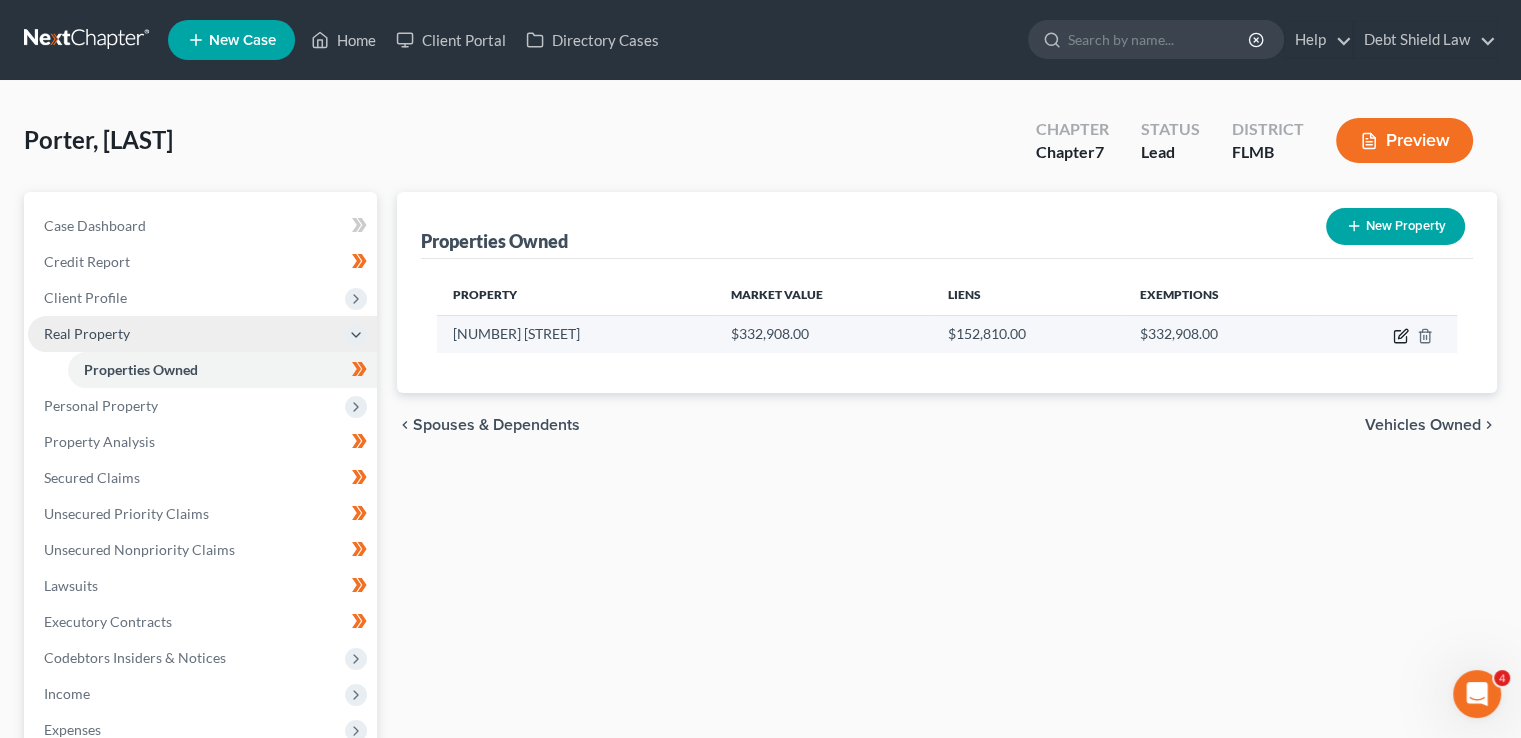 click 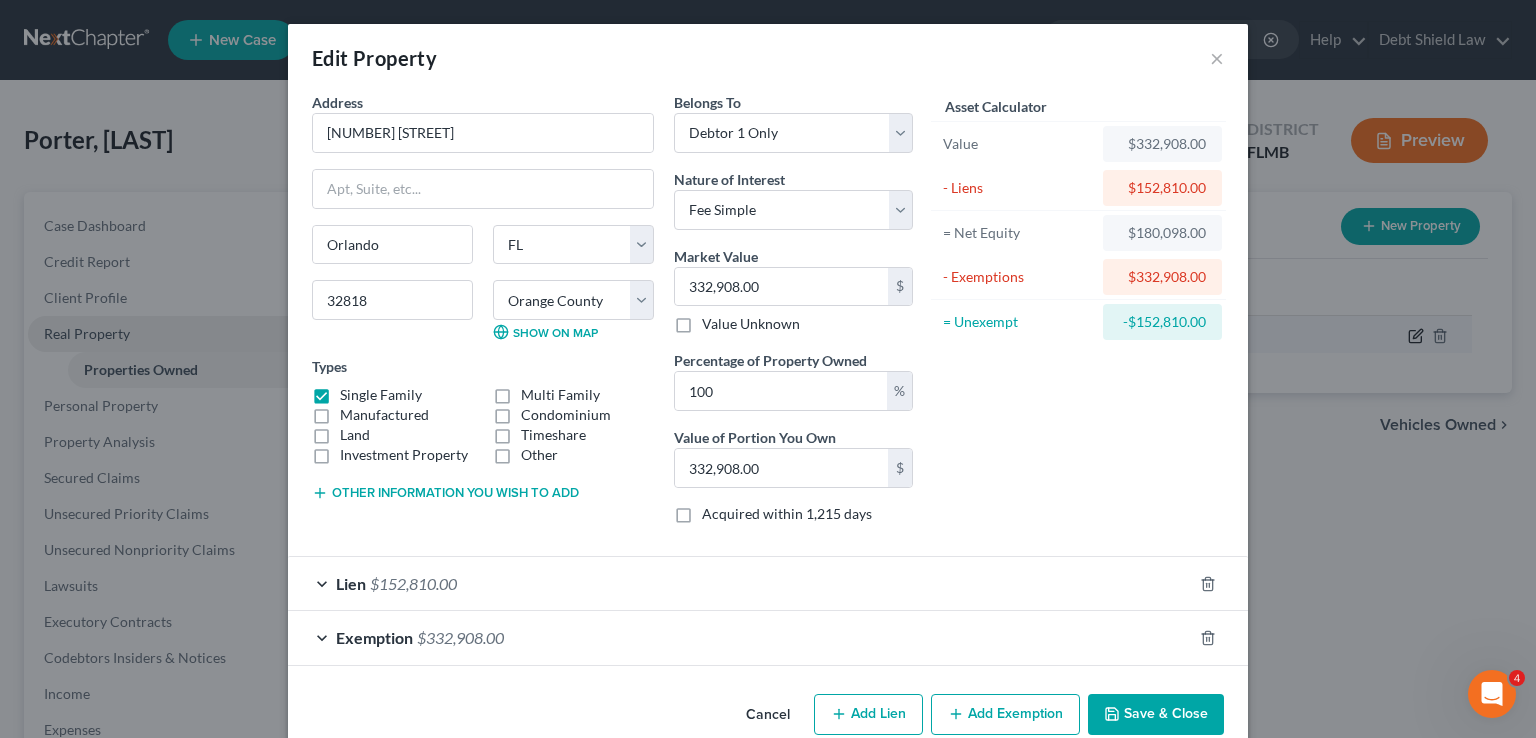 scroll, scrollTop: 35, scrollLeft: 0, axis: vertical 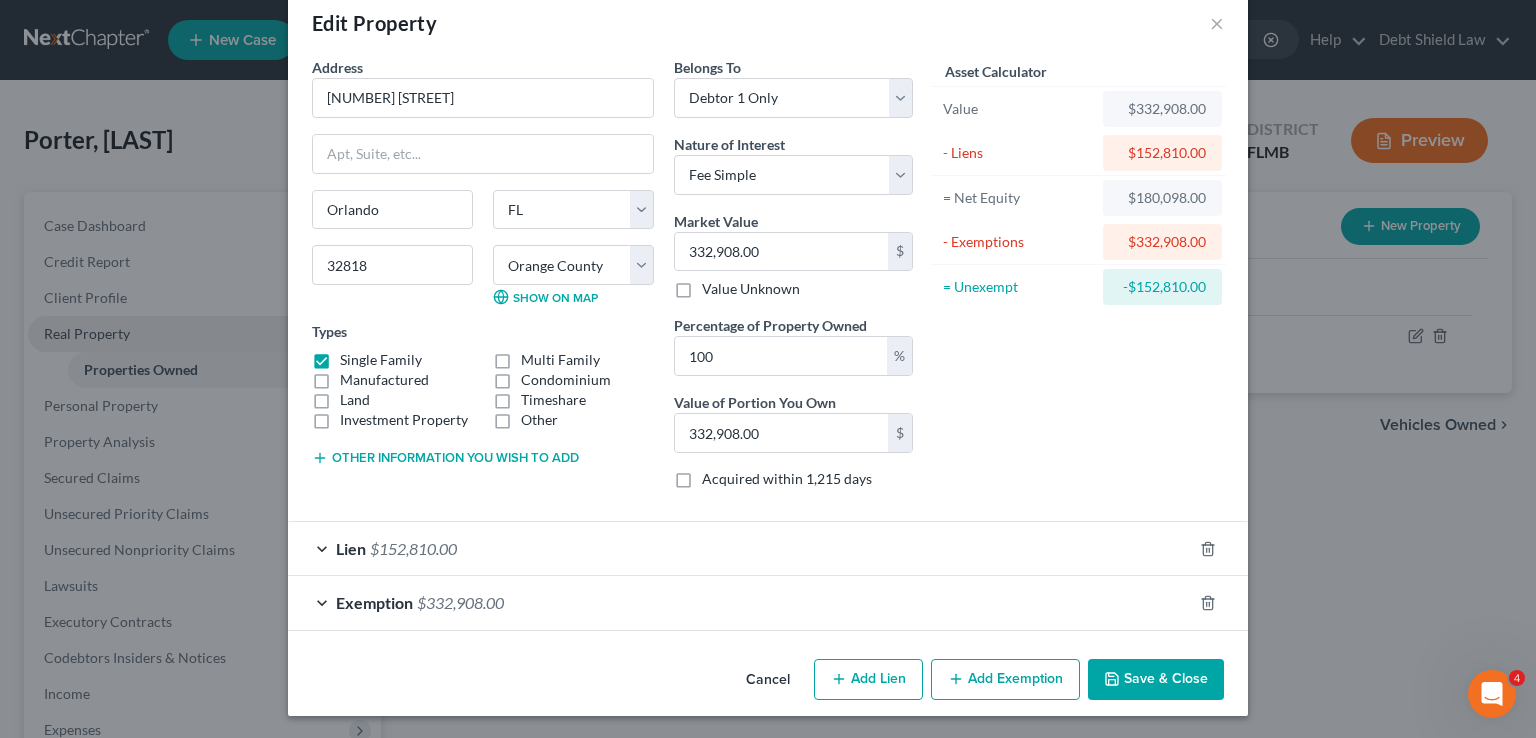 click on "Lien $152,810.00" at bounding box center (740, 548) 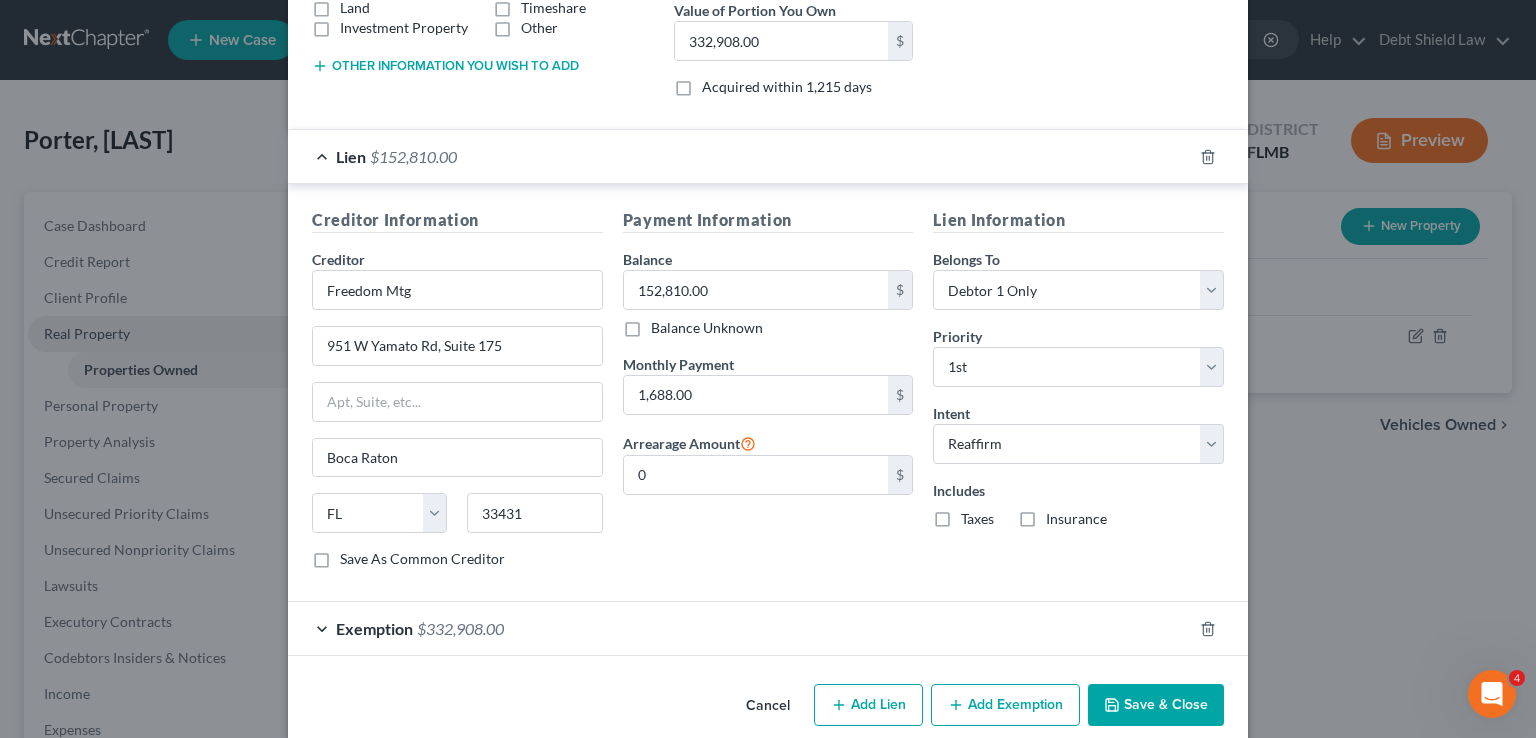 scroll, scrollTop: 450, scrollLeft: 0, axis: vertical 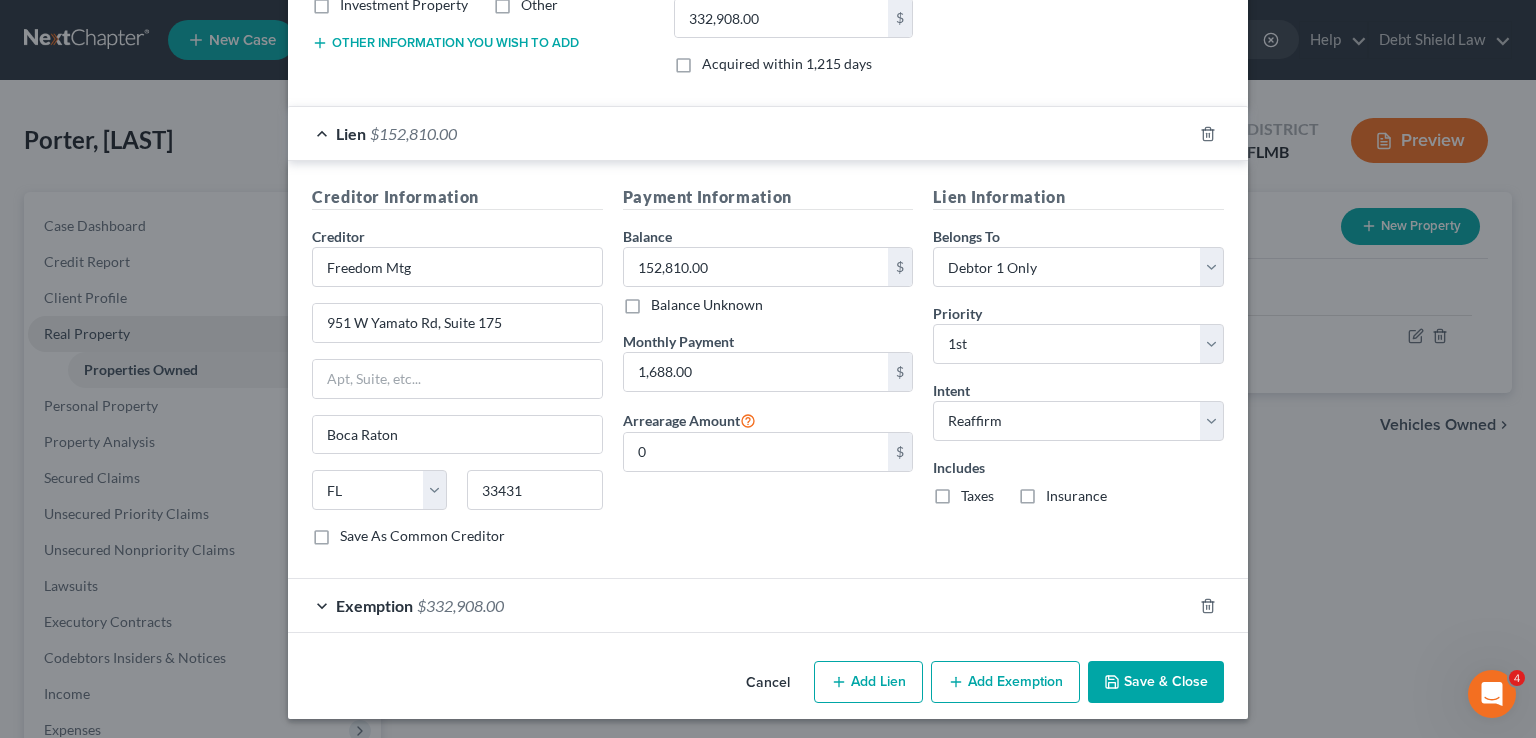 click on "Exemption $332,908.00" at bounding box center [740, 605] 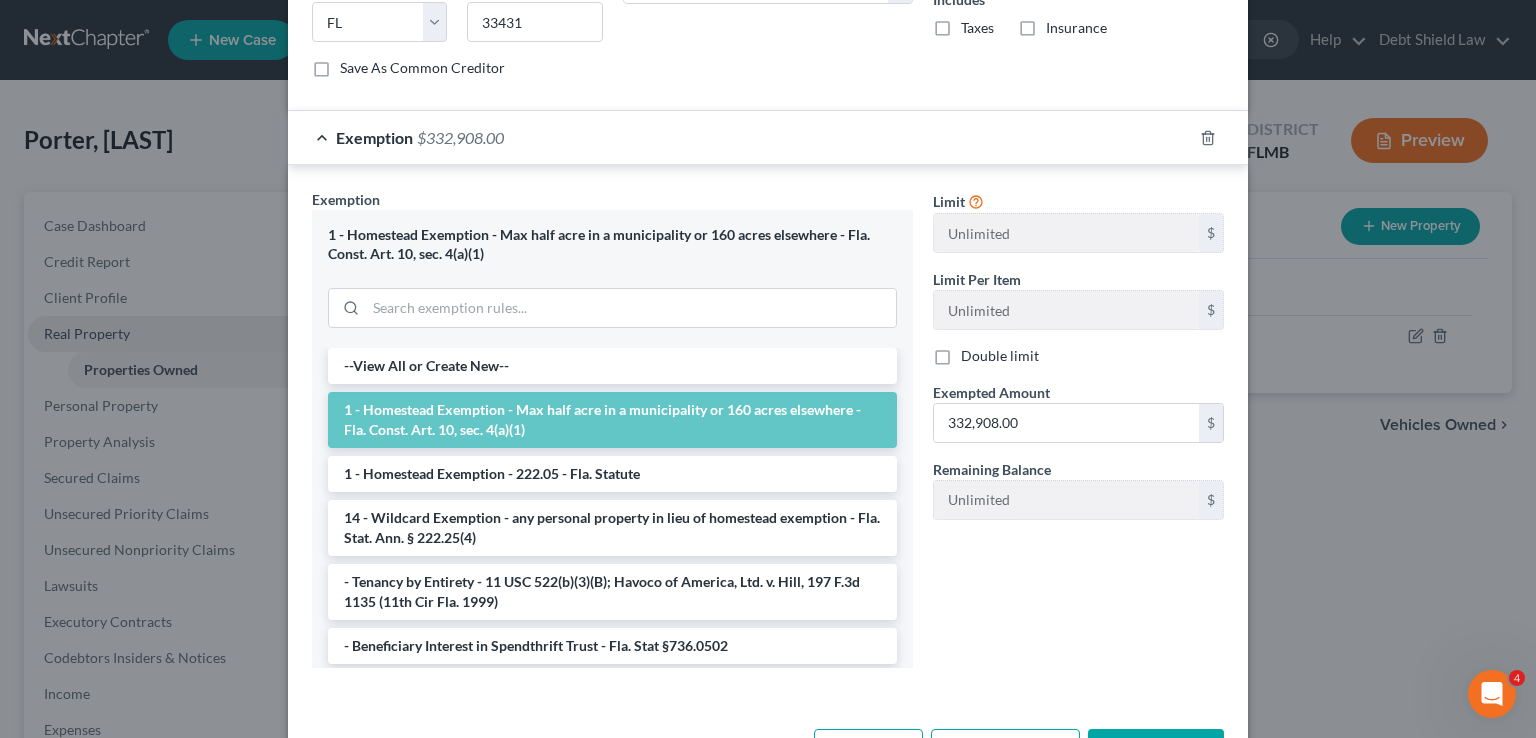 scroll, scrollTop: 985, scrollLeft: 0, axis: vertical 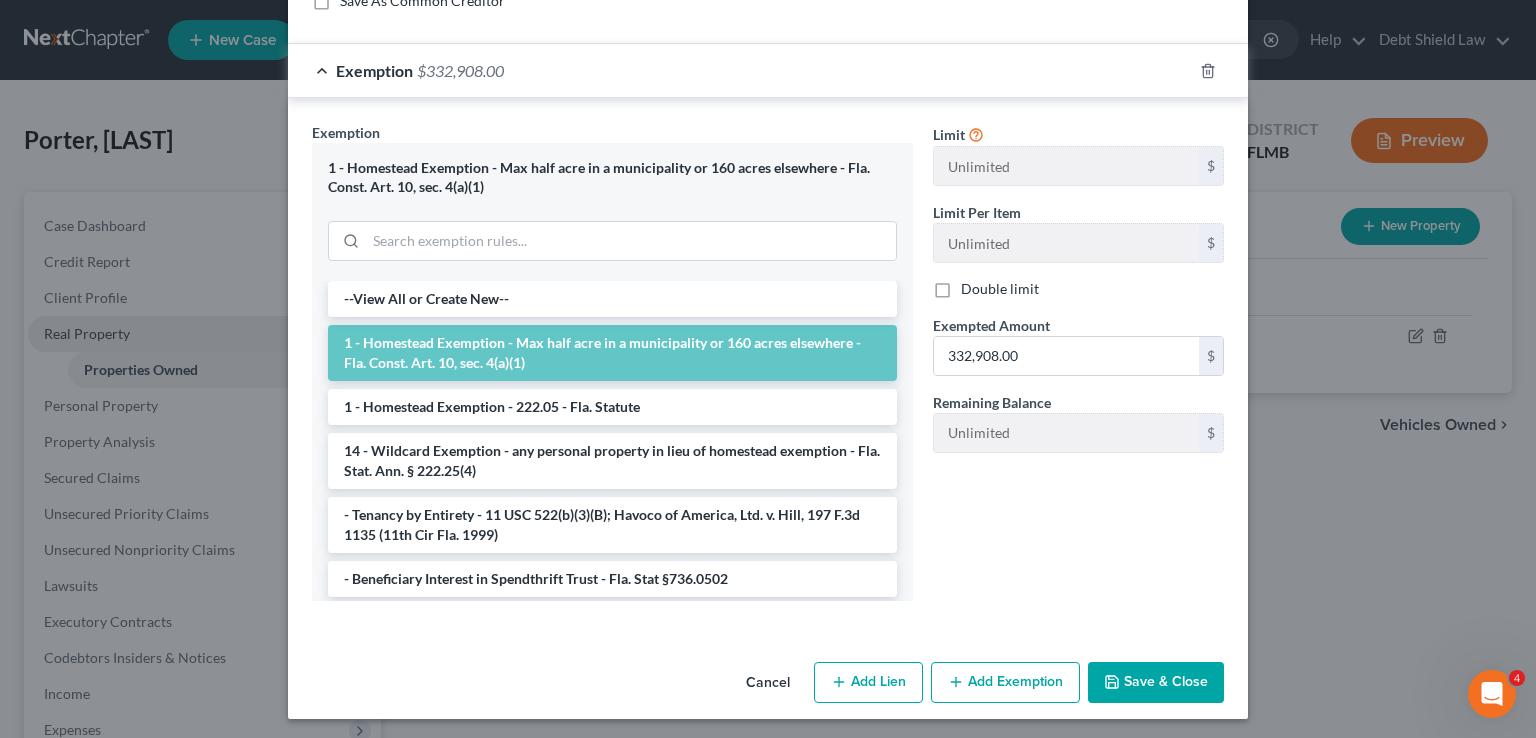 click on "Save & Close" at bounding box center [1156, 683] 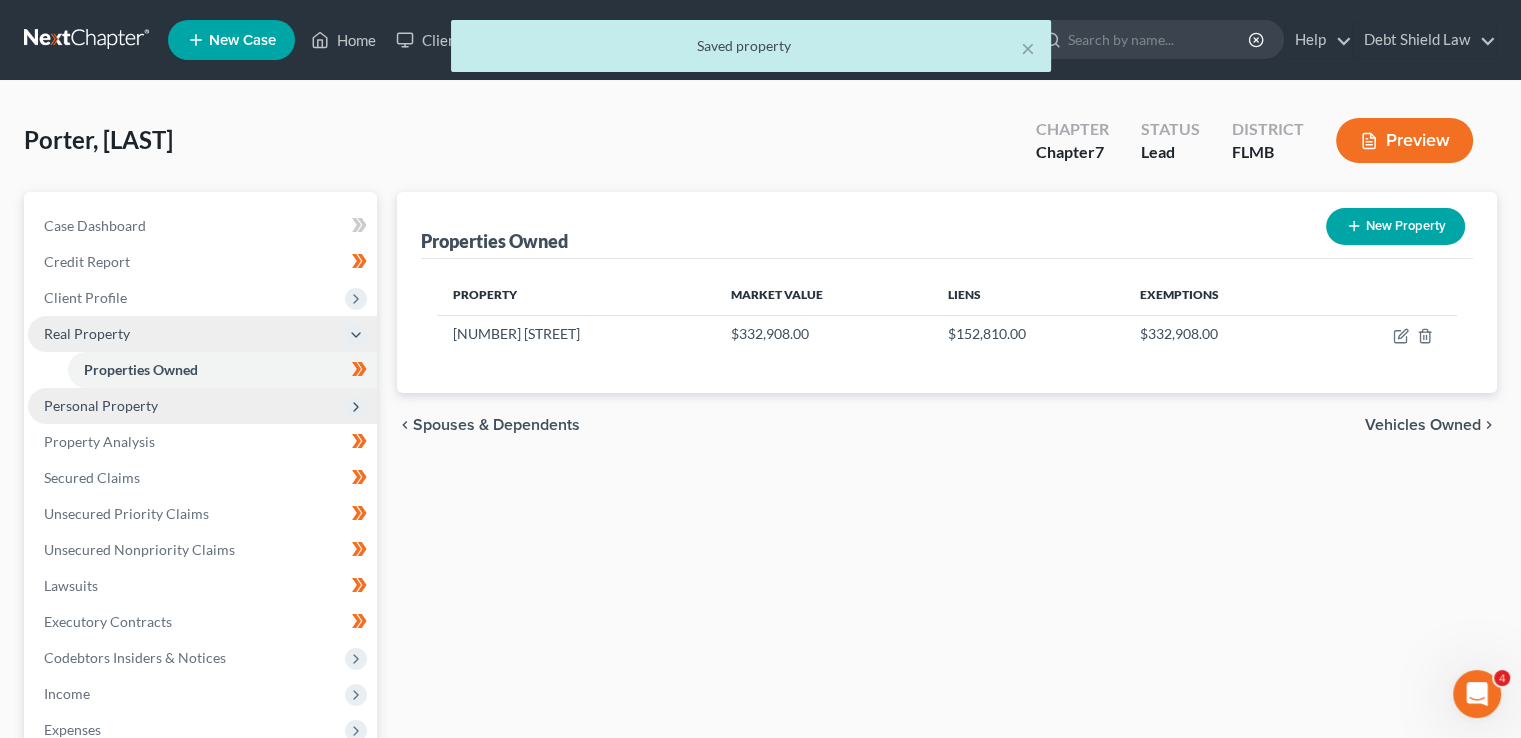 click on "Personal Property" at bounding box center (202, 406) 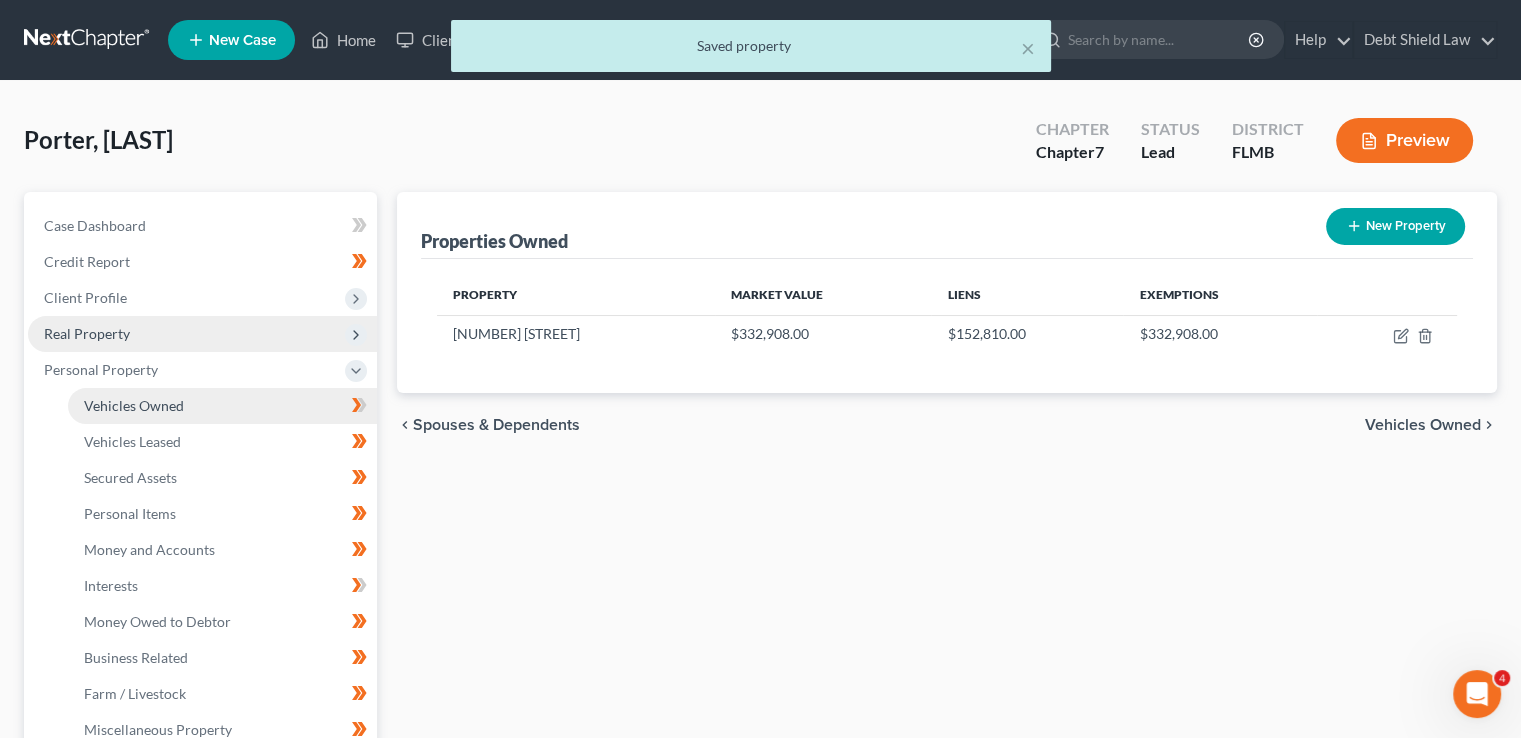 click on "Vehicles Owned" at bounding box center [222, 406] 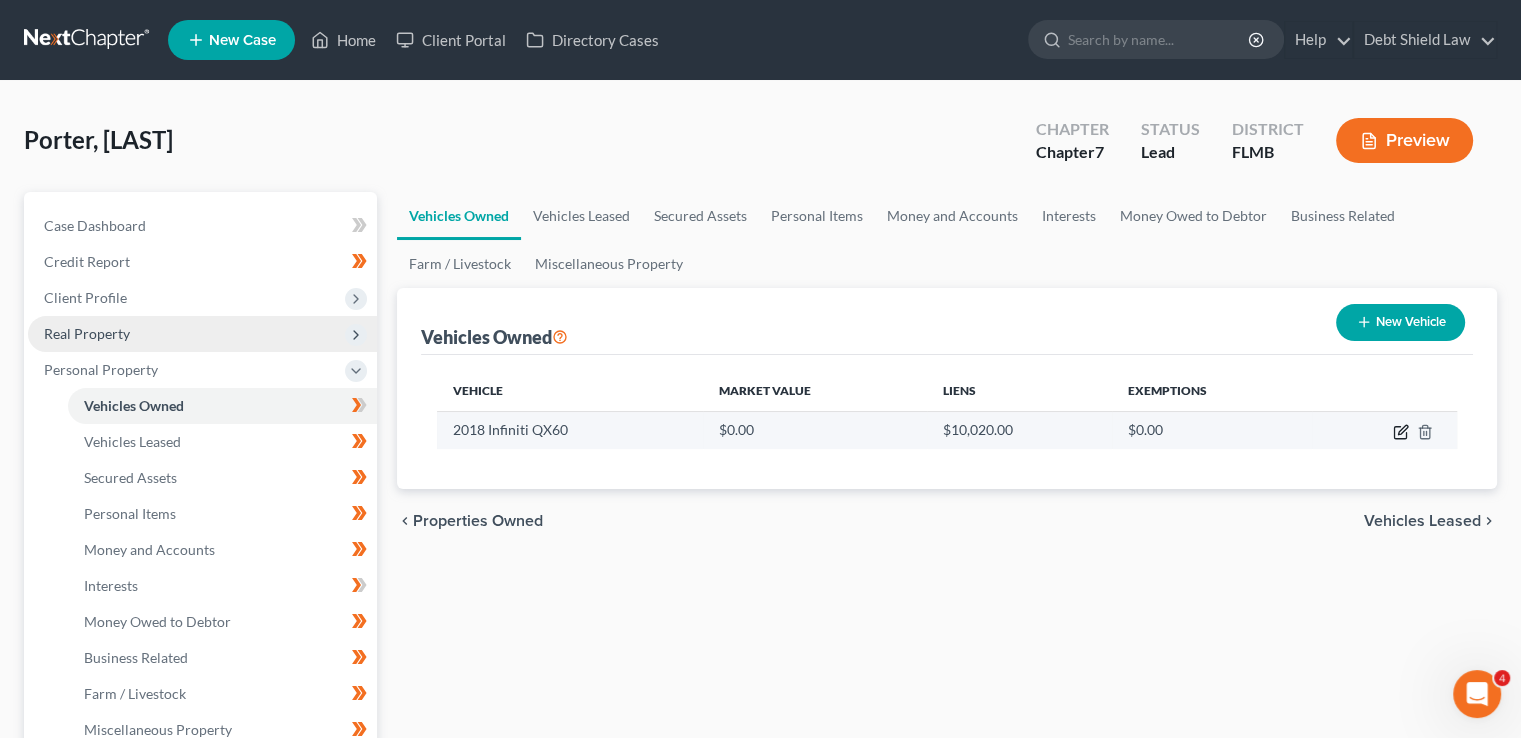 click 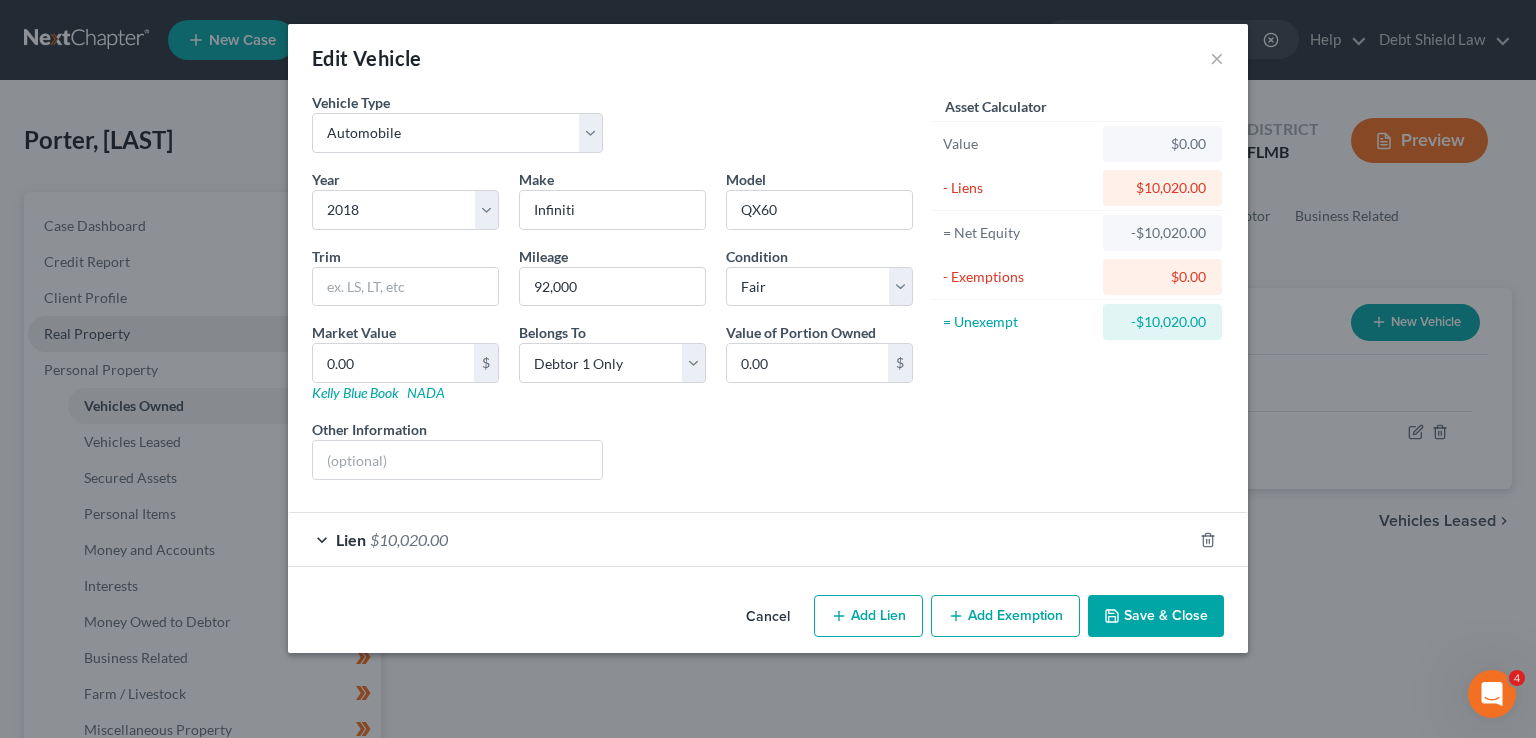 click on "Lien $10,020.00" at bounding box center [740, 539] 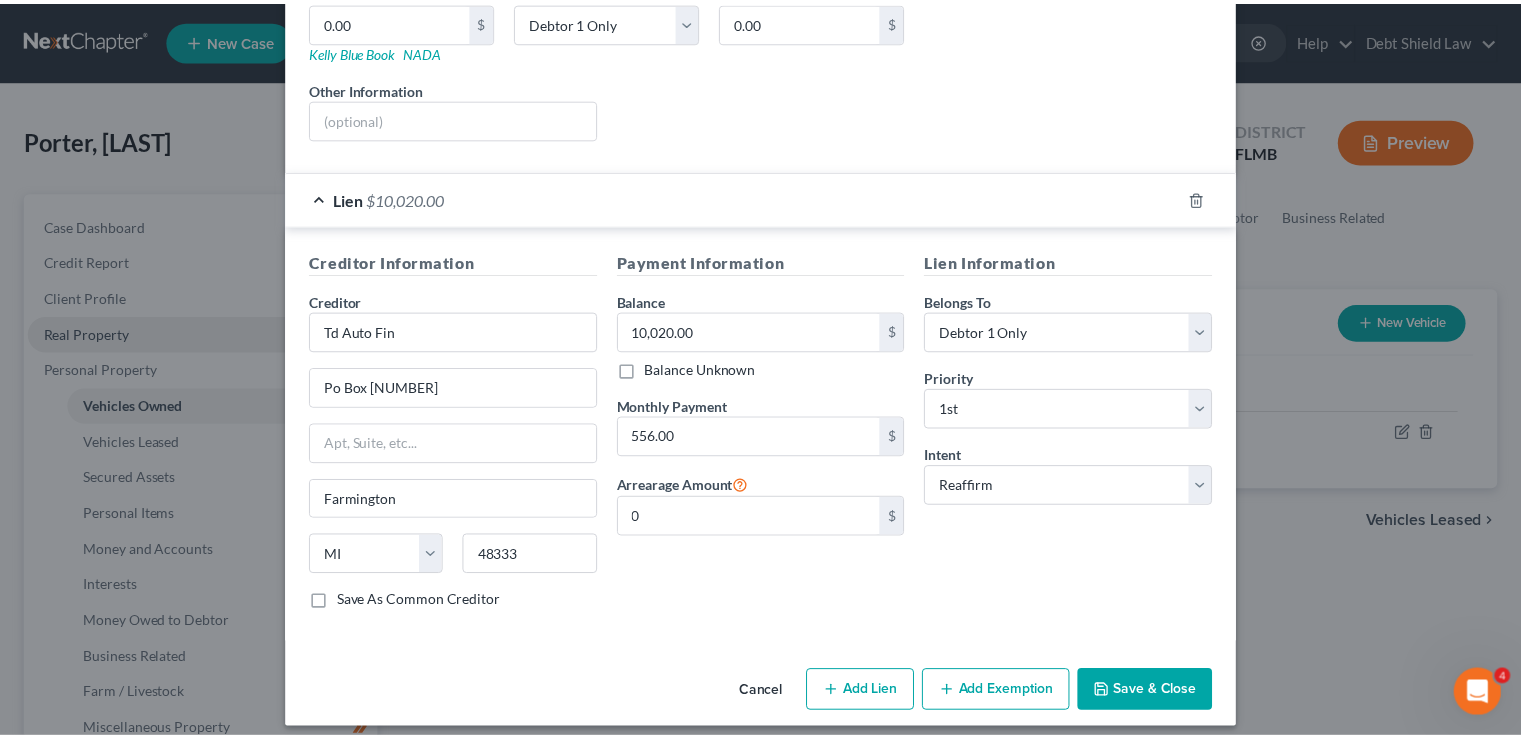 scroll, scrollTop: 352, scrollLeft: 0, axis: vertical 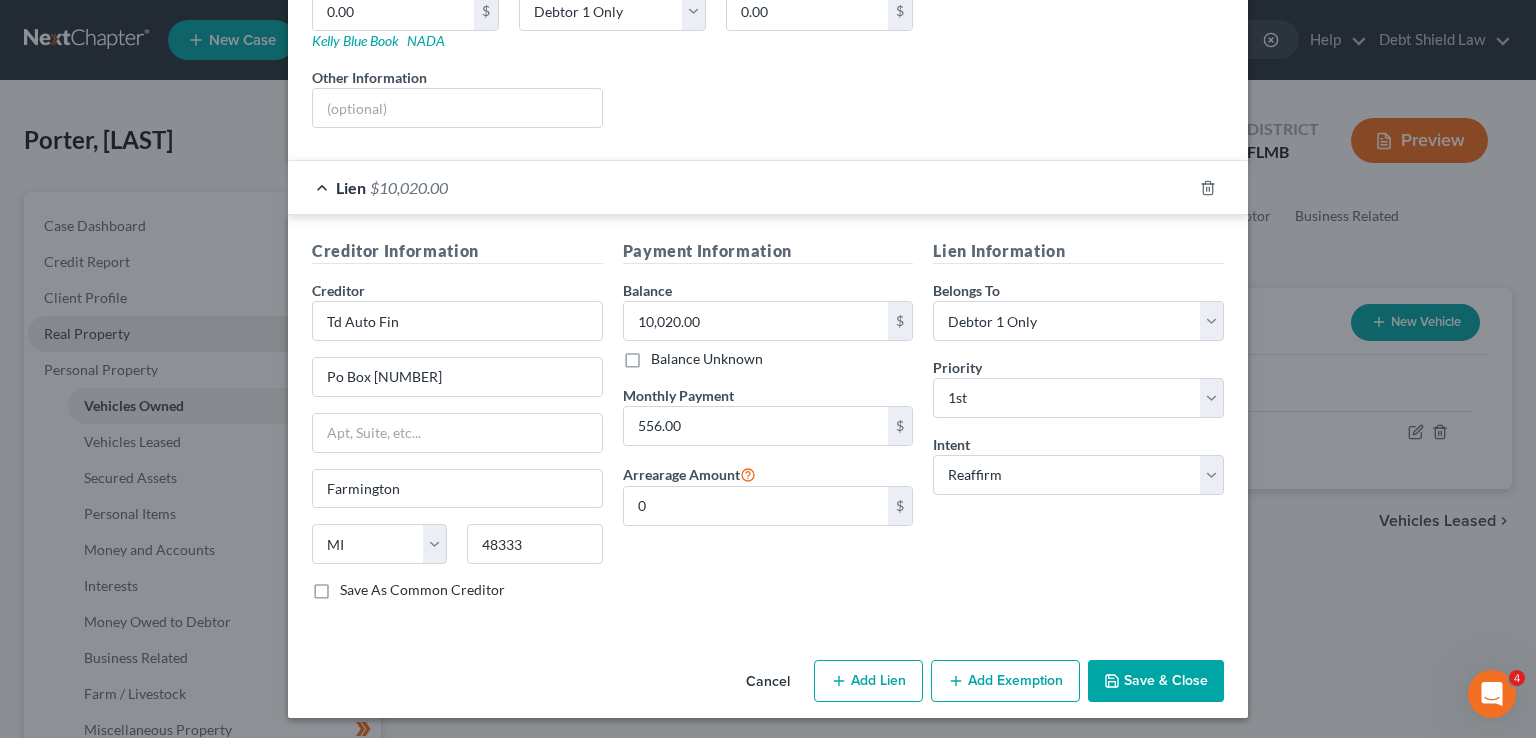 click on "Save & Close" at bounding box center [1156, 681] 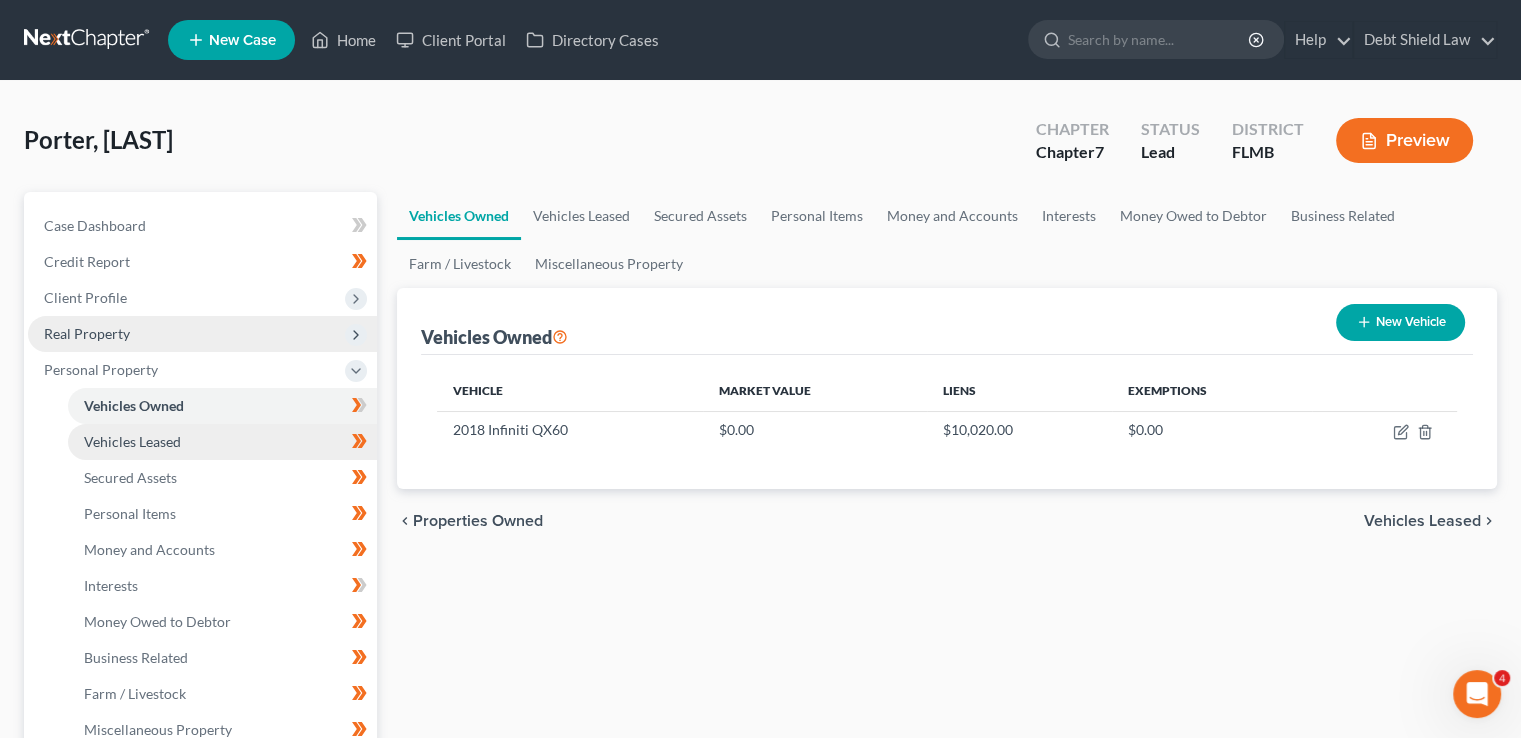 click on "Vehicles Leased" at bounding box center (222, 442) 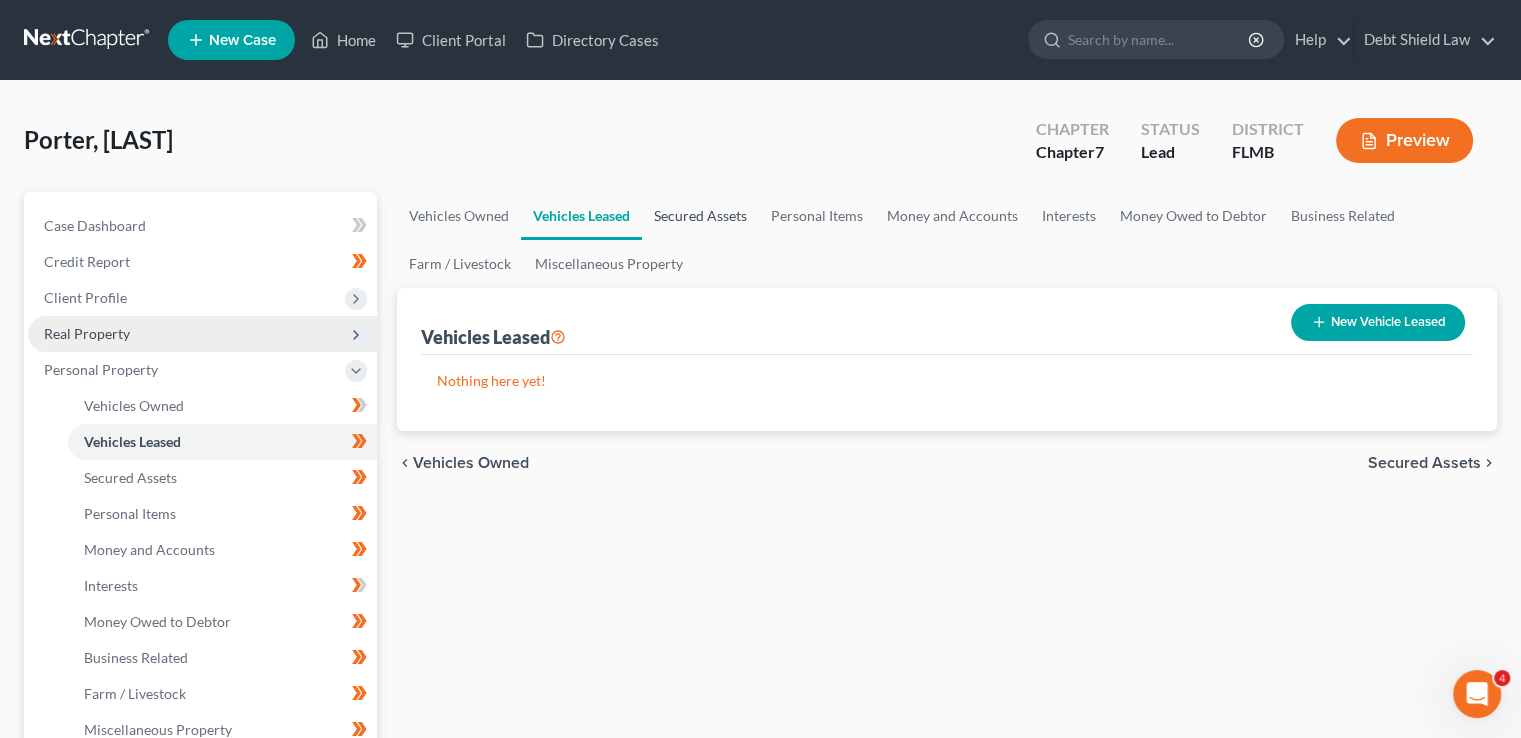 click on "Secured Assets" at bounding box center [700, 216] 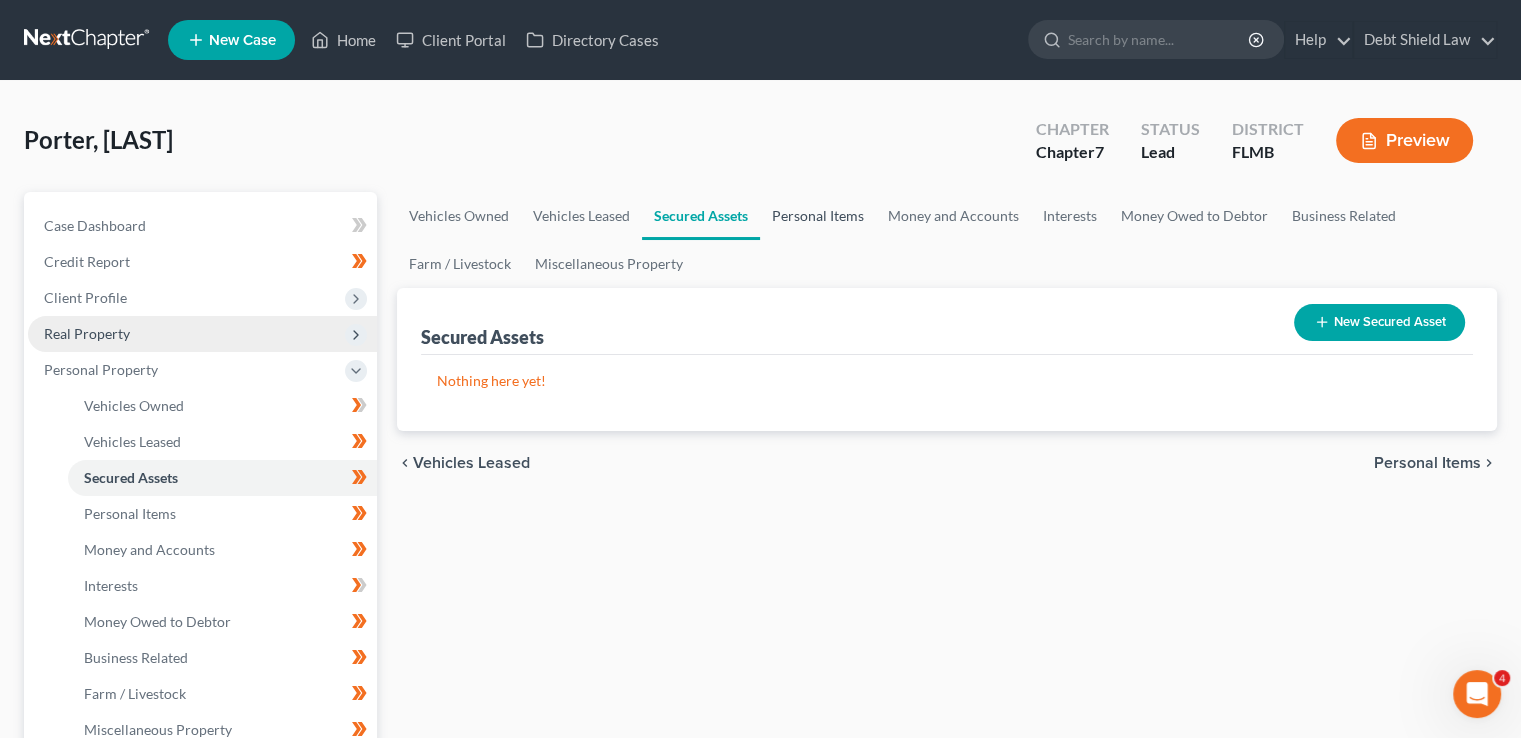click on "Personal Items" at bounding box center (818, 216) 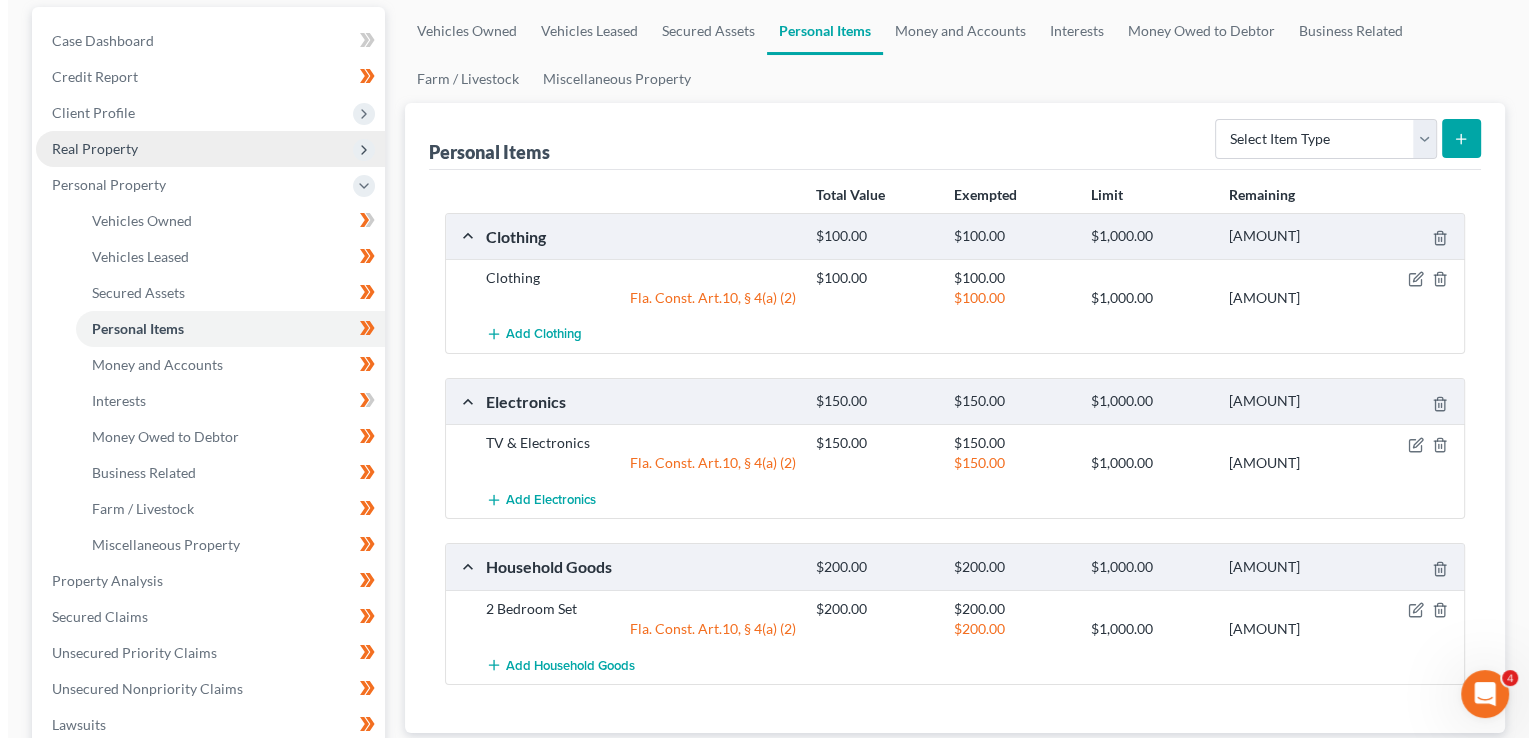 scroll, scrollTop: 184, scrollLeft: 0, axis: vertical 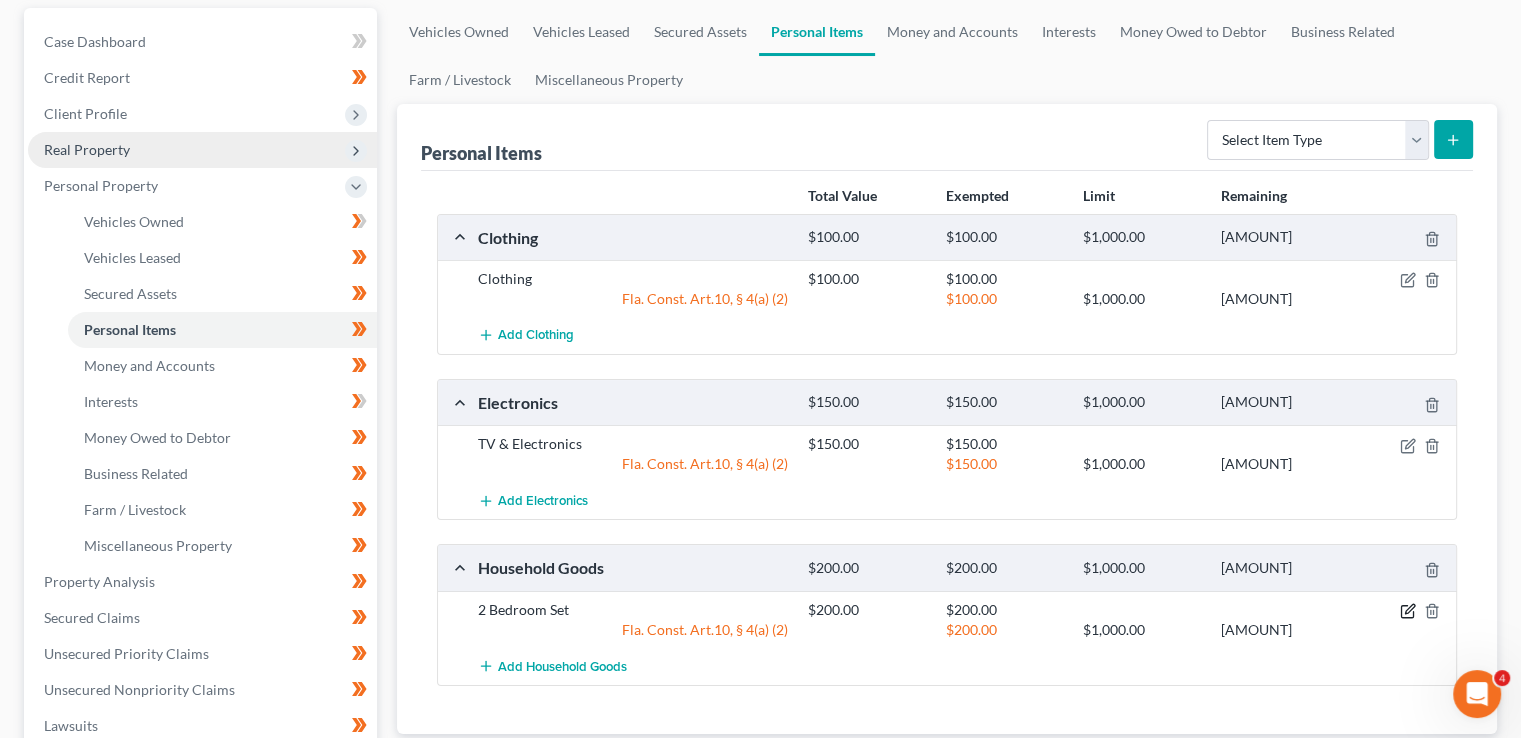 click 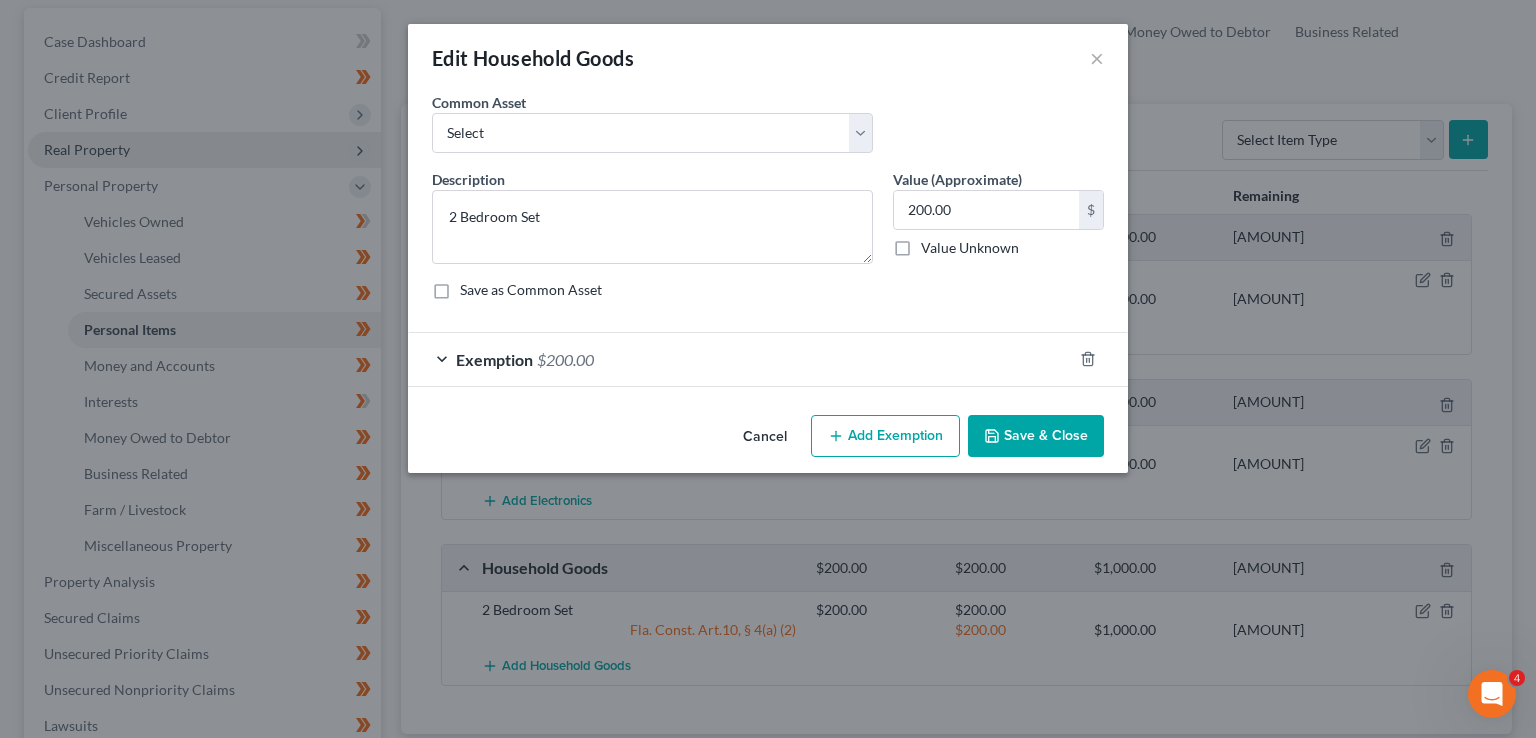 click on "Exemption $200.00" at bounding box center [740, 359] 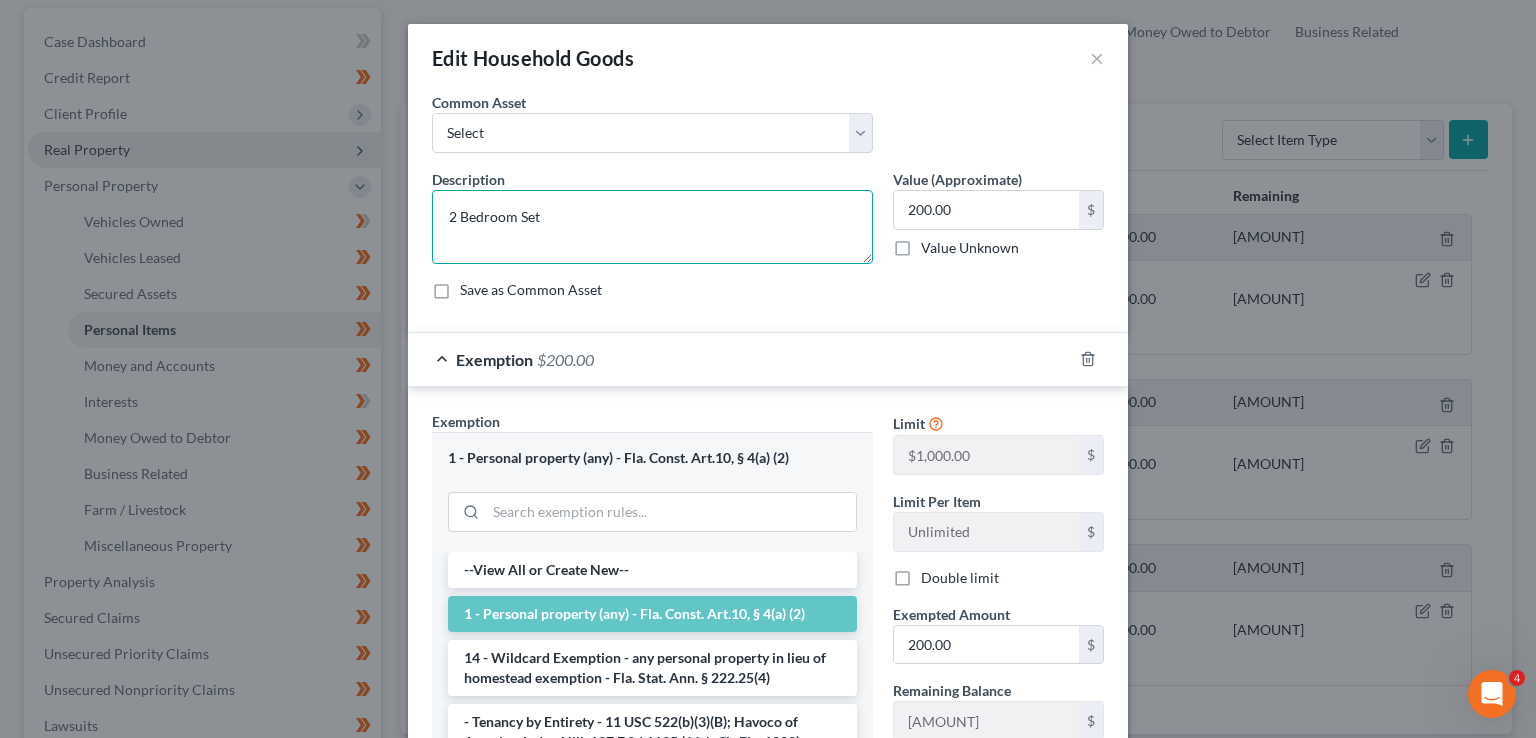 click on "2 Bedroom Set" at bounding box center [652, 227] 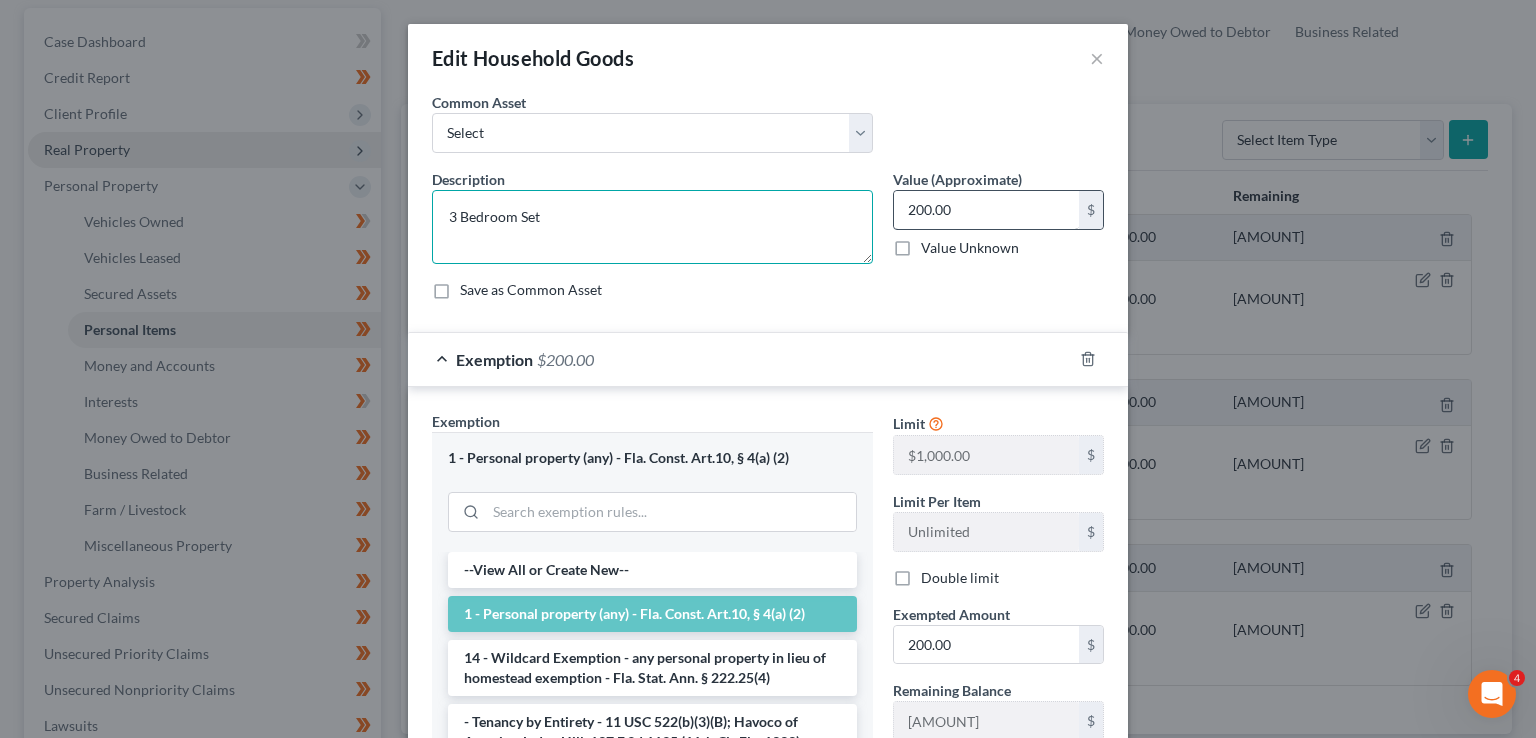 type on "3 Bedroom Set" 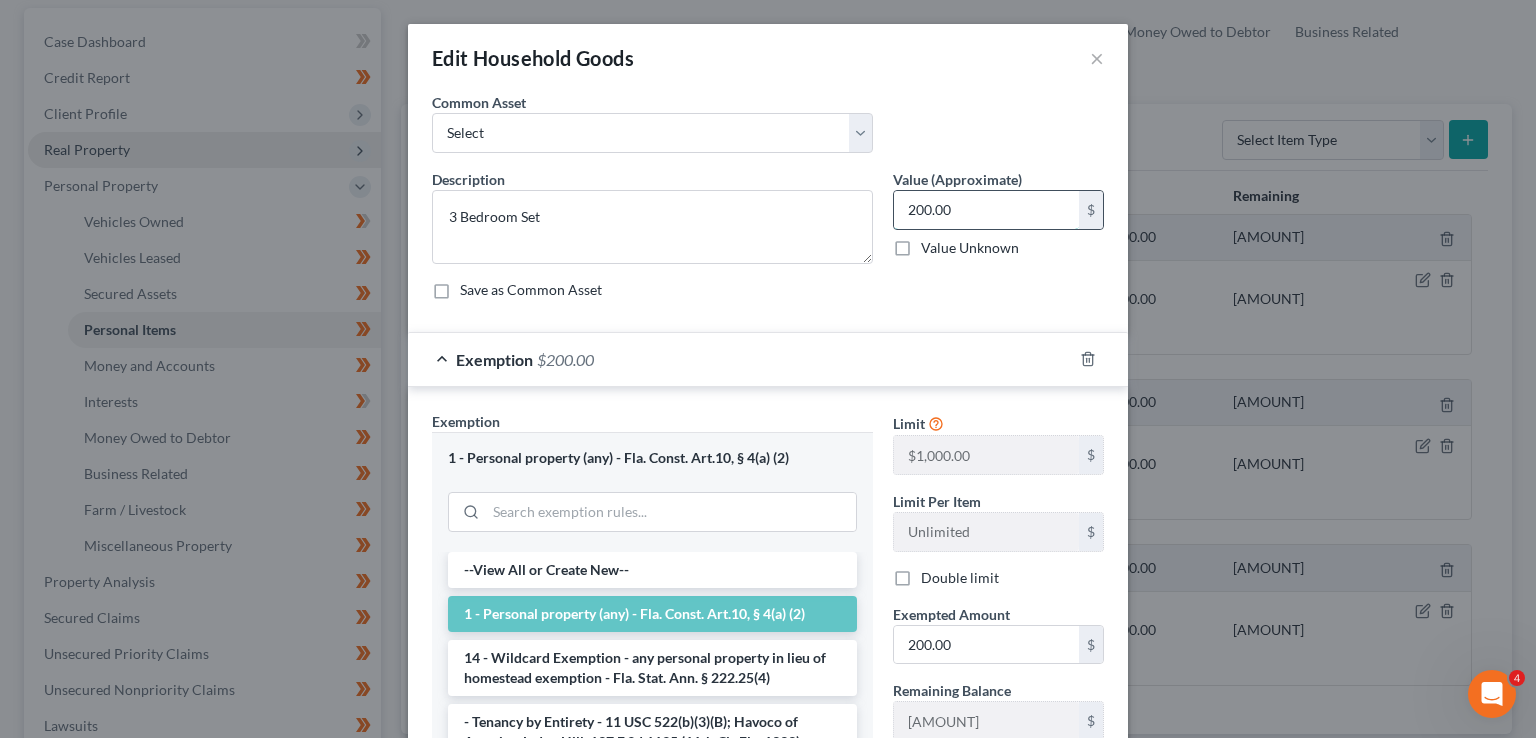 click on "200.00" at bounding box center [986, 210] 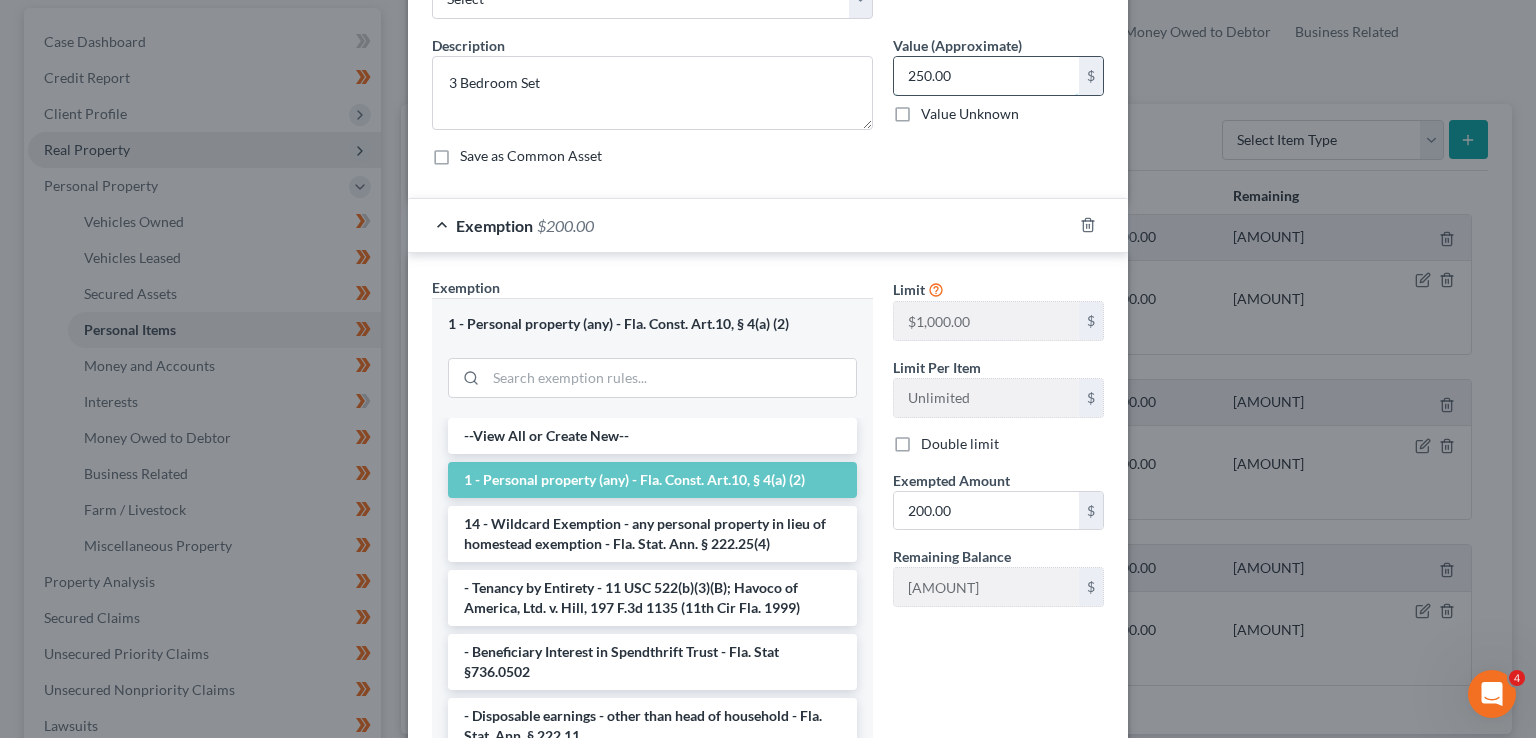 scroll, scrollTop: 144, scrollLeft: 0, axis: vertical 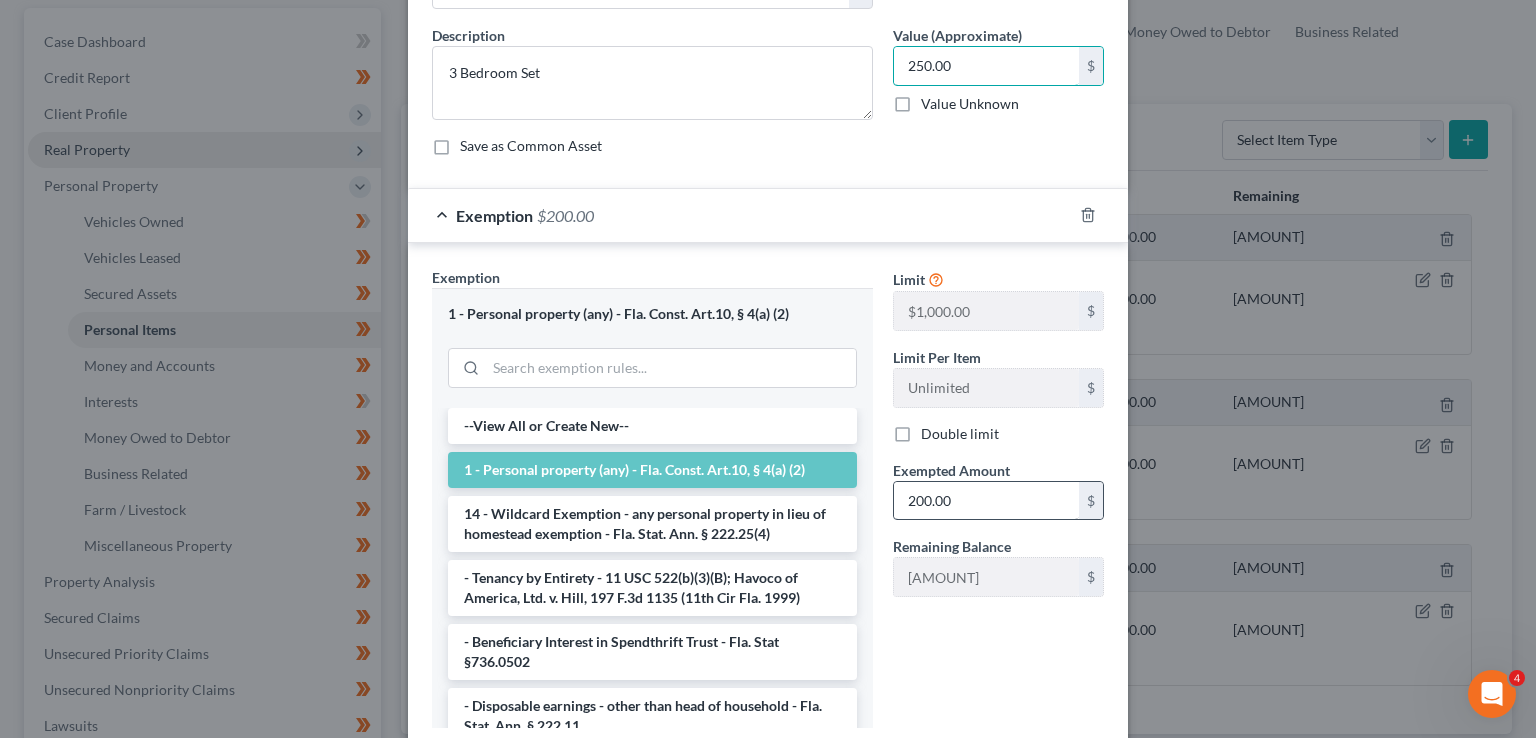 type on "250.00" 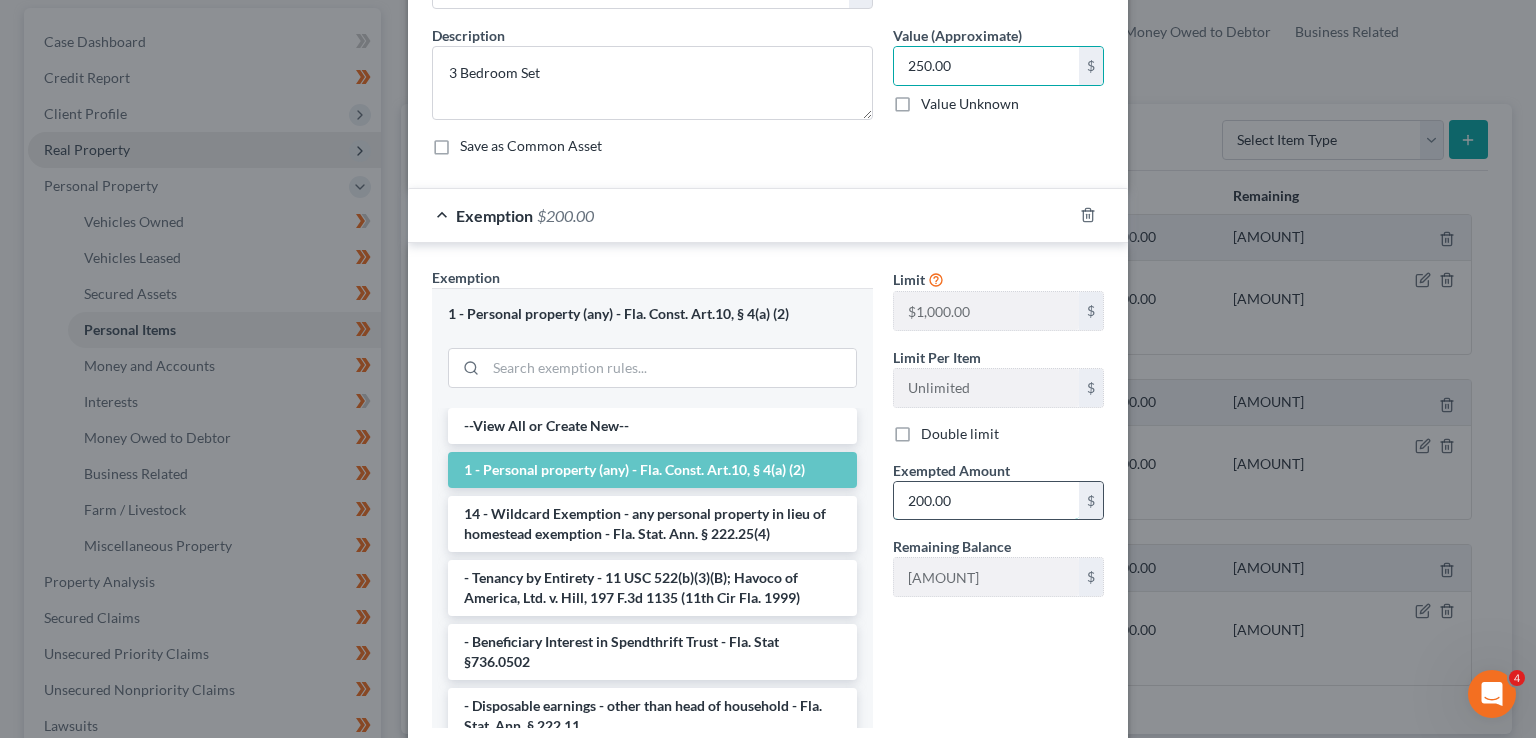 click on "200.00" at bounding box center (986, 501) 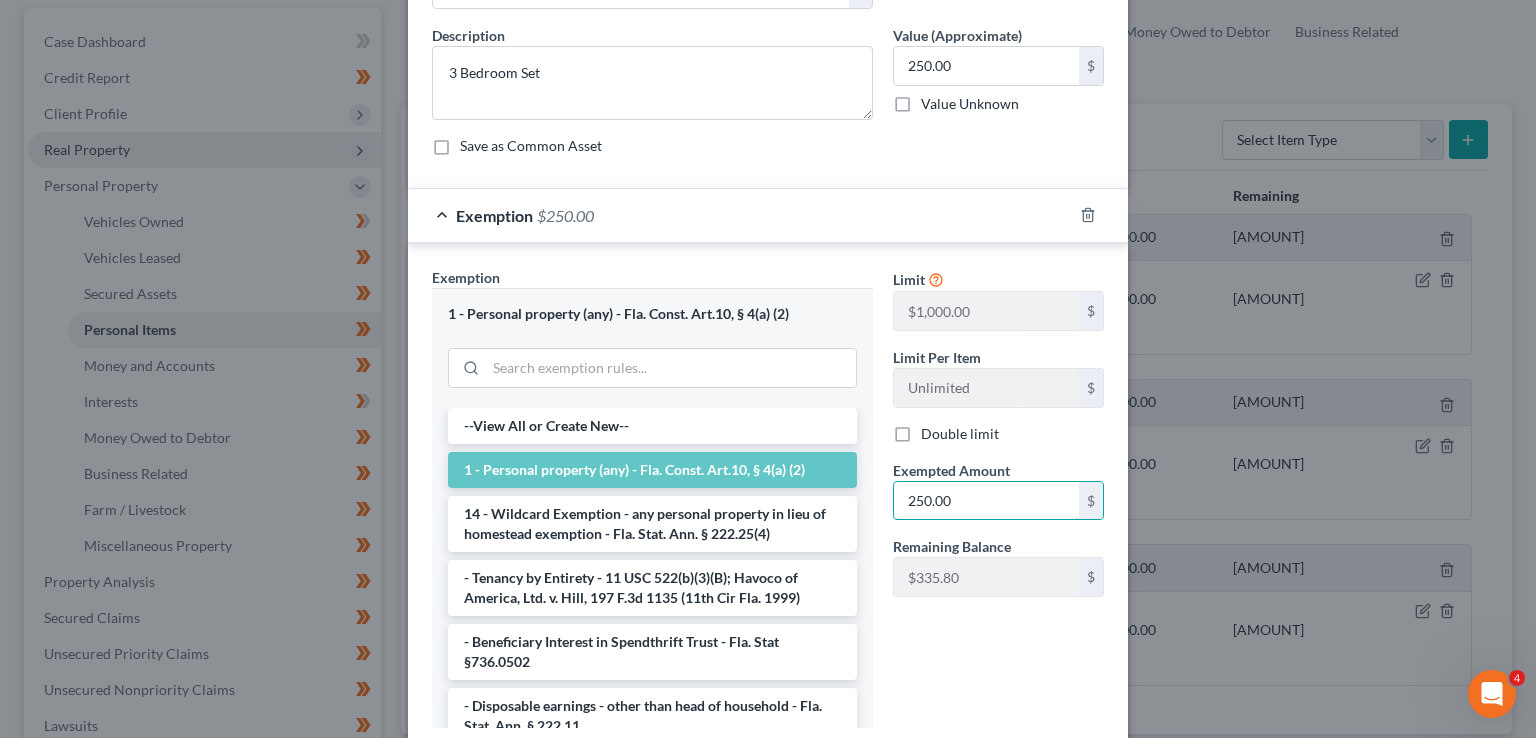 type on "250.00" 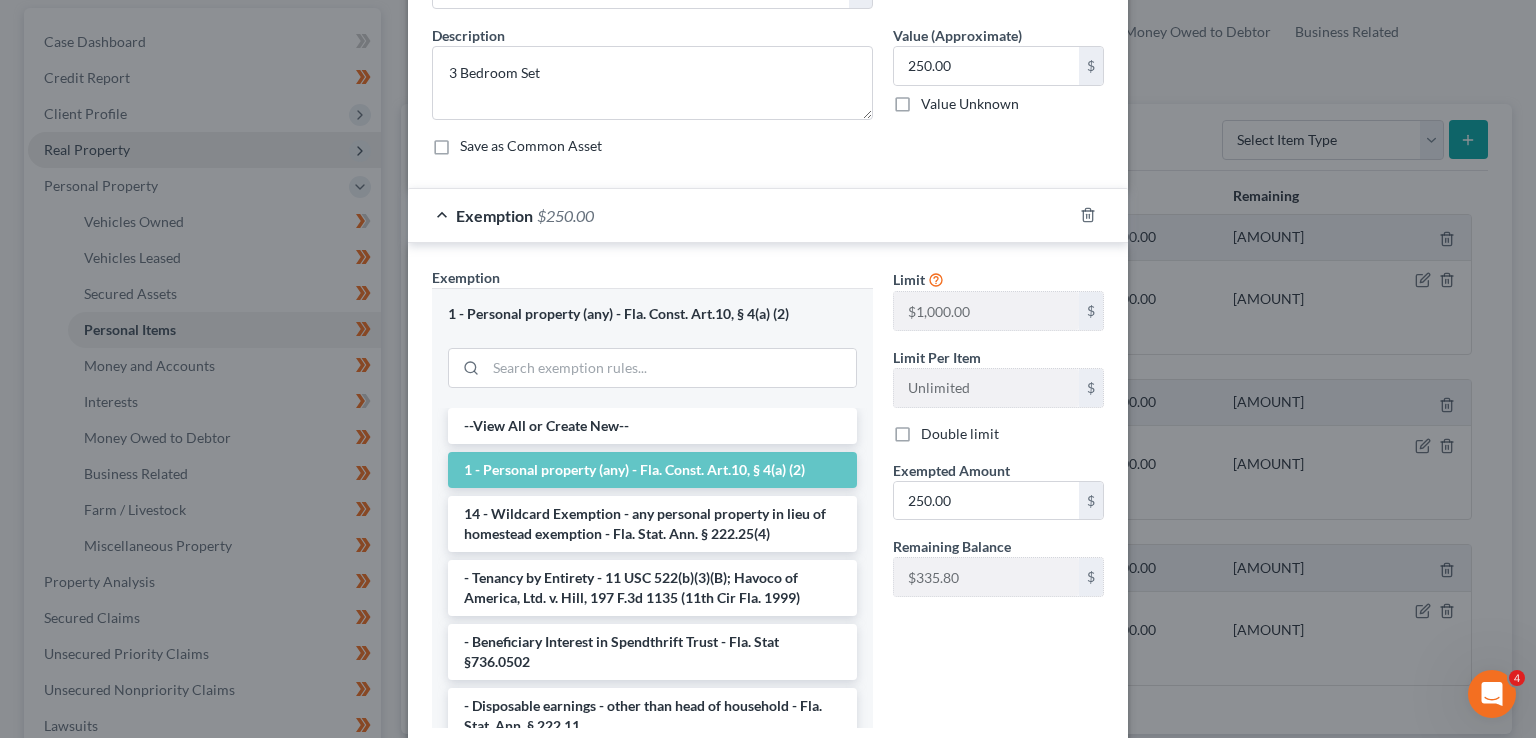 click on "Limit     [AMOUNT] $ Limit Per Item Unlimited $ Double limit
Exempted Amount
*
[AMOUNT] $ Remaining Balance [AMOUNT] $" at bounding box center [998, 505] 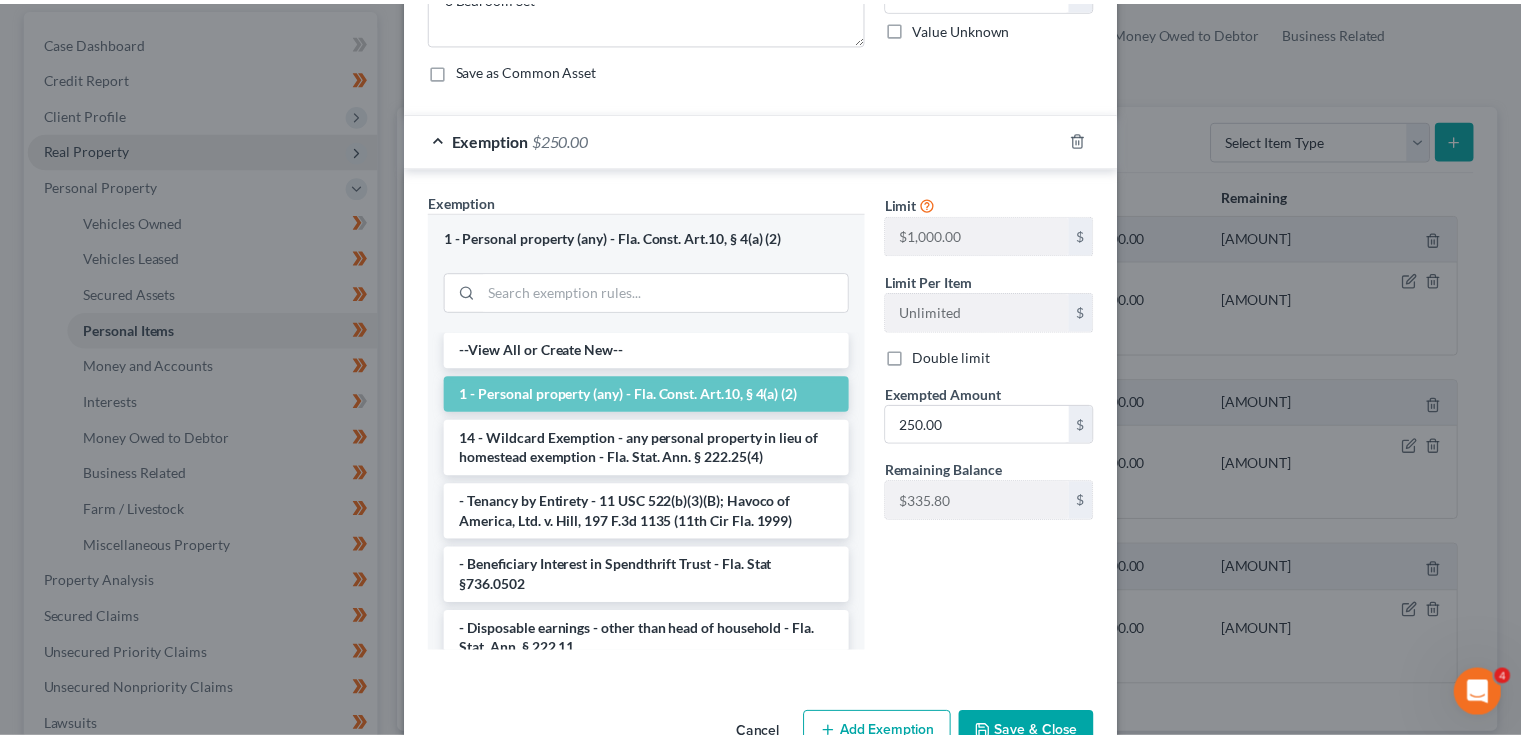 scroll, scrollTop: 274, scrollLeft: 0, axis: vertical 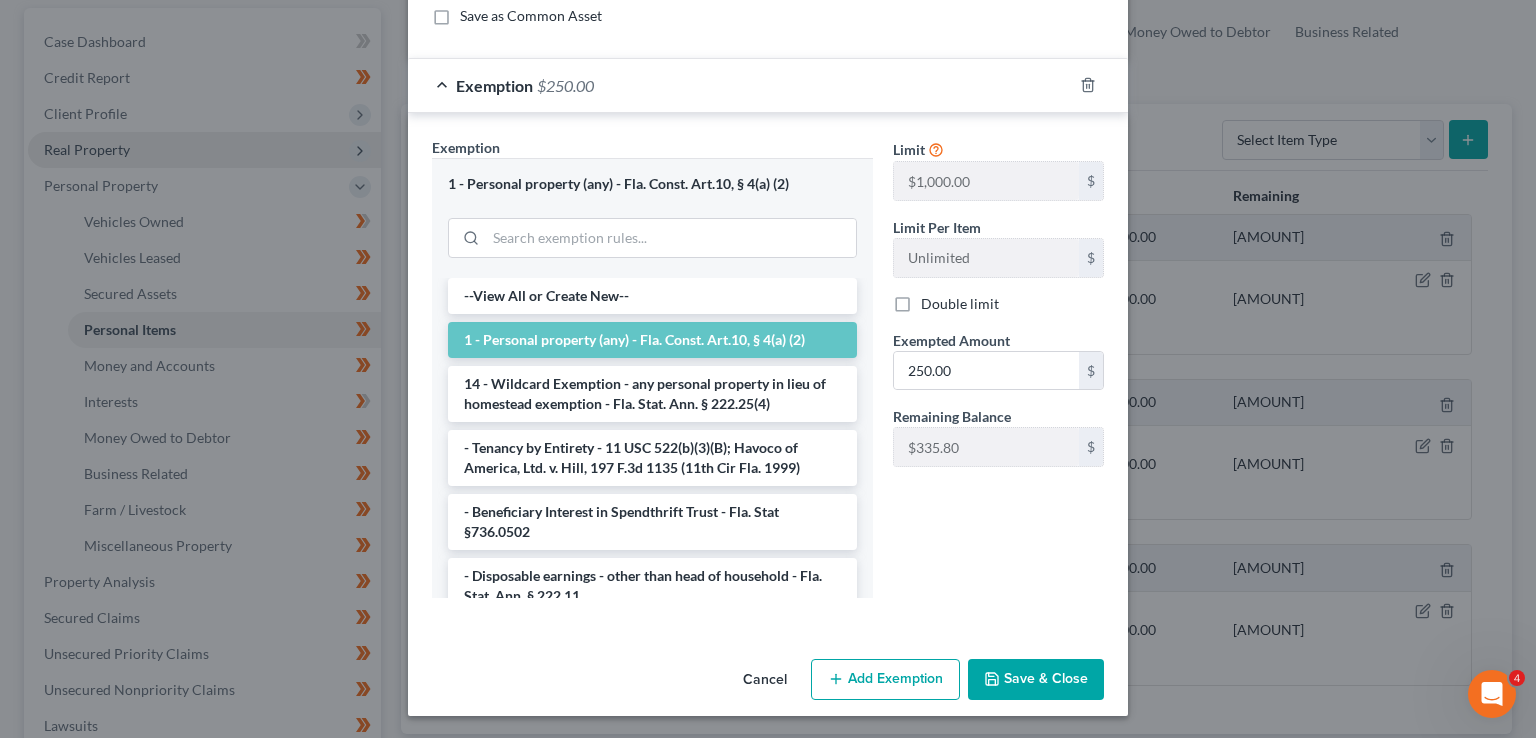 drag, startPoint x: 1041, startPoint y: 706, endPoint x: 1040, endPoint y: 676, distance: 30.016663 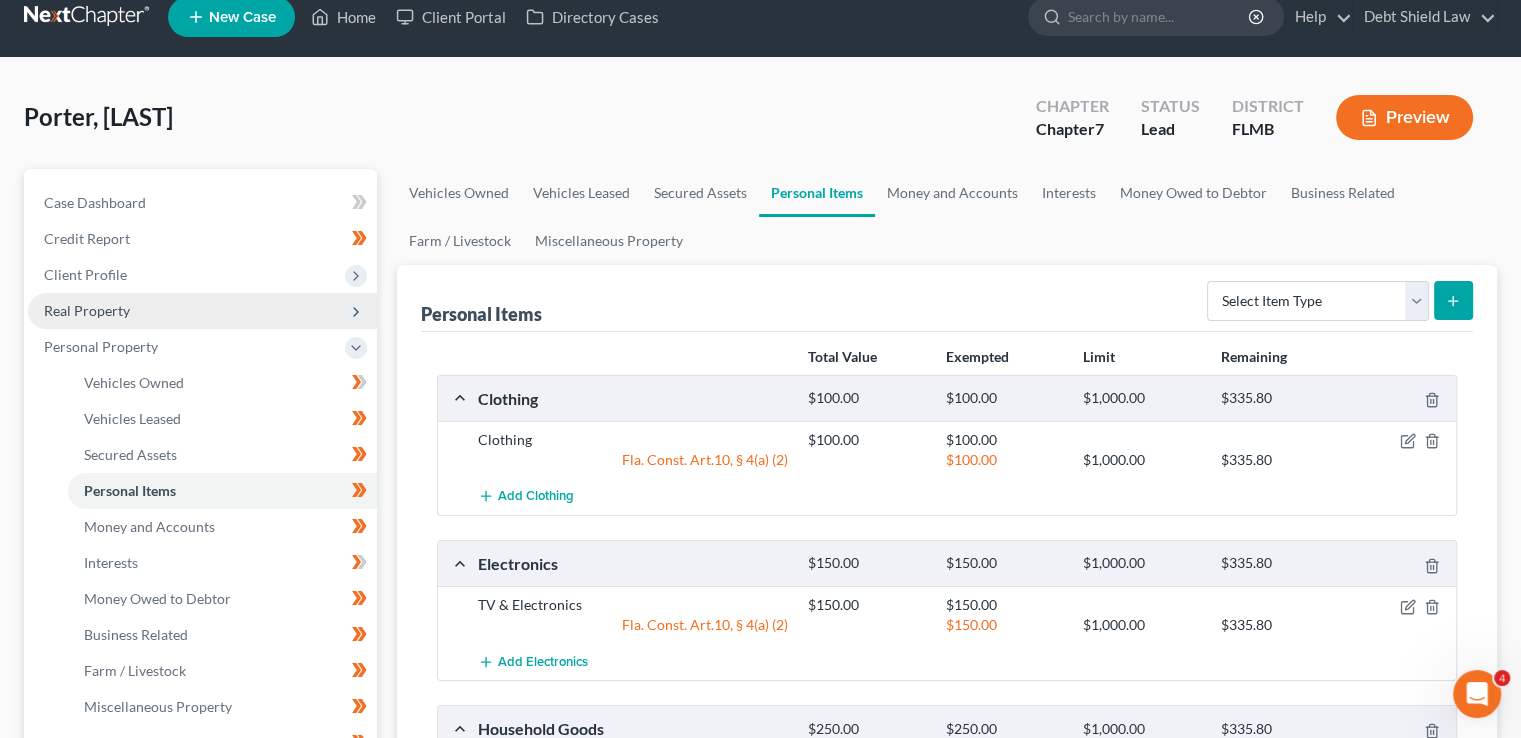 scroll, scrollTop: 0, scrollLeft: 0, axis: both 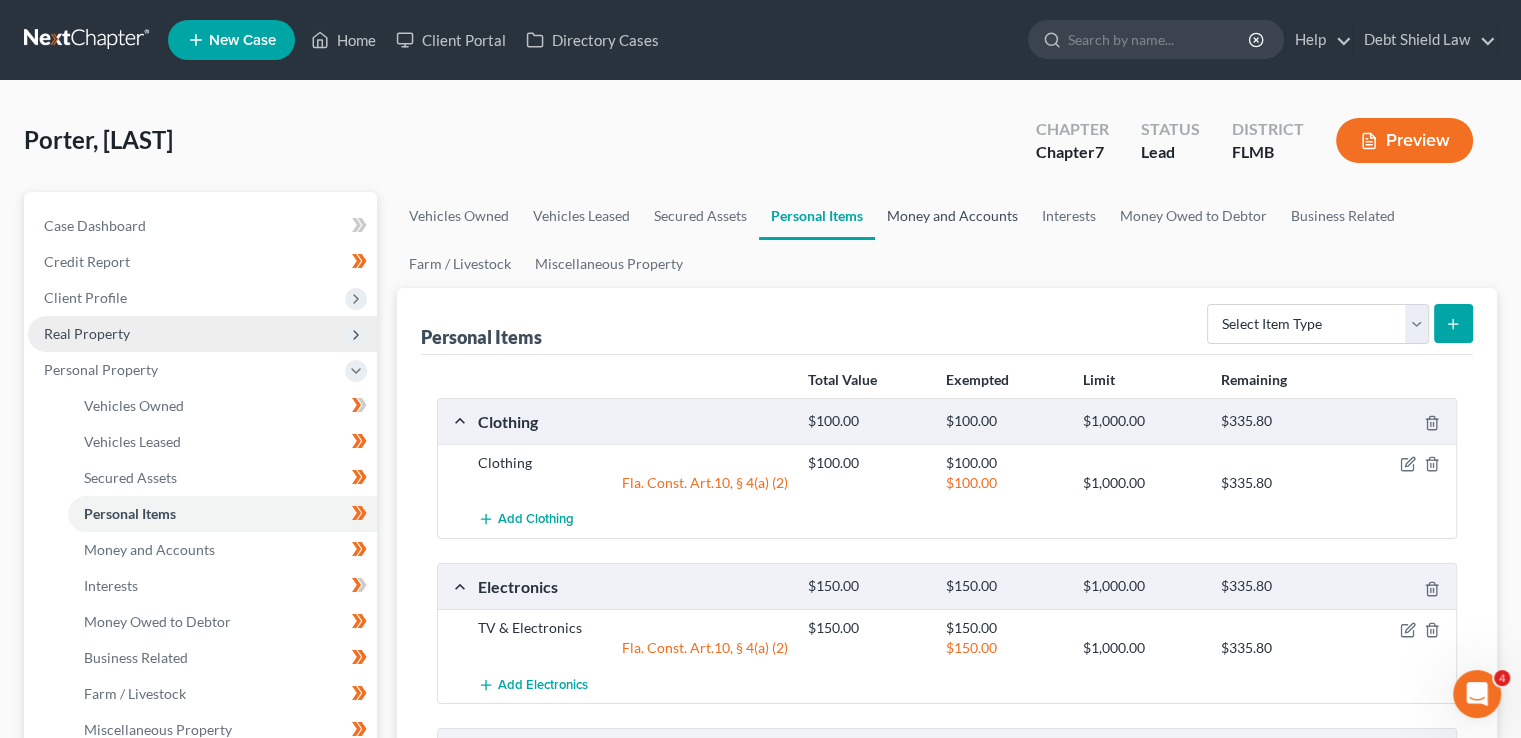 click on "Money and Accounts" at bounding box center [952, 216] 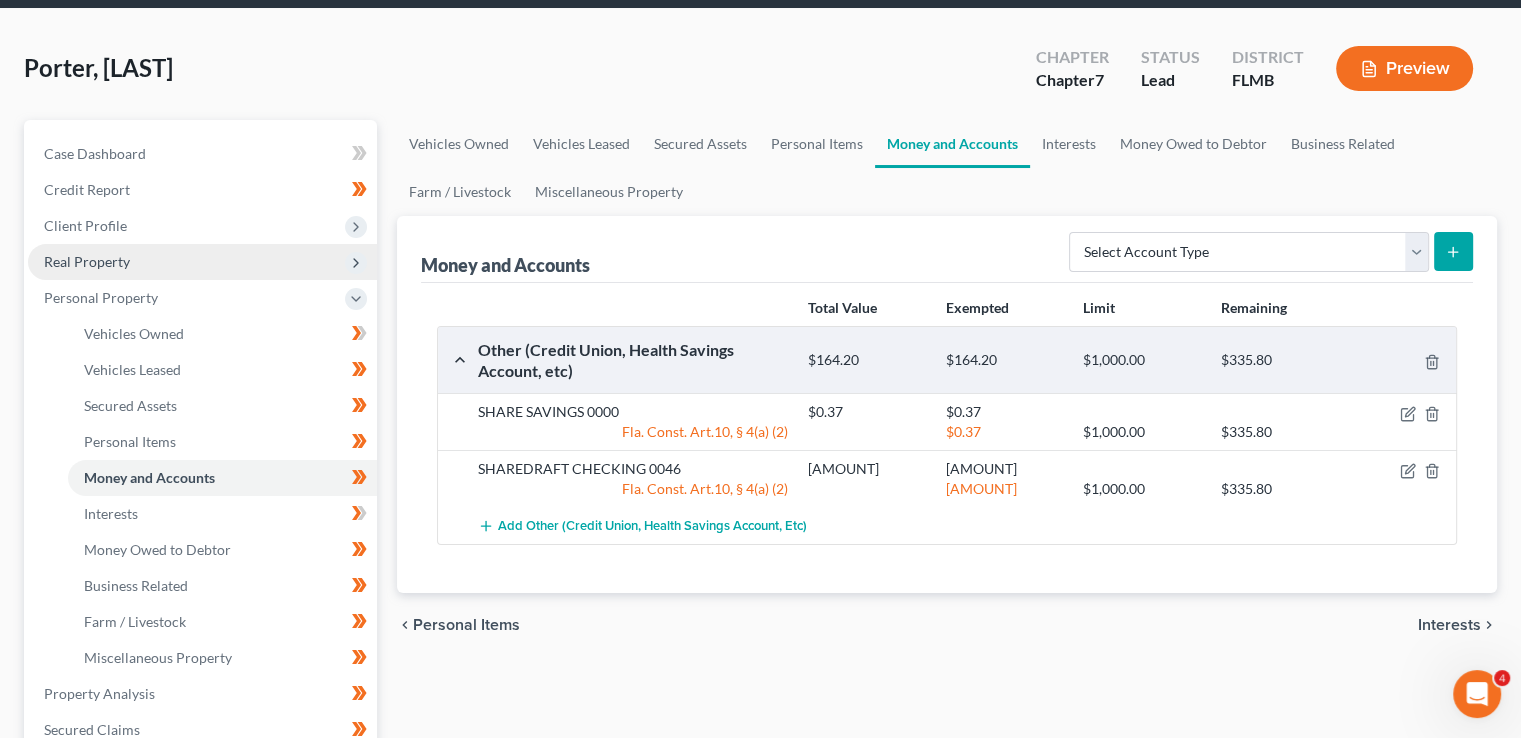 scroll, scrollTop: 74, scrollLeft: 0, axis: vertical 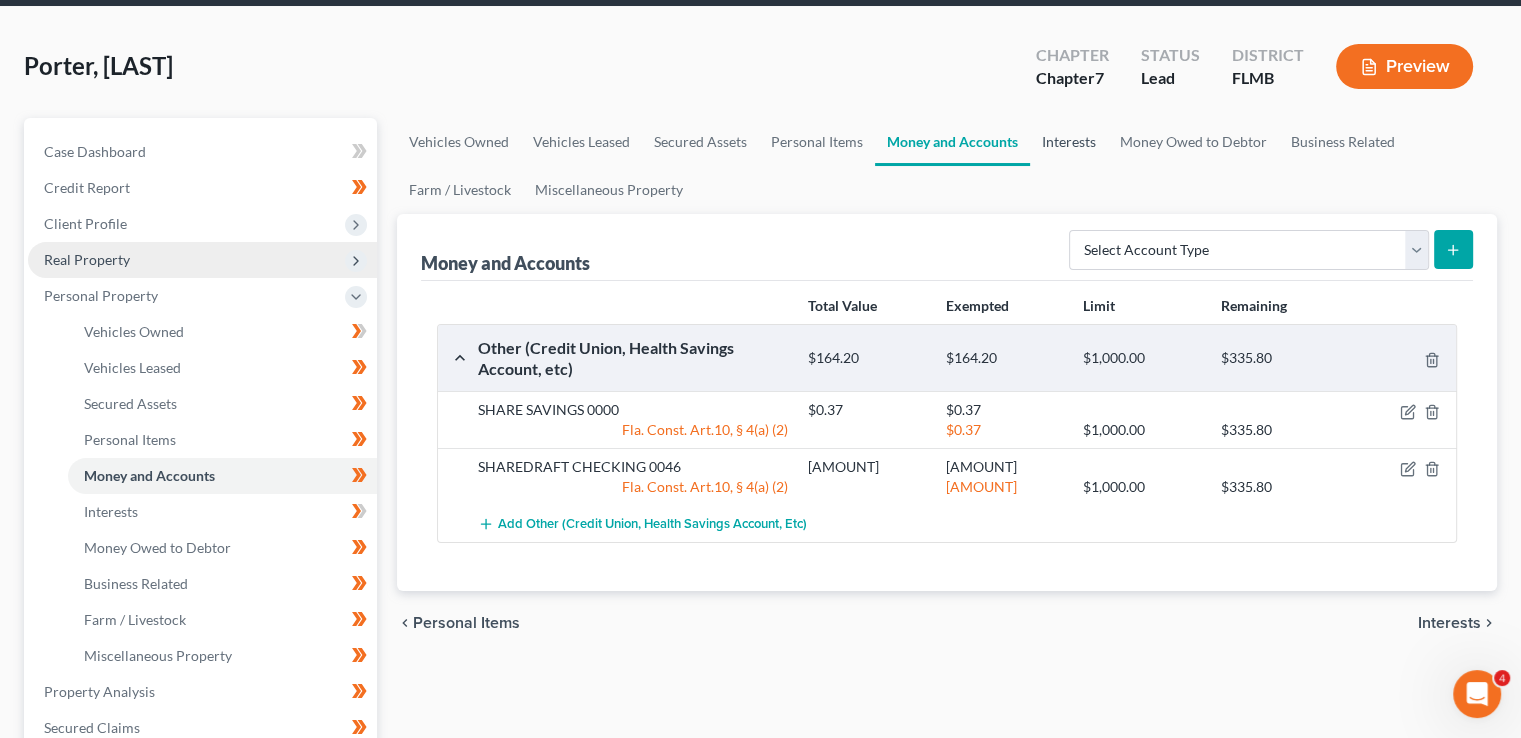 click on "Interests" at bounding box center (1069, 142) 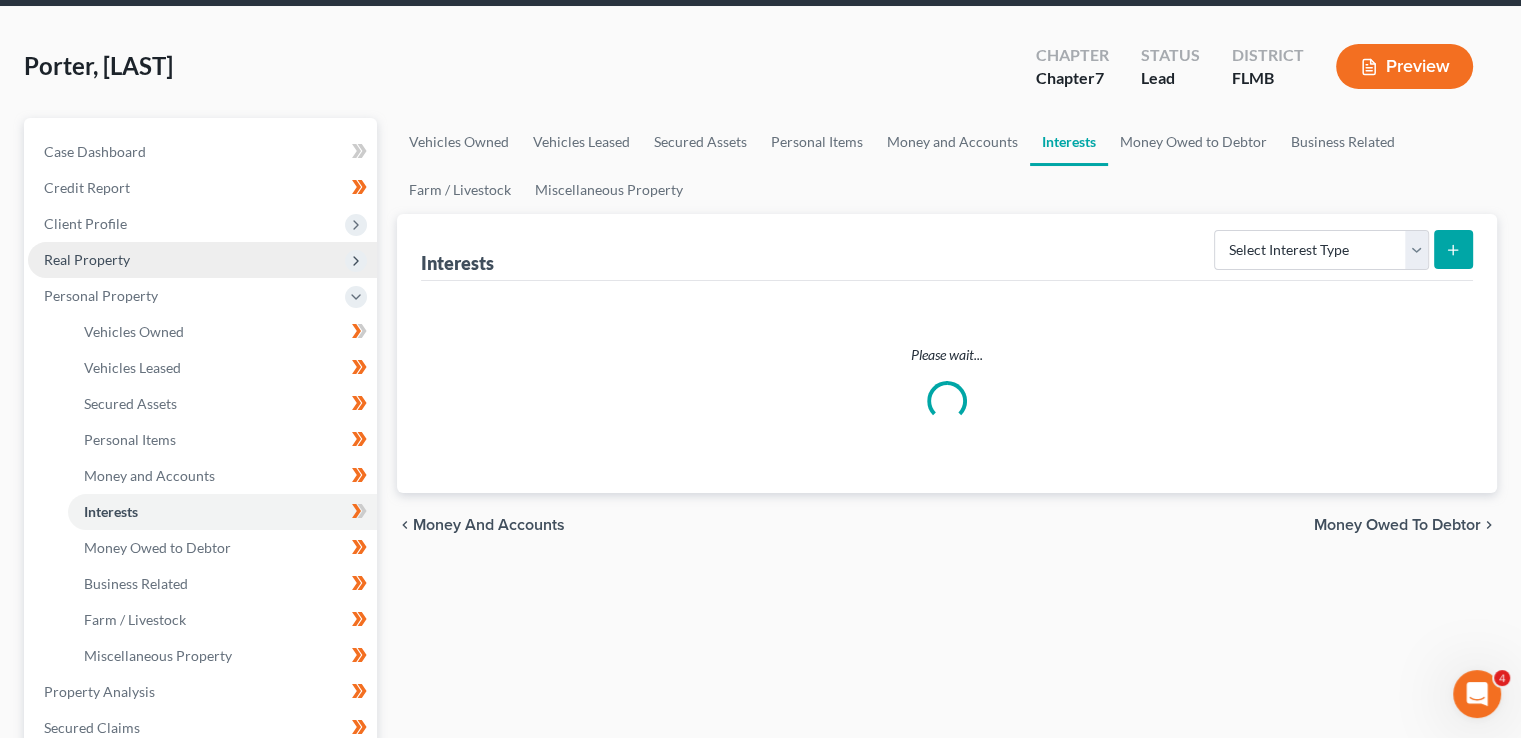 scroll, scrollTop: 0, scrollLeft: 0, axis: both 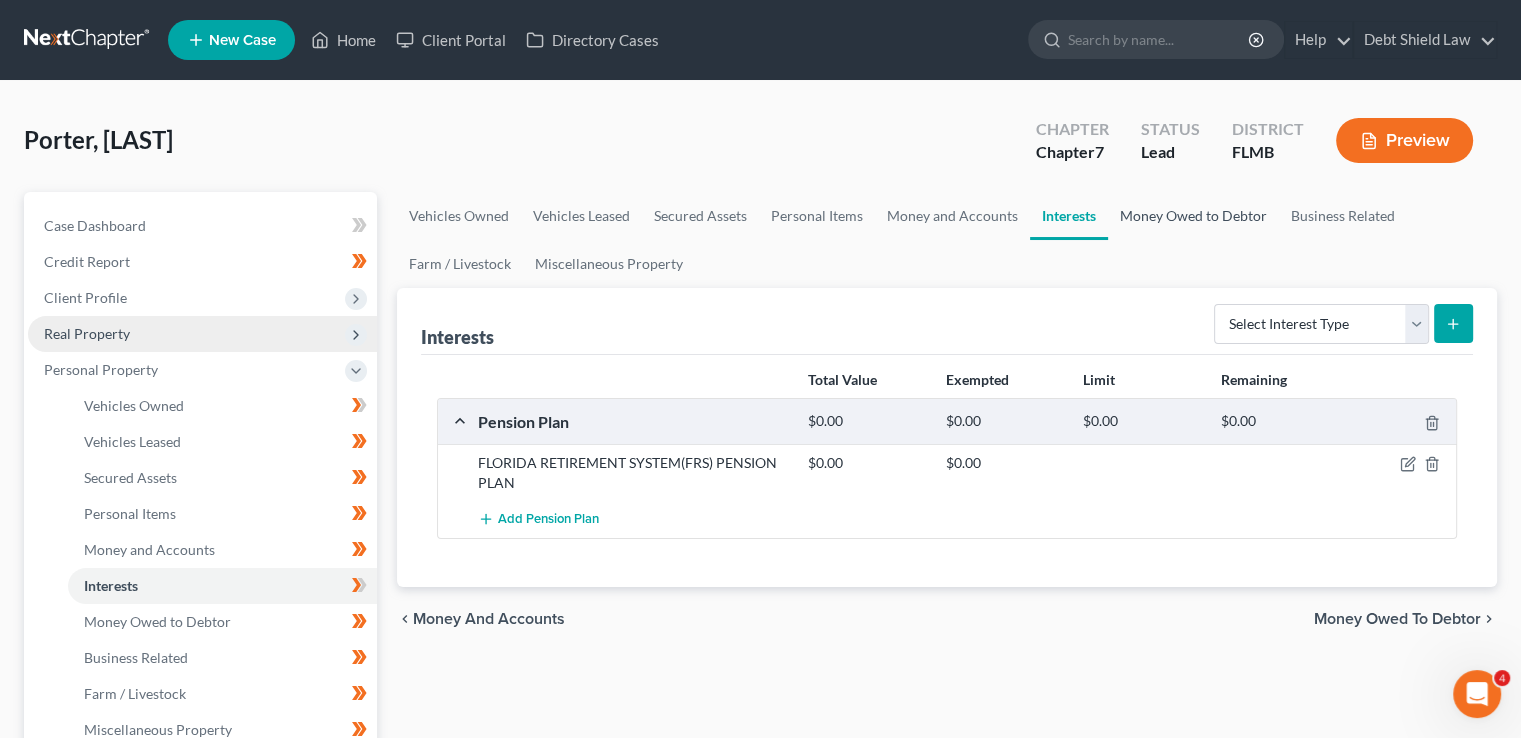 click on "Money Owed to Debtor" at bounding box center (1193, 216) 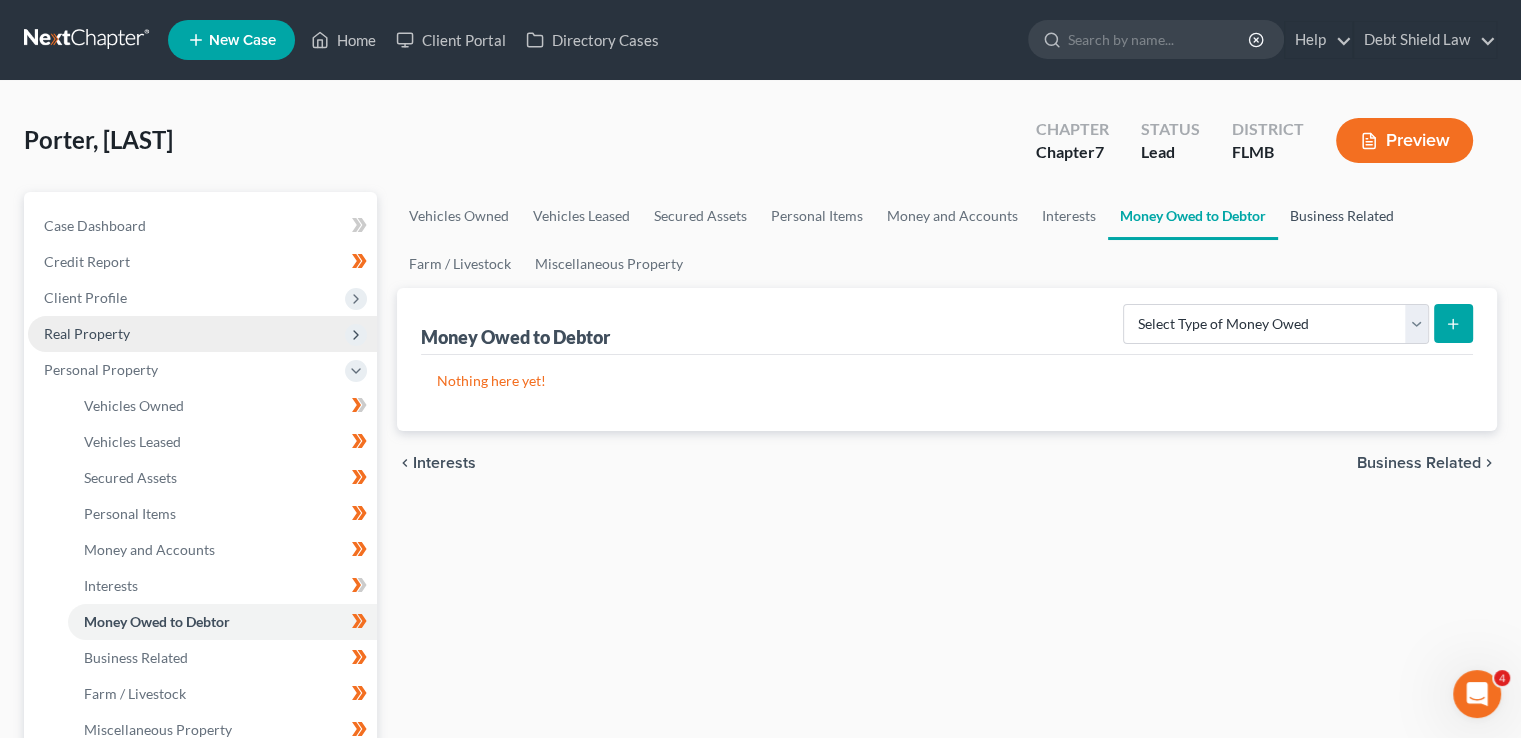 click on "Business Related" at bounding box center (1342, 216) 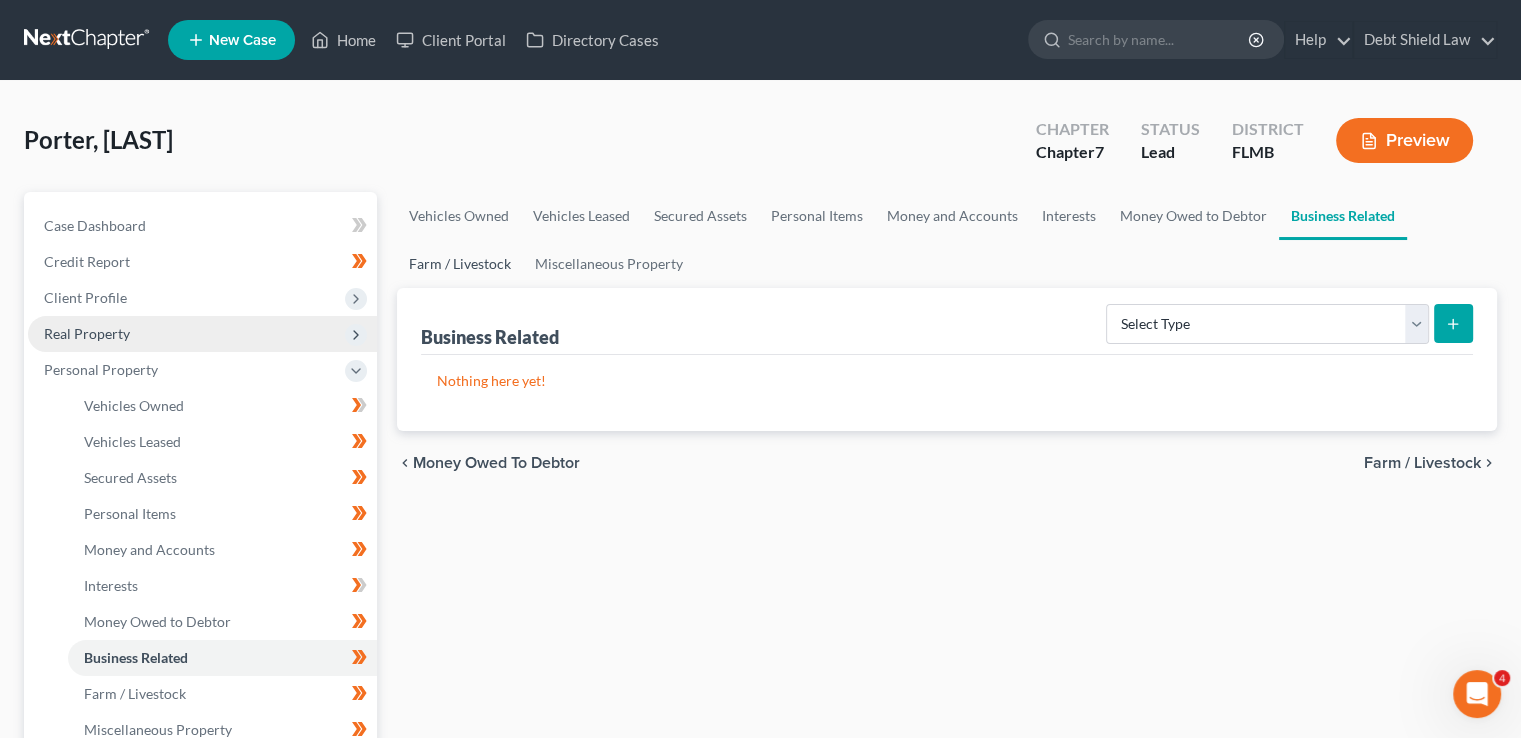 click on "Farm / Livestock" at bounding box center (460, 264) 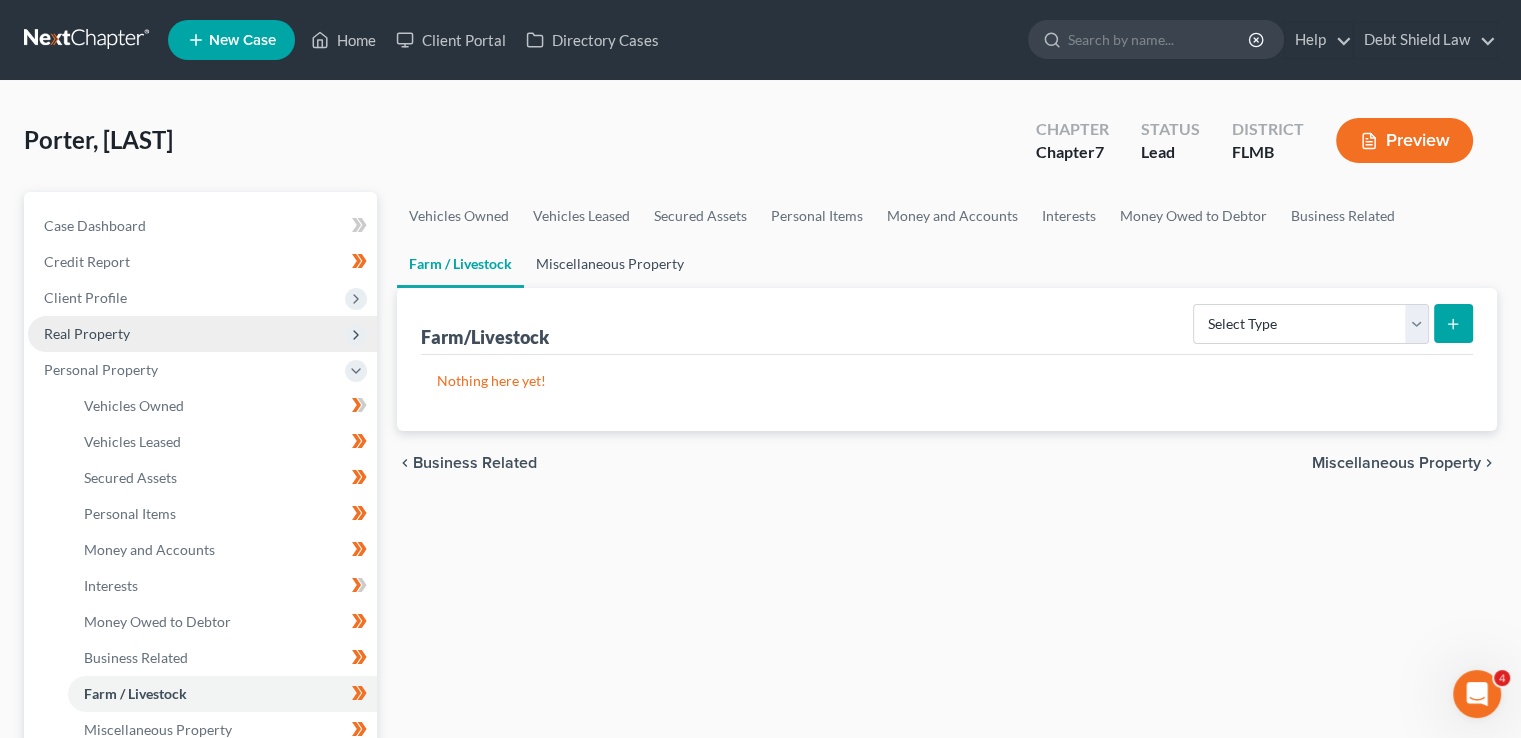 click on "Miscellaneous Property" at bounding box center (610, 264) 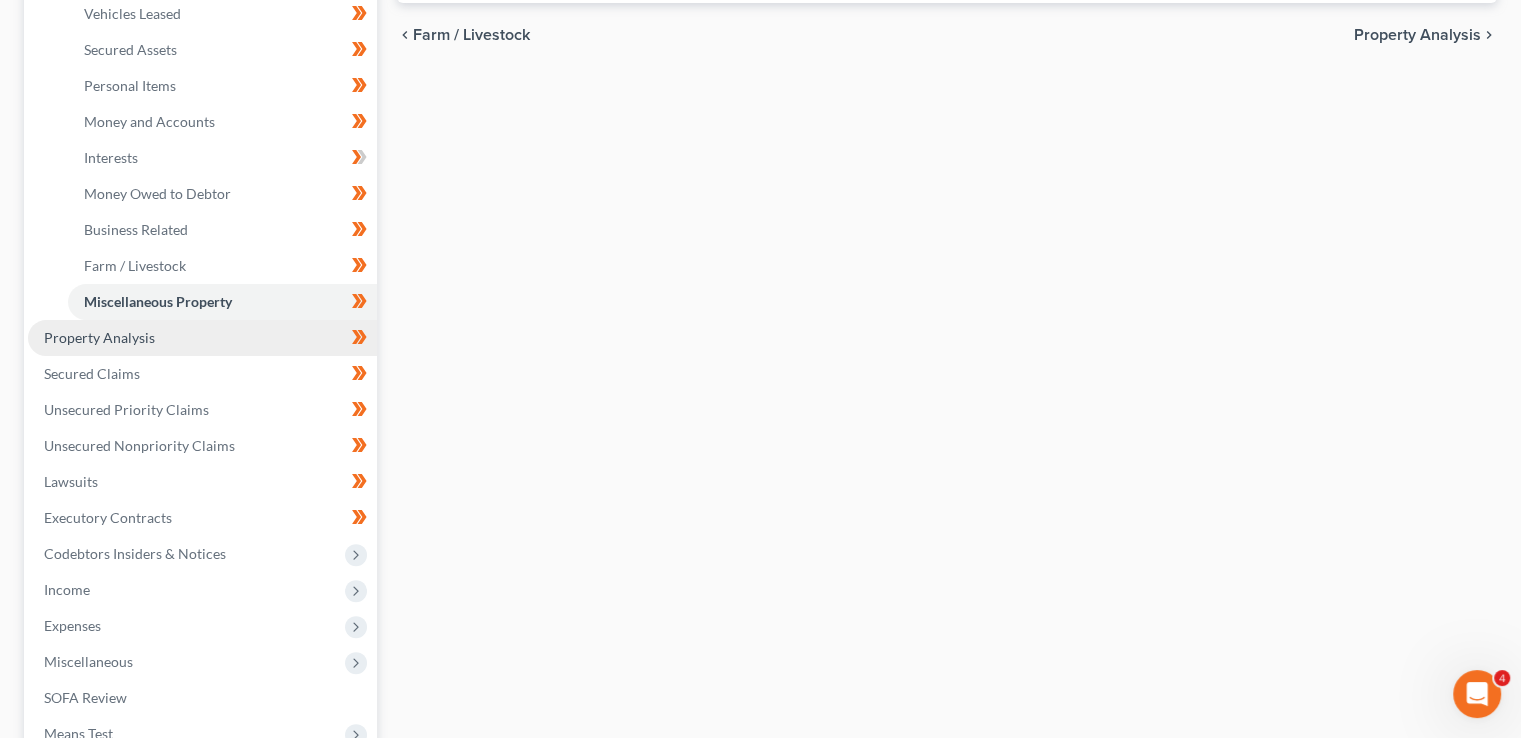 click on "Property Analysis" at bounding box center [202, 338] 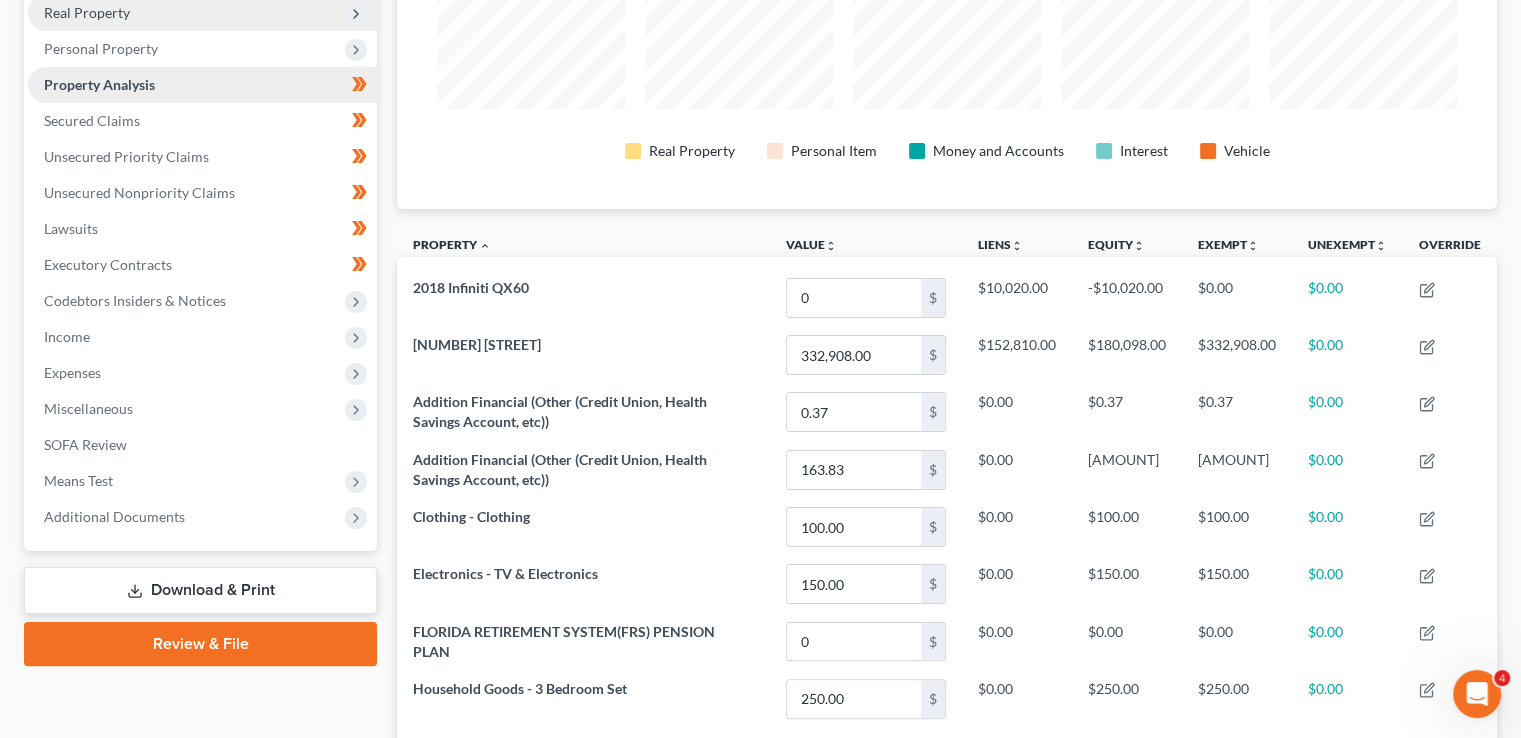 scroll, scrollTop: 0, scrollLeft: 0, axis: both 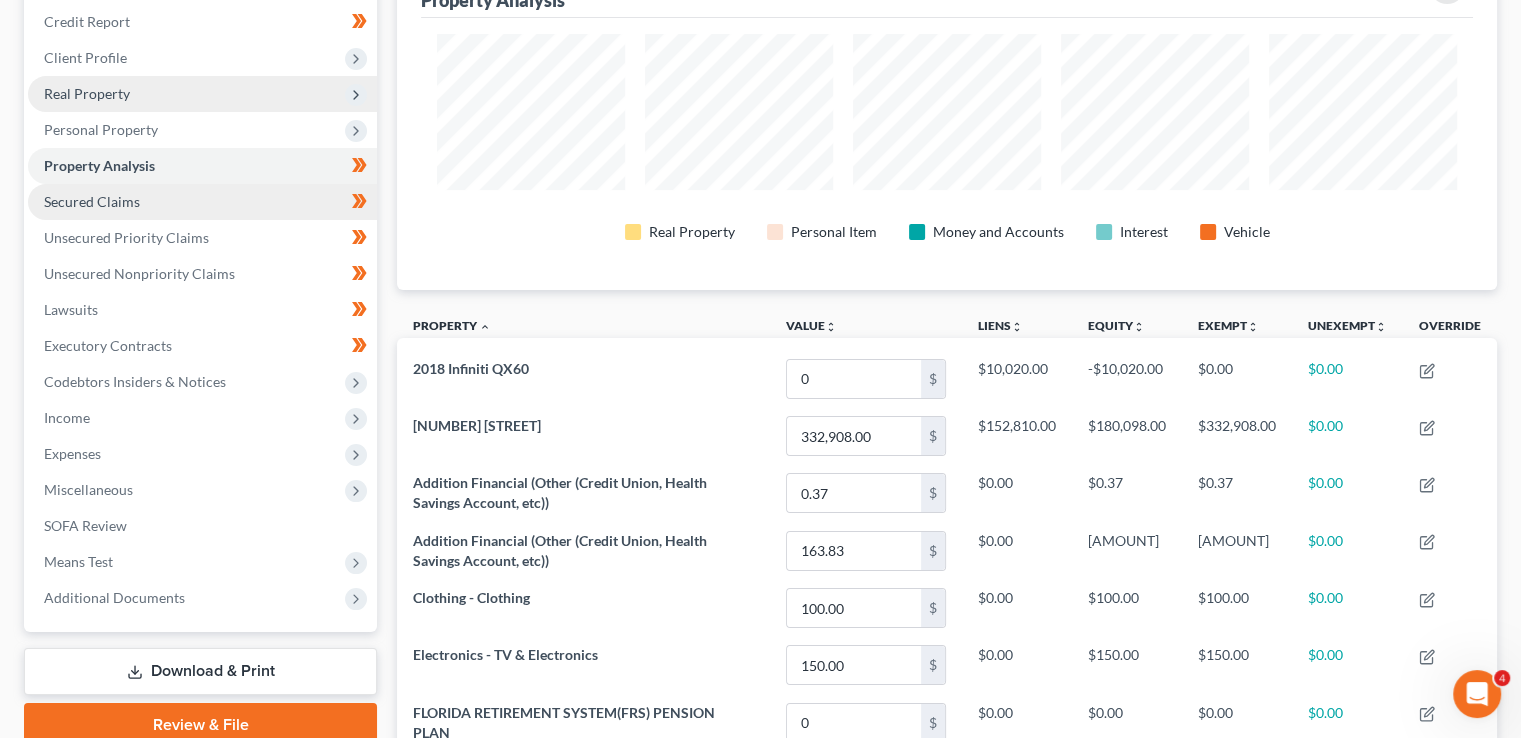 click on "Secured Claims" at bounding box center [202, 202] 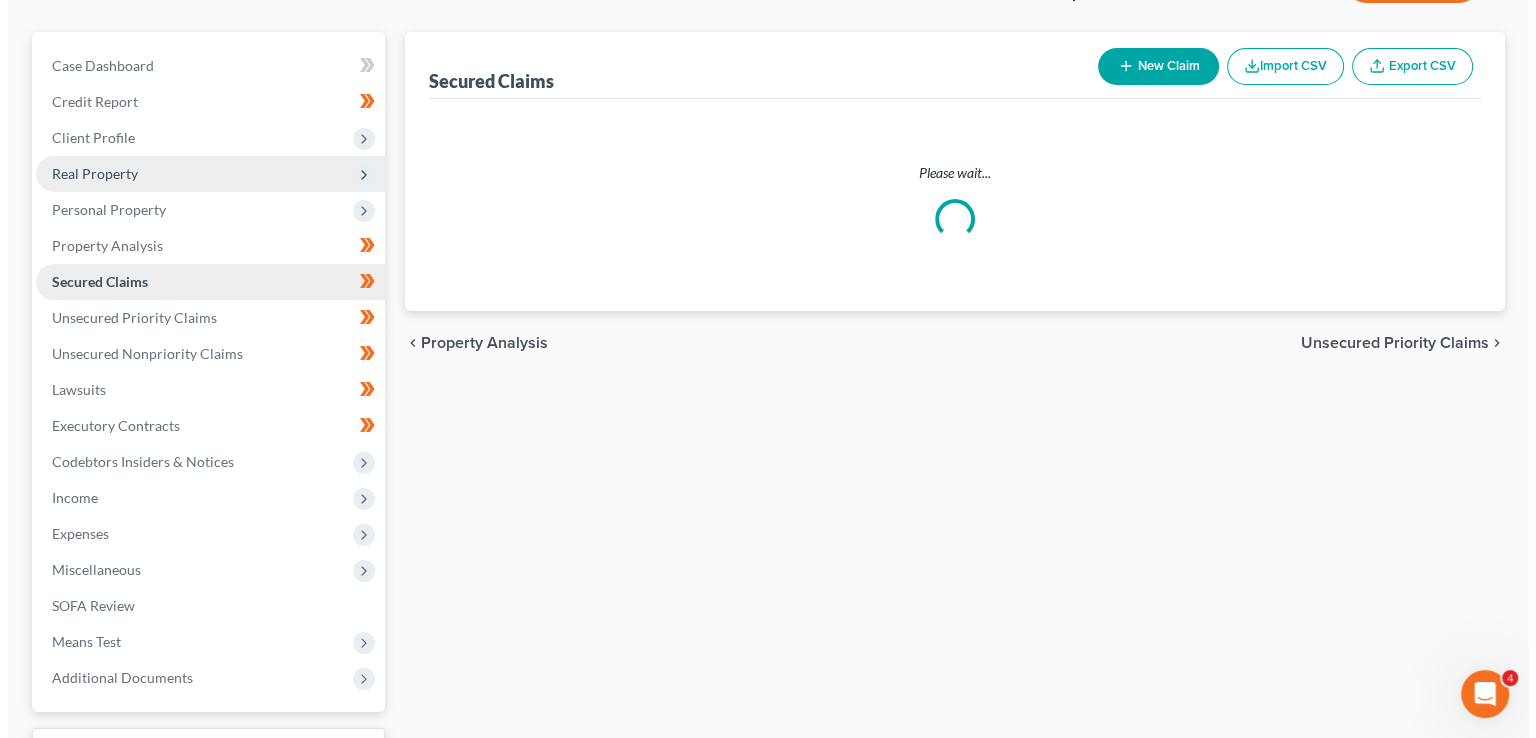 scroll, scrollTop: 0, scrollLeft: 0, axis: both 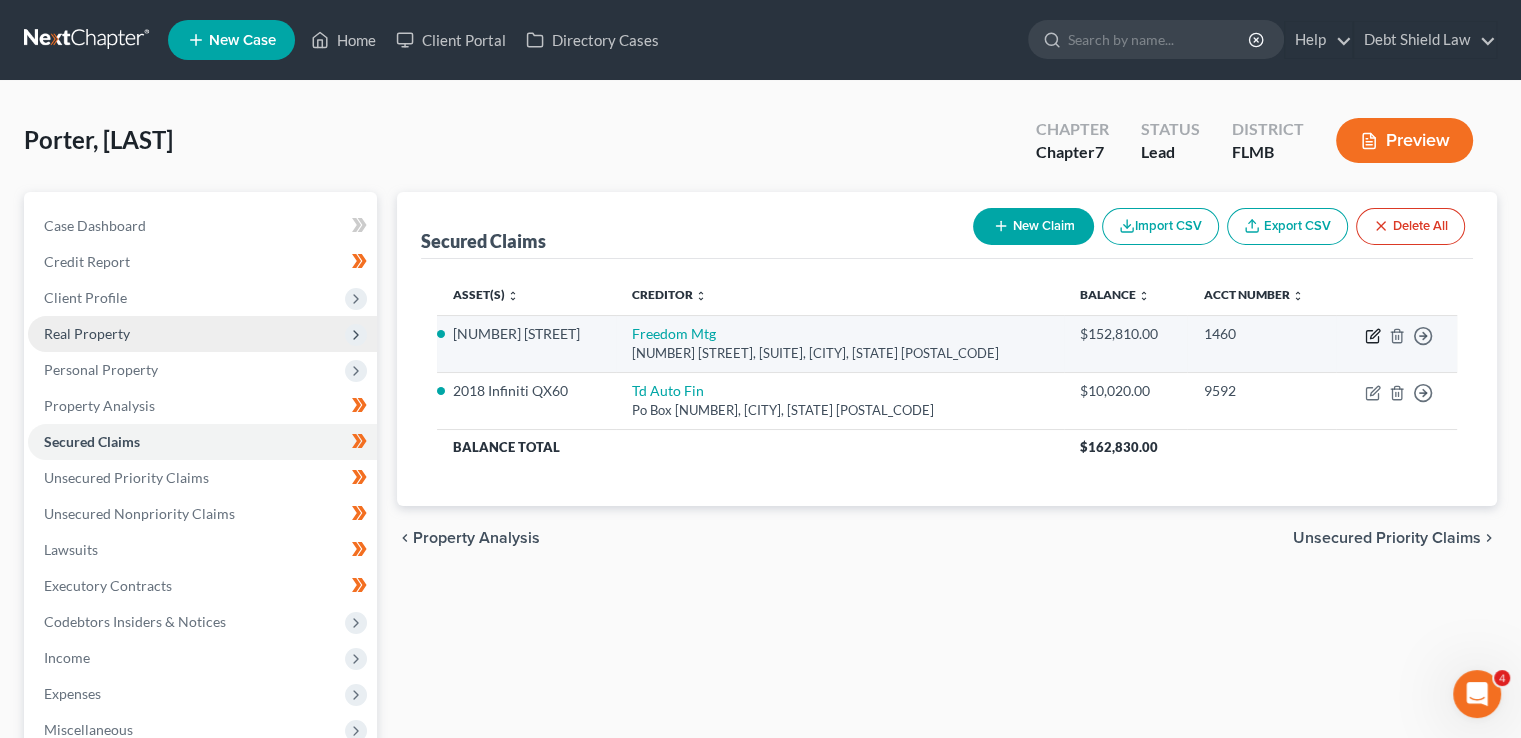 click 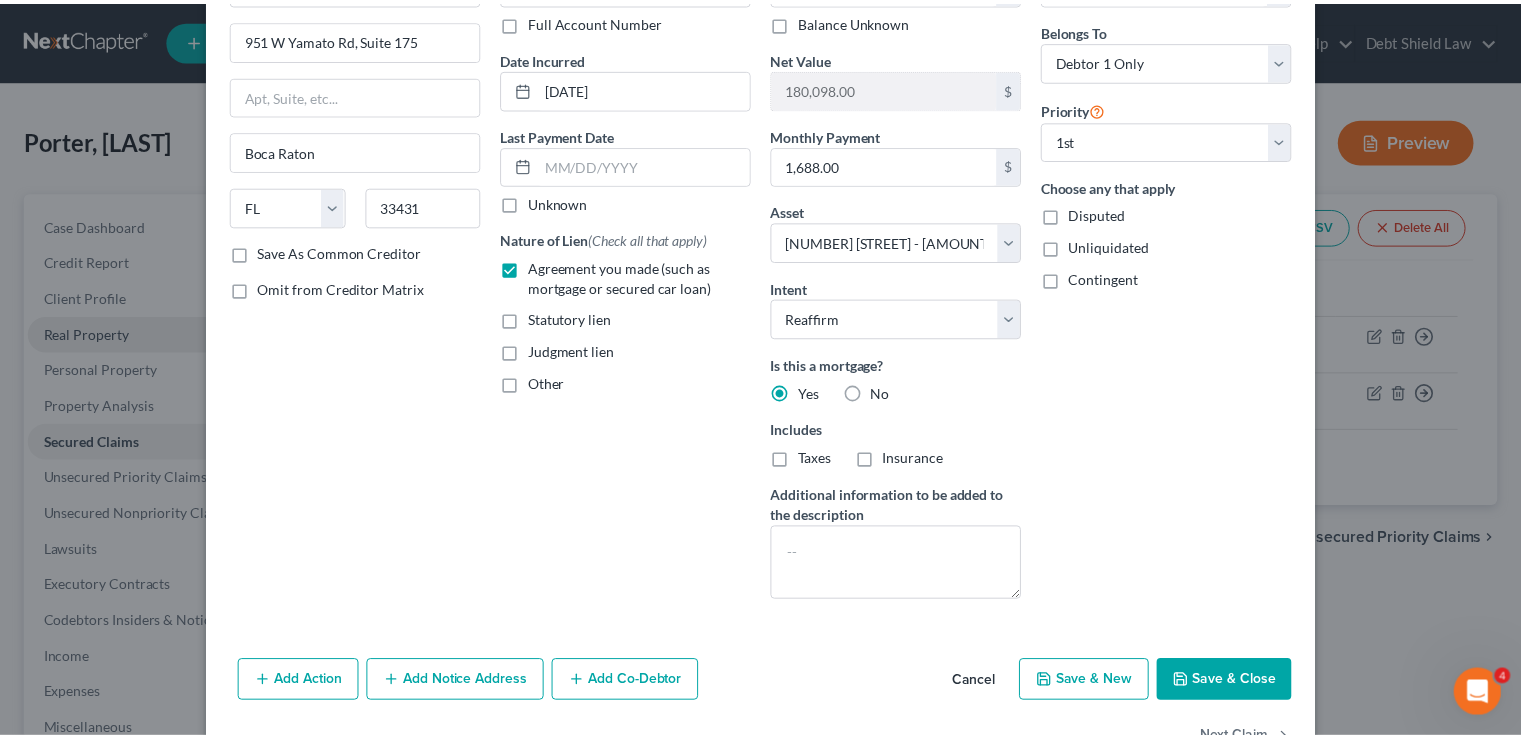 scroll, scrollTop: 209, scrollLeft: 0, axis: vertical 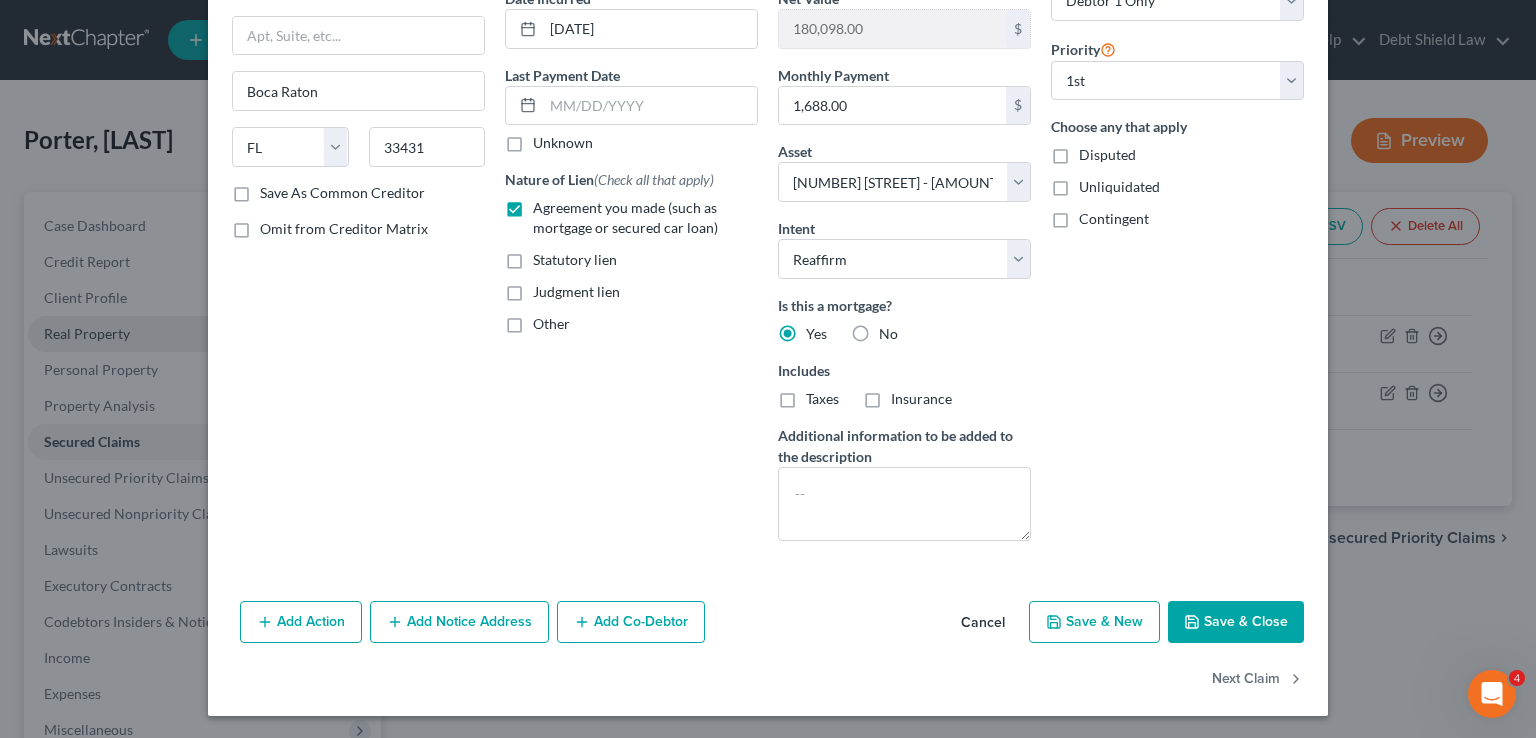 click on "Save & Close" at bounding box center (1236, 622) 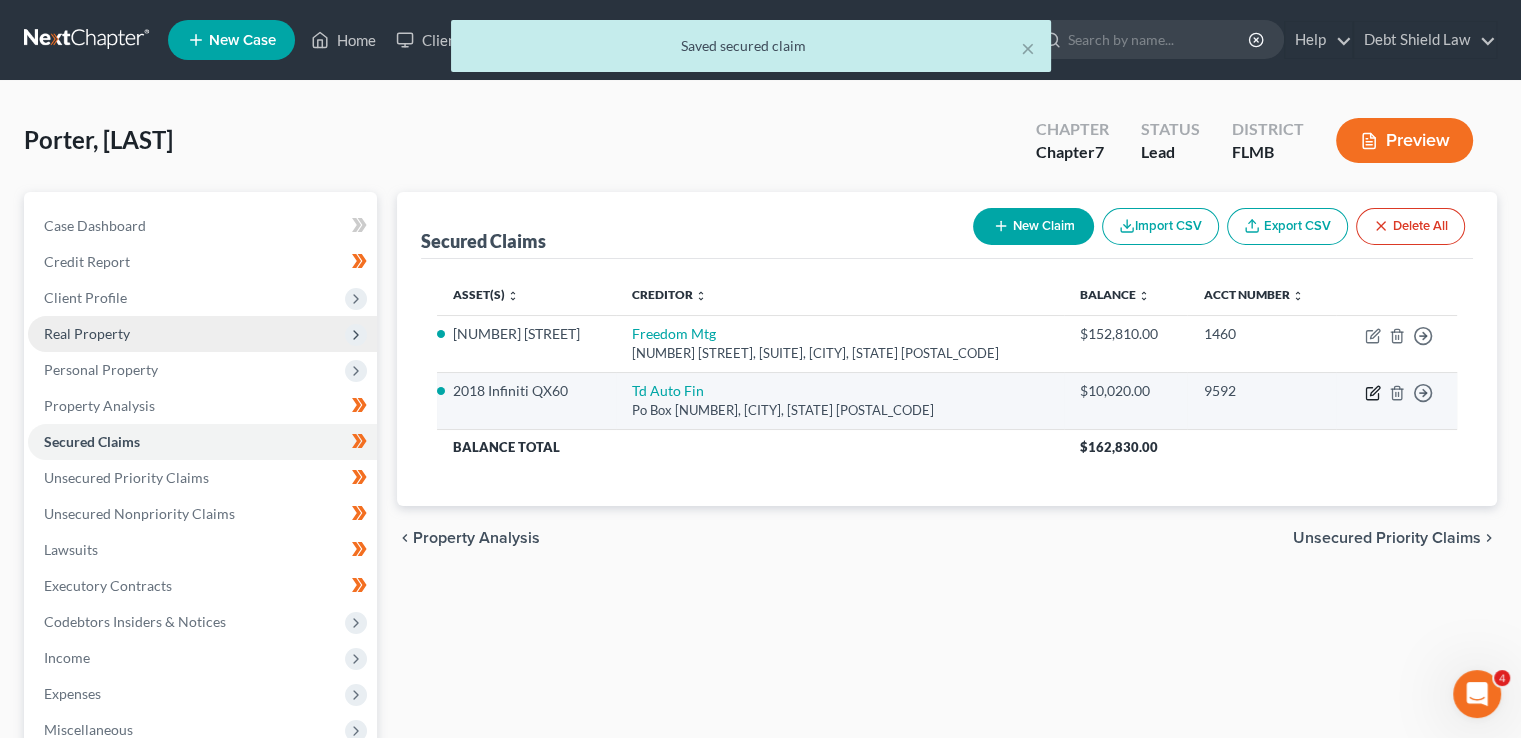 click 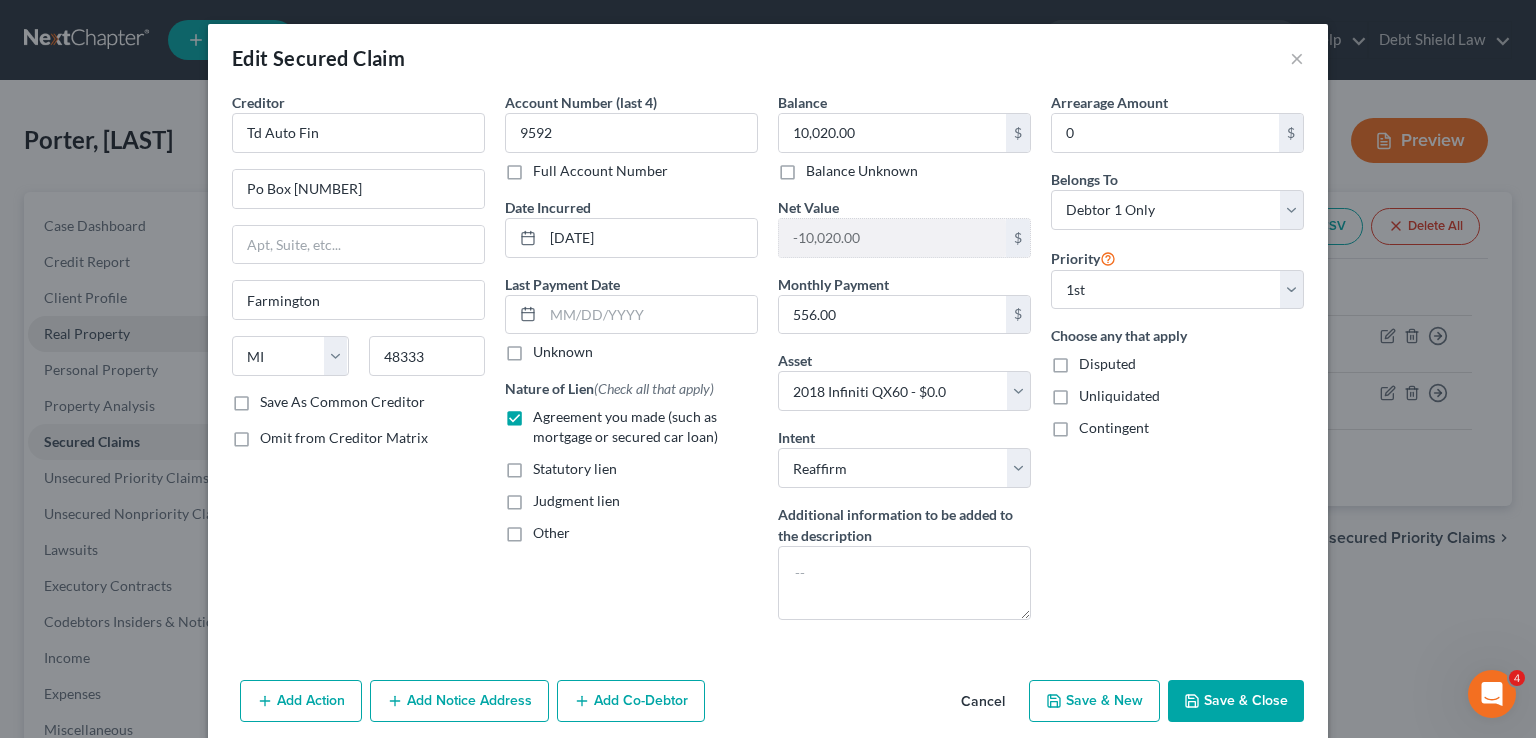 click on "Save & Close" at bounding box center [1236, 701] 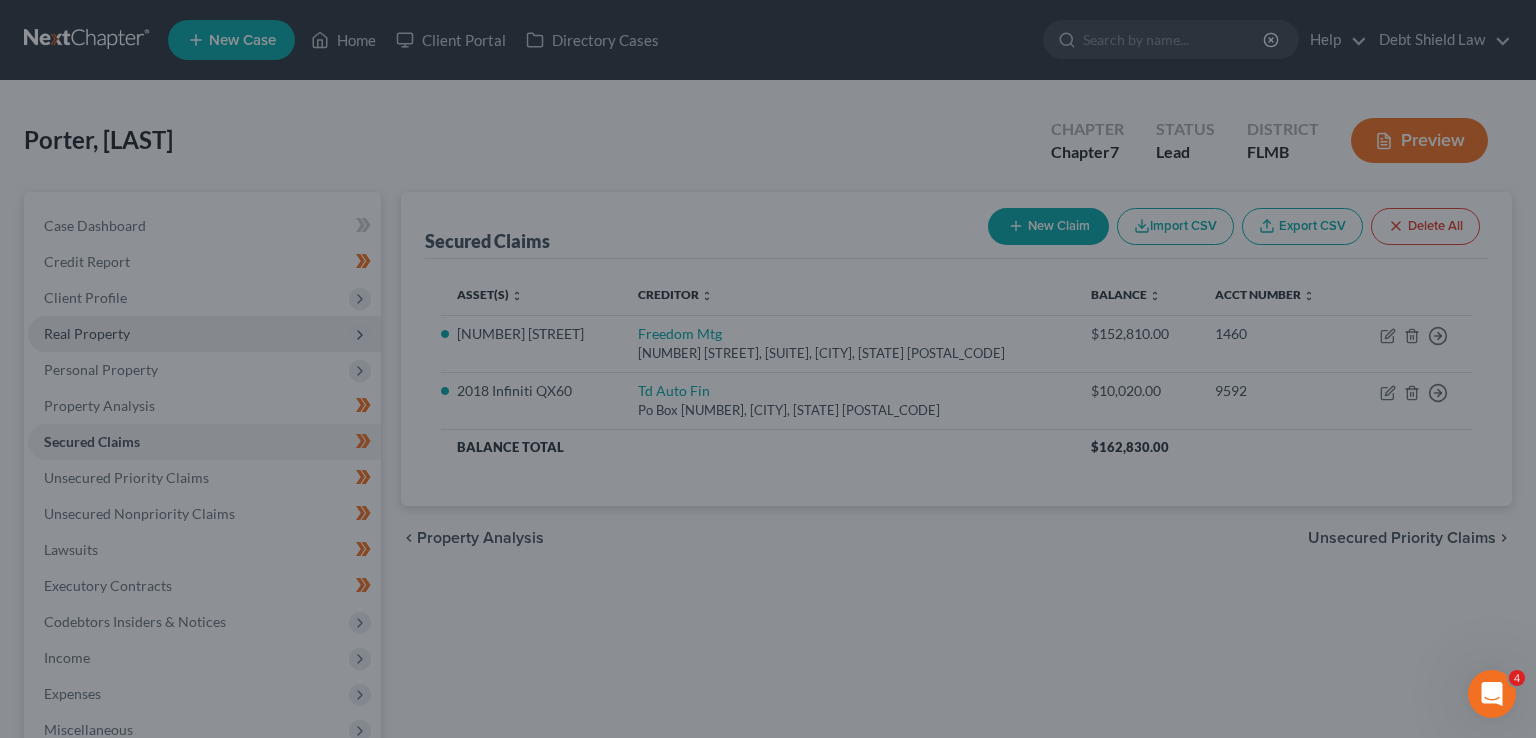select on "8" 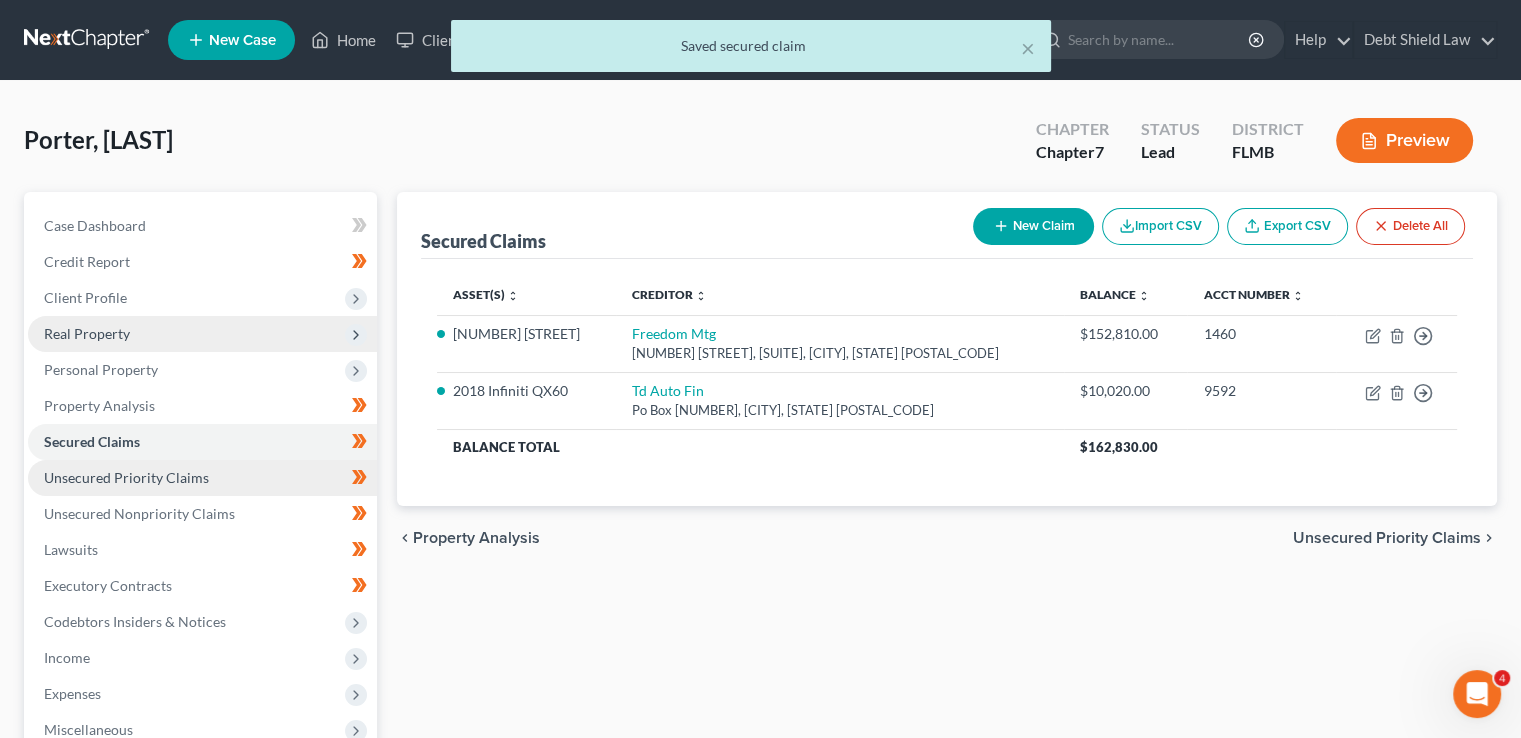 click on "Unsecured Priority Claims" at bounding box center (202, 478) 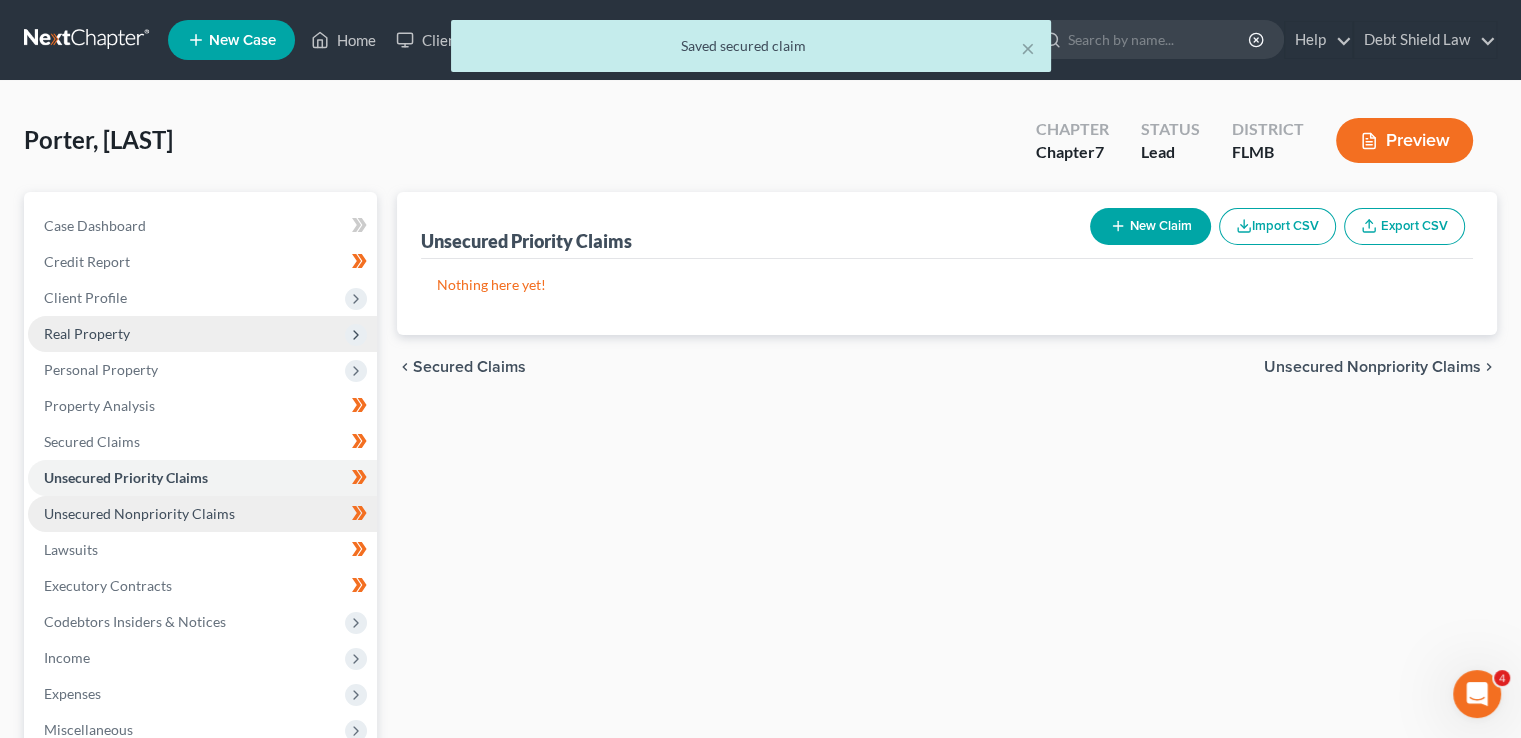 click on "Unsecured Nonpriority Claims" at bounding box center [202, 514] 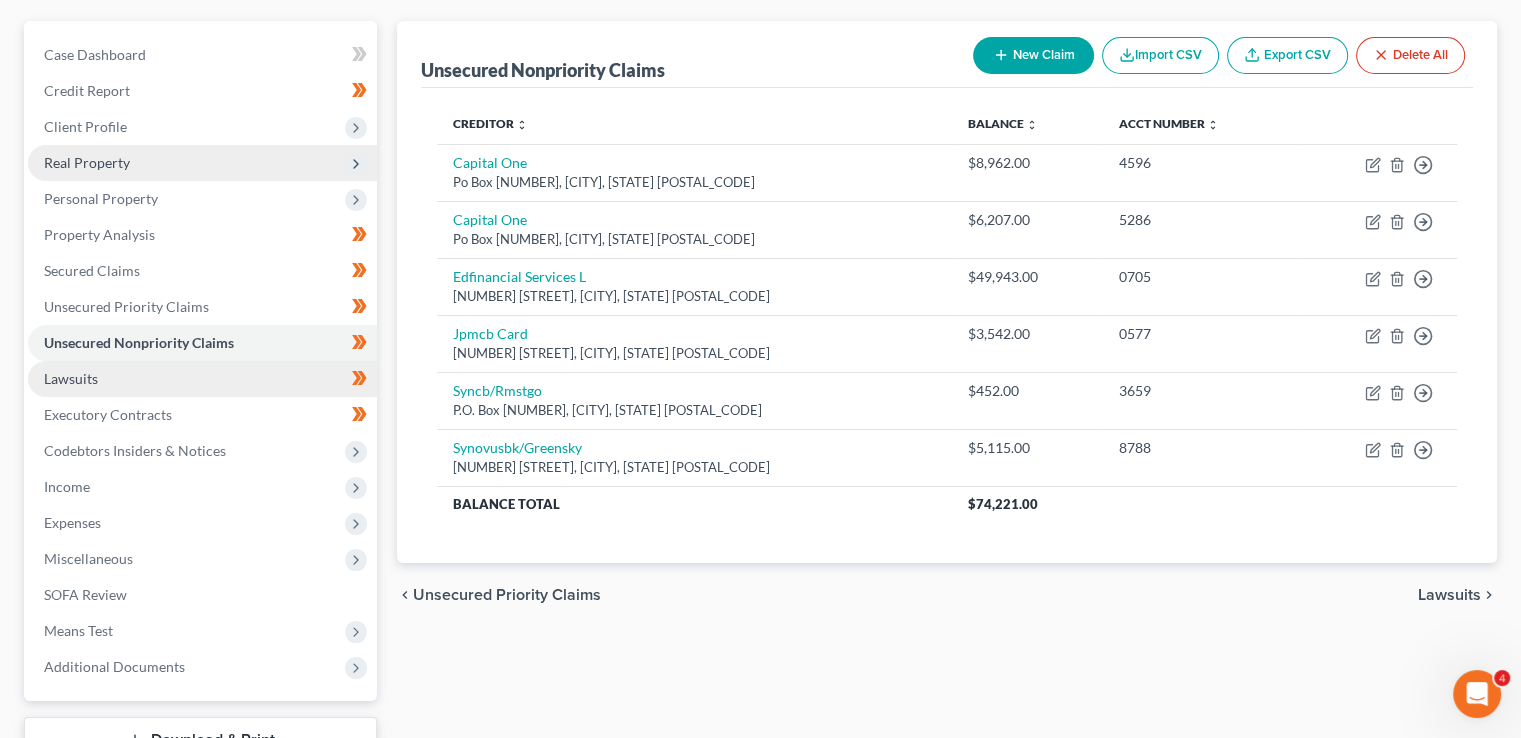 click on "Lawsuits" at bounding box center [202, 379] 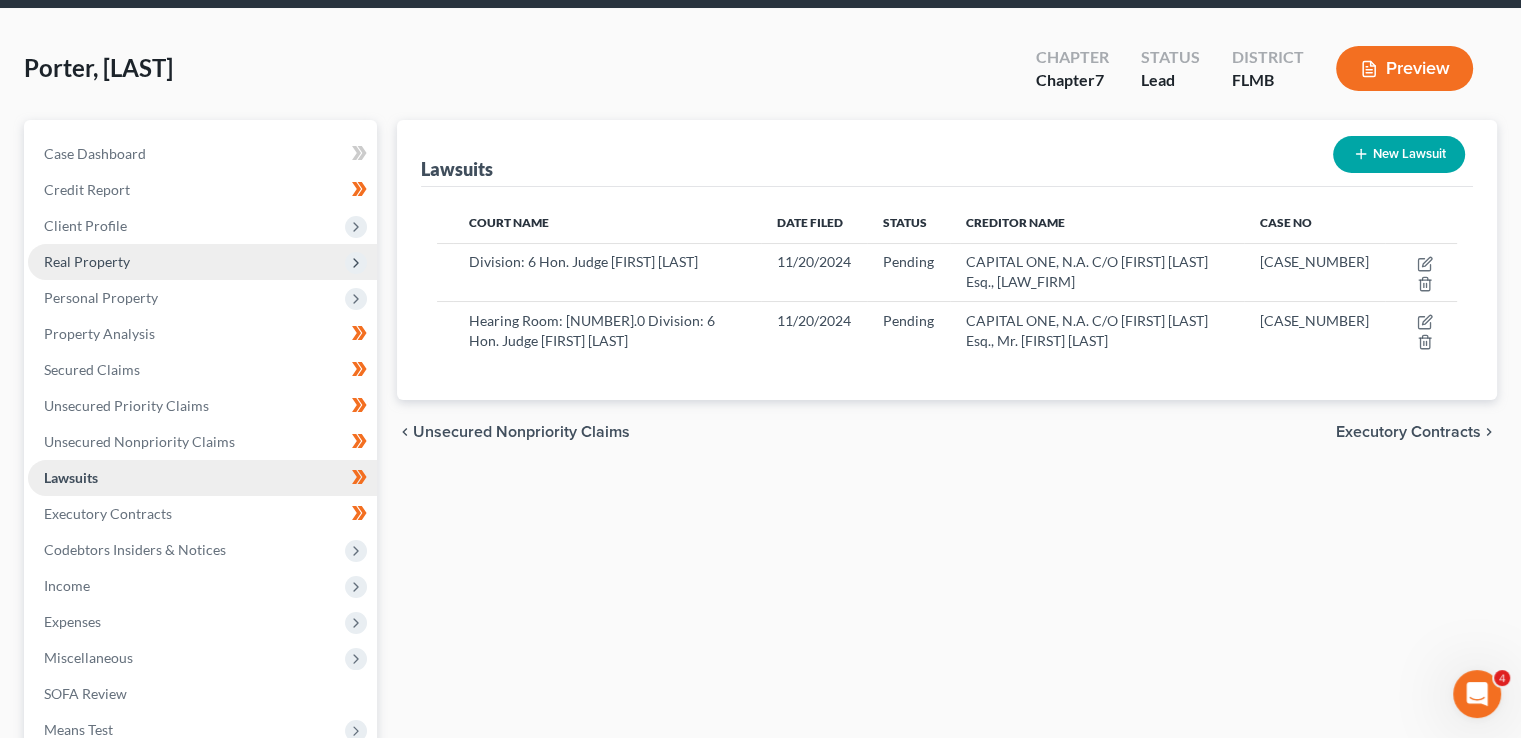 scroll, scrollTop: 0, scrollLeft: 0, axis: both 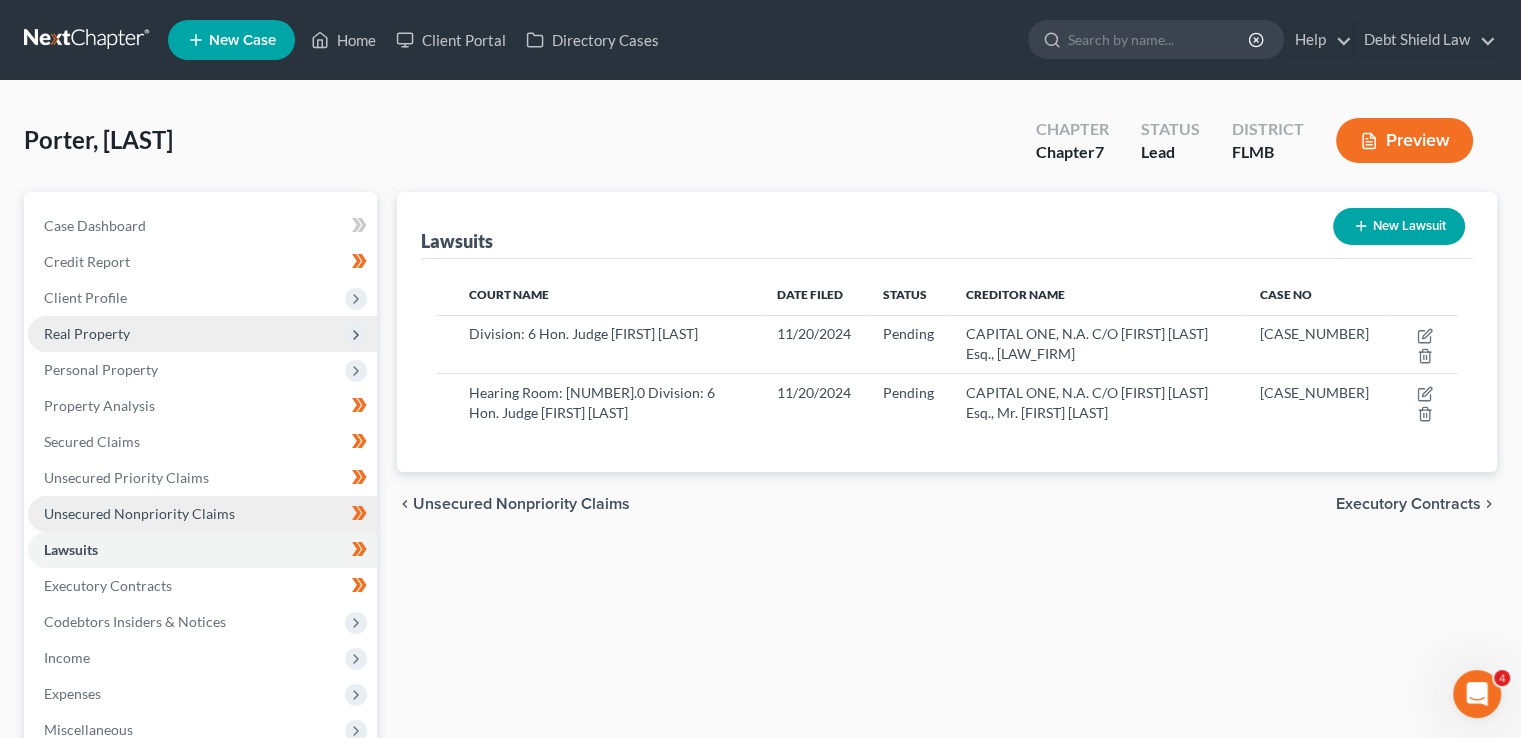 click on "Unsecured Nonpriority Claims" at bounding box center (202, 514) 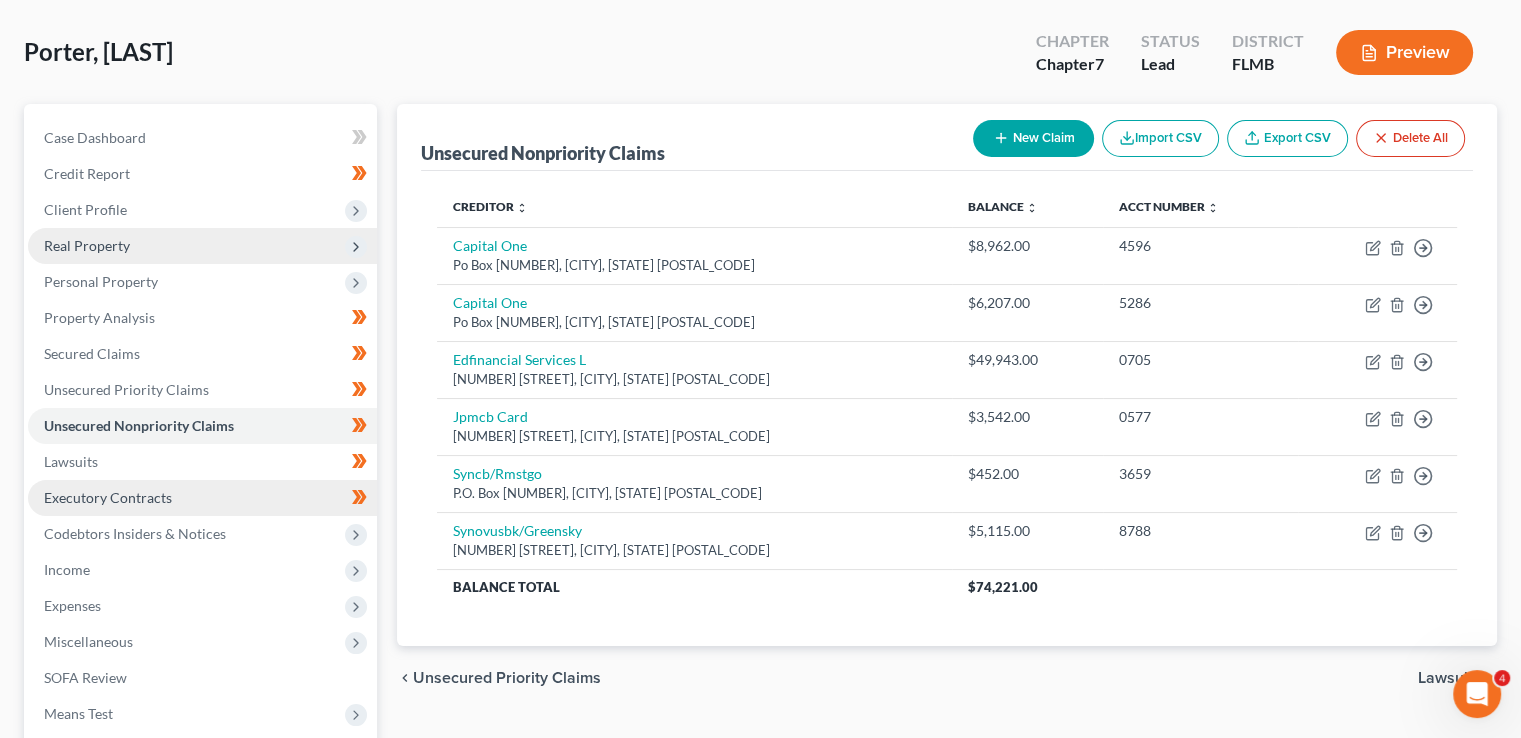 click on "Executory Contracts" at bounding box center [202, 498] 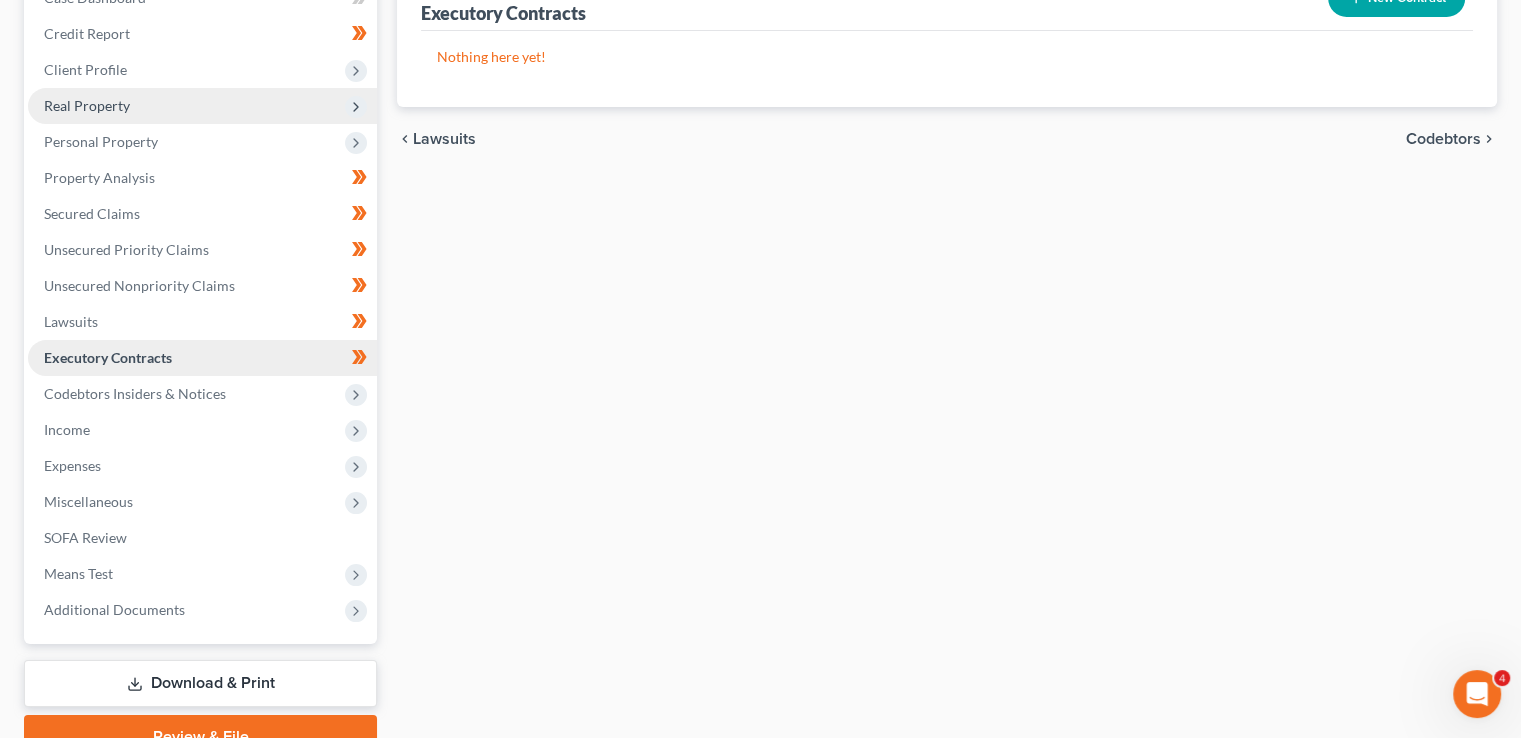 scroll, scrollTop: 236, scrollLeft: 0, axis: vertical 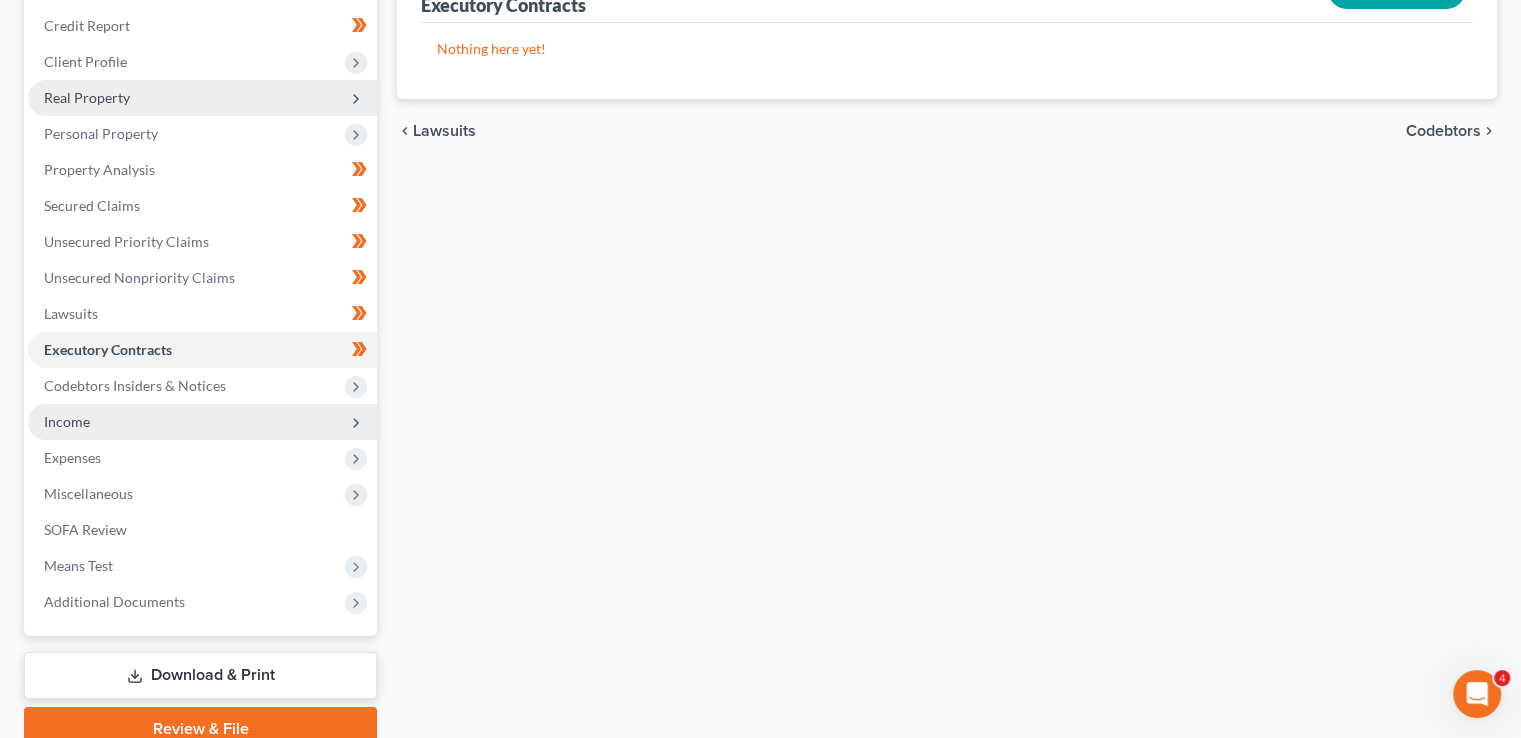 click on "Income" at bounding box center (202, 422) 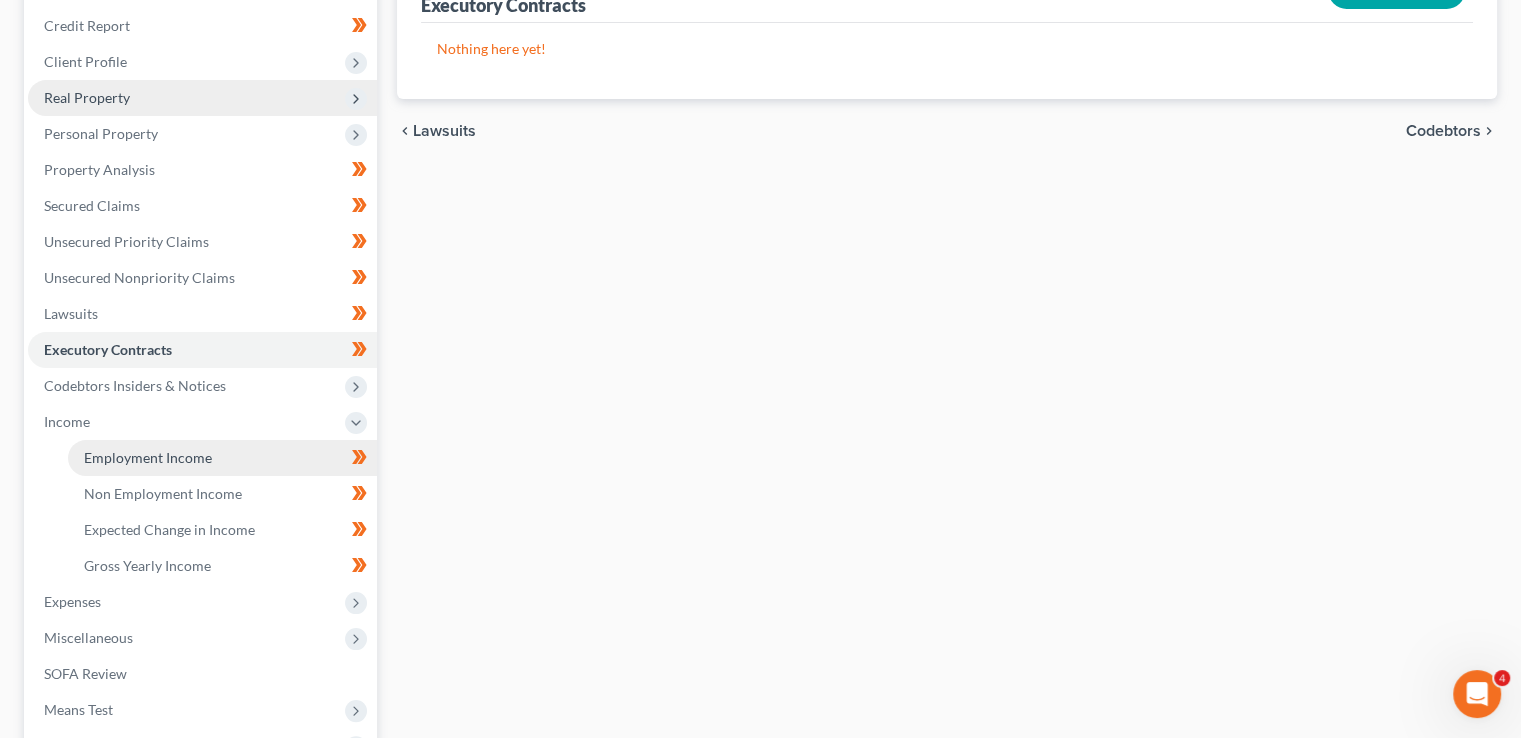 click on "Employment Income" at bounding box center (222, 458) 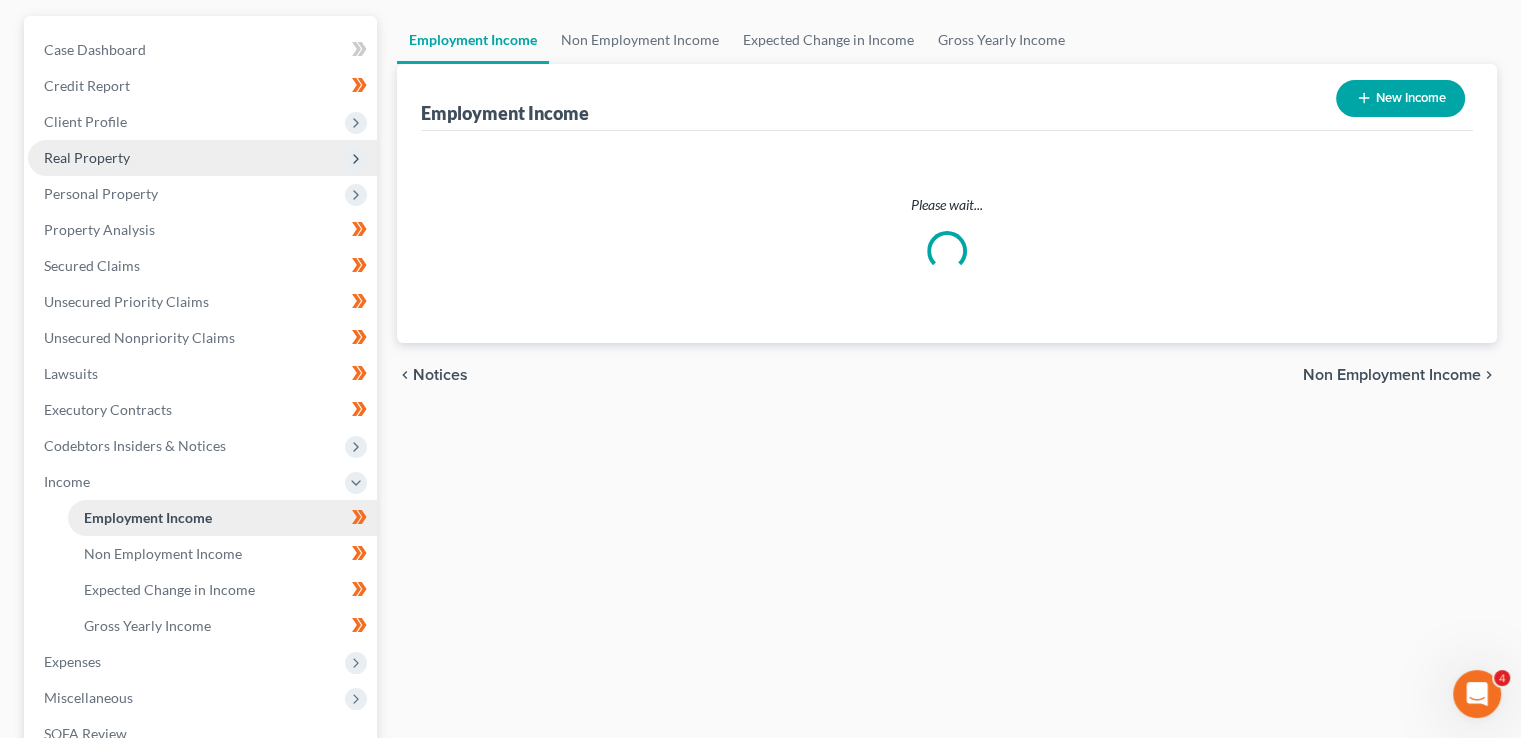 scroll, scrollTop: 0, scrollLeft: 0, axis: both 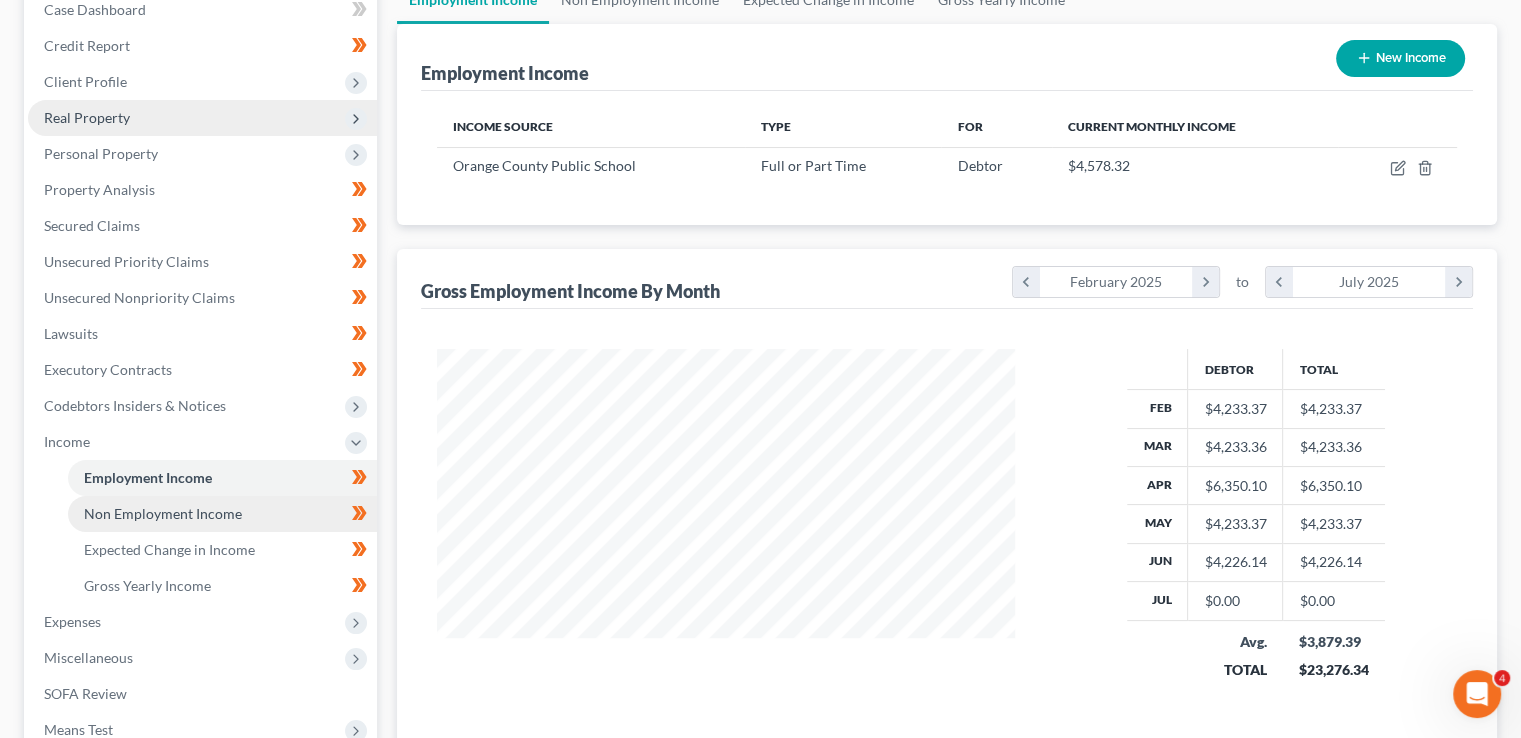 click on "Non Employment Income" at bounding box center (222, 514) 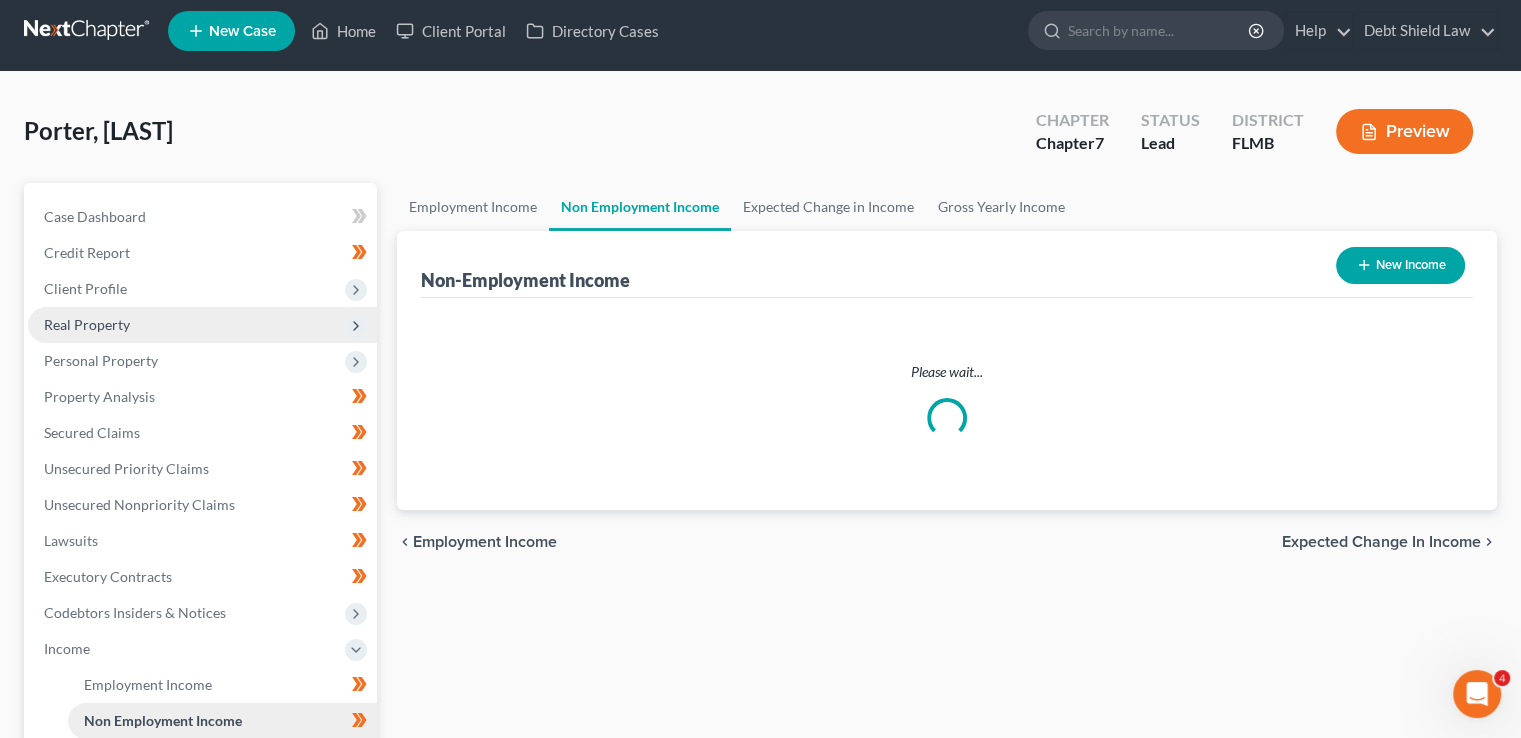 scroll, scrollTop: 0, scrollLeft: 0, axis: both 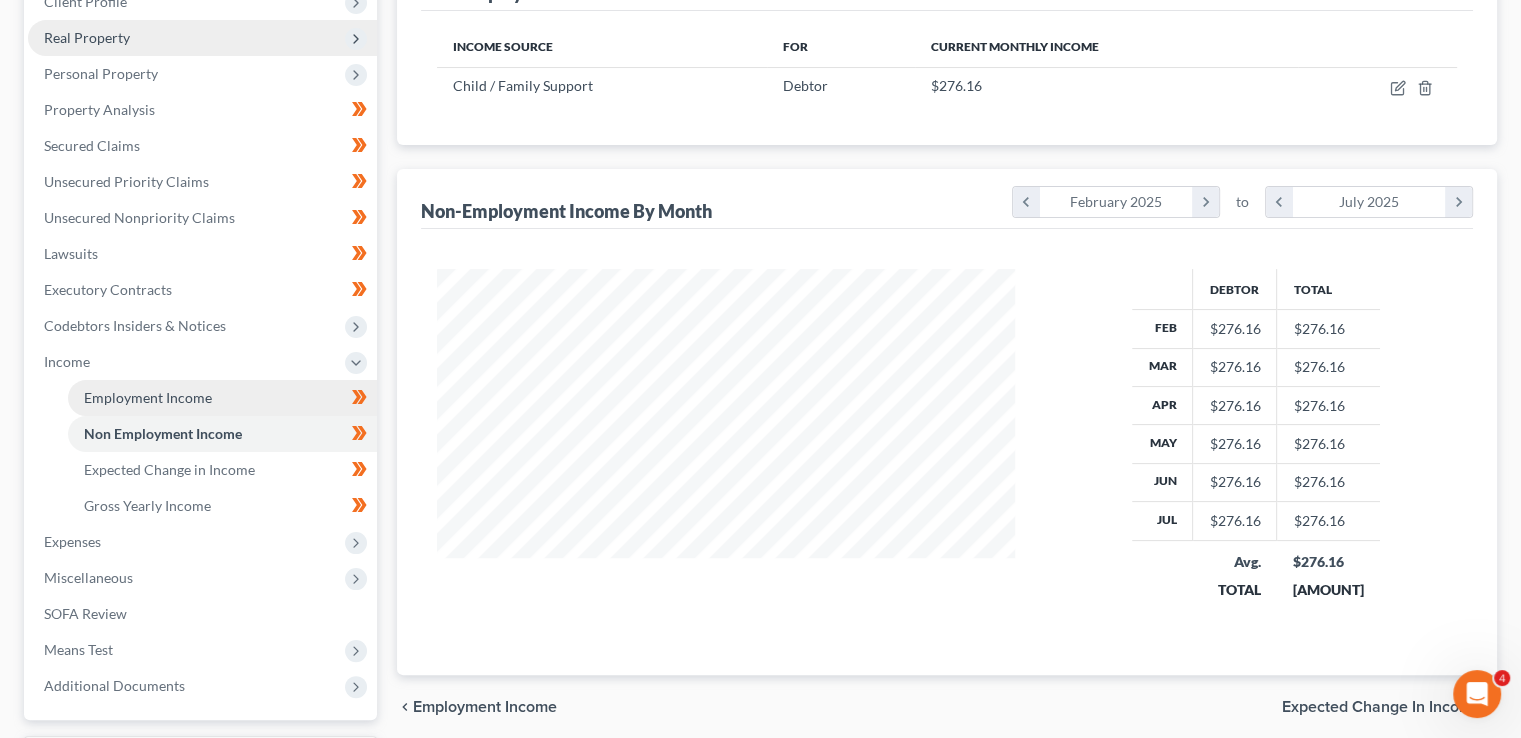 click on "Employment Income" at bounding box center (222, 398) 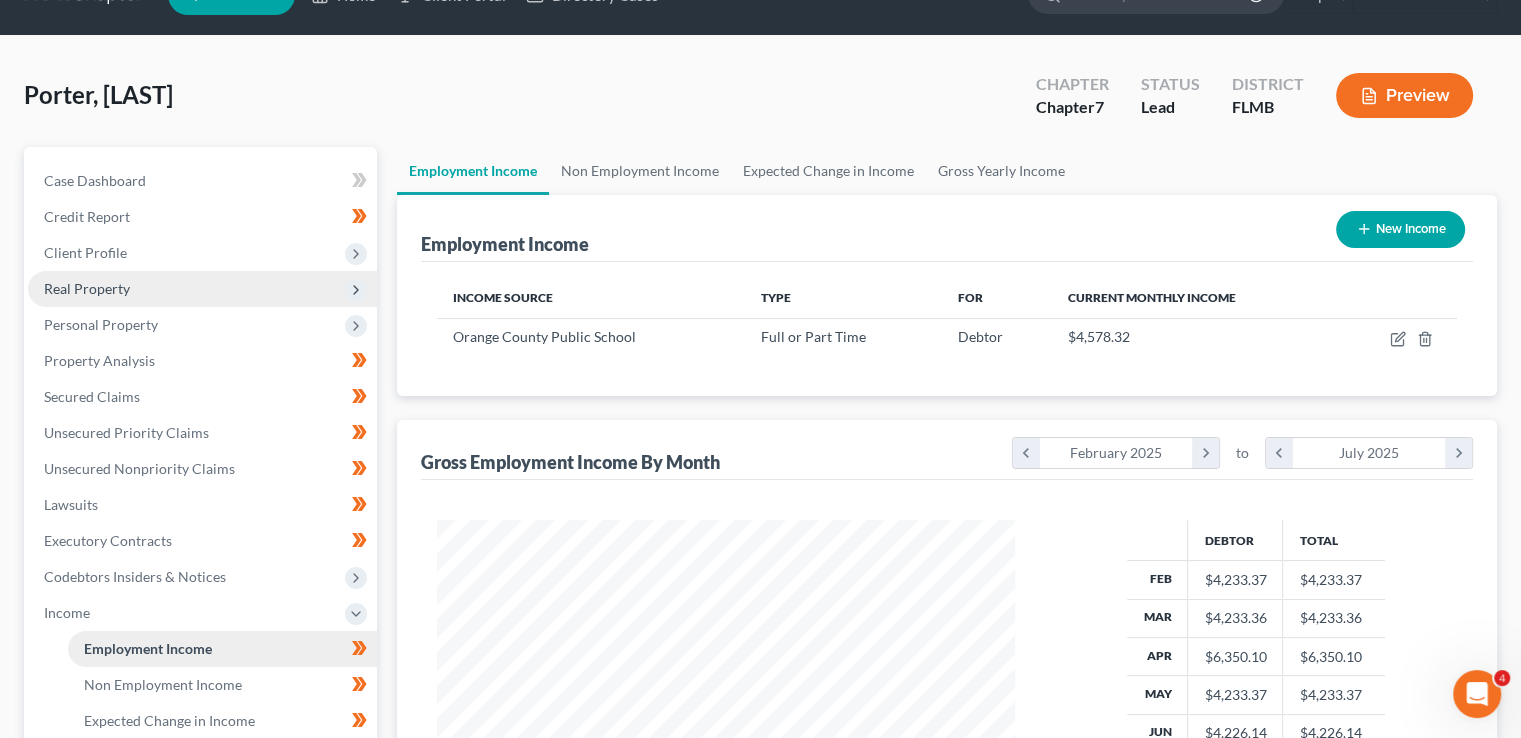 scroll, scrollTop: 0, scrollLeft: 0, axis: both 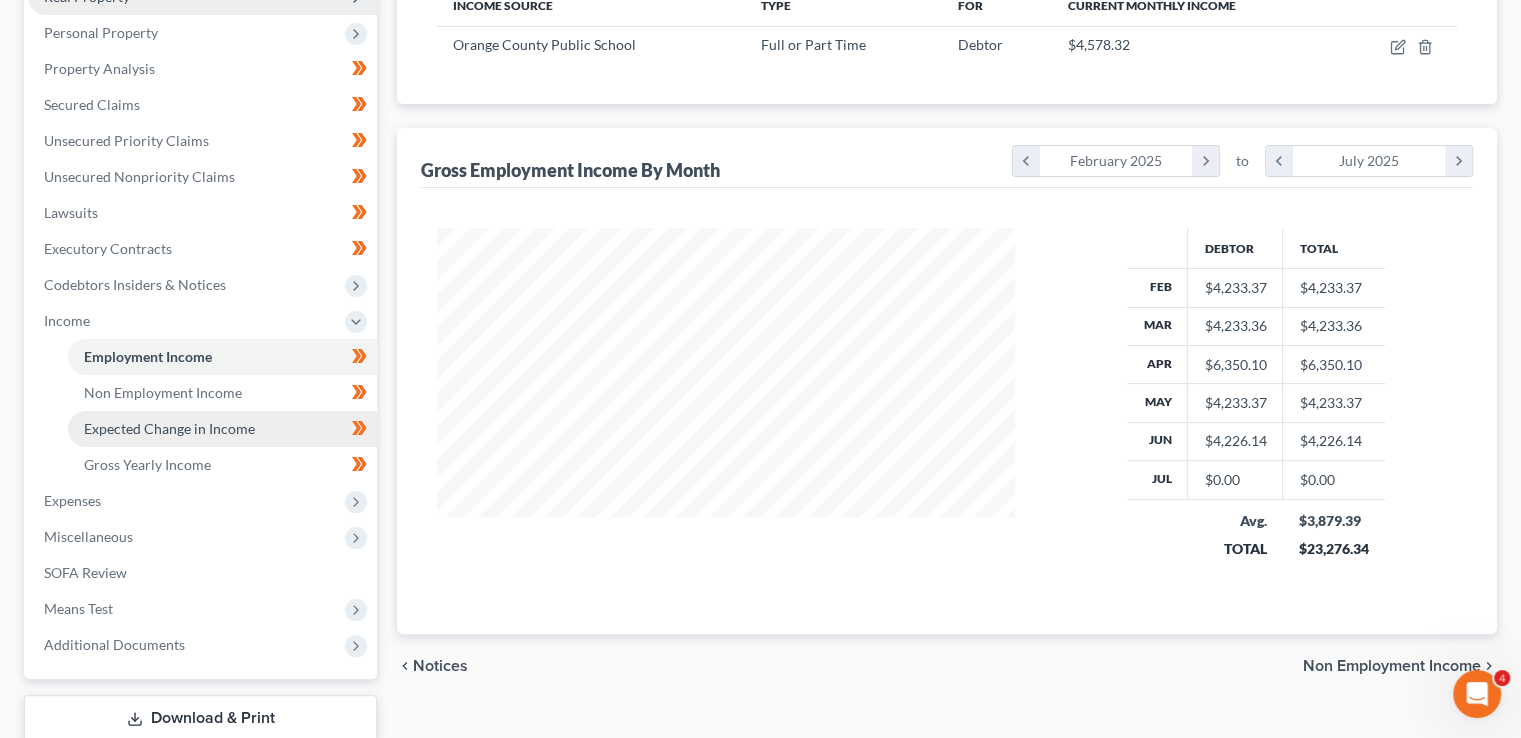 click on "Expected Change in Income" at bounding box center (222, 429) 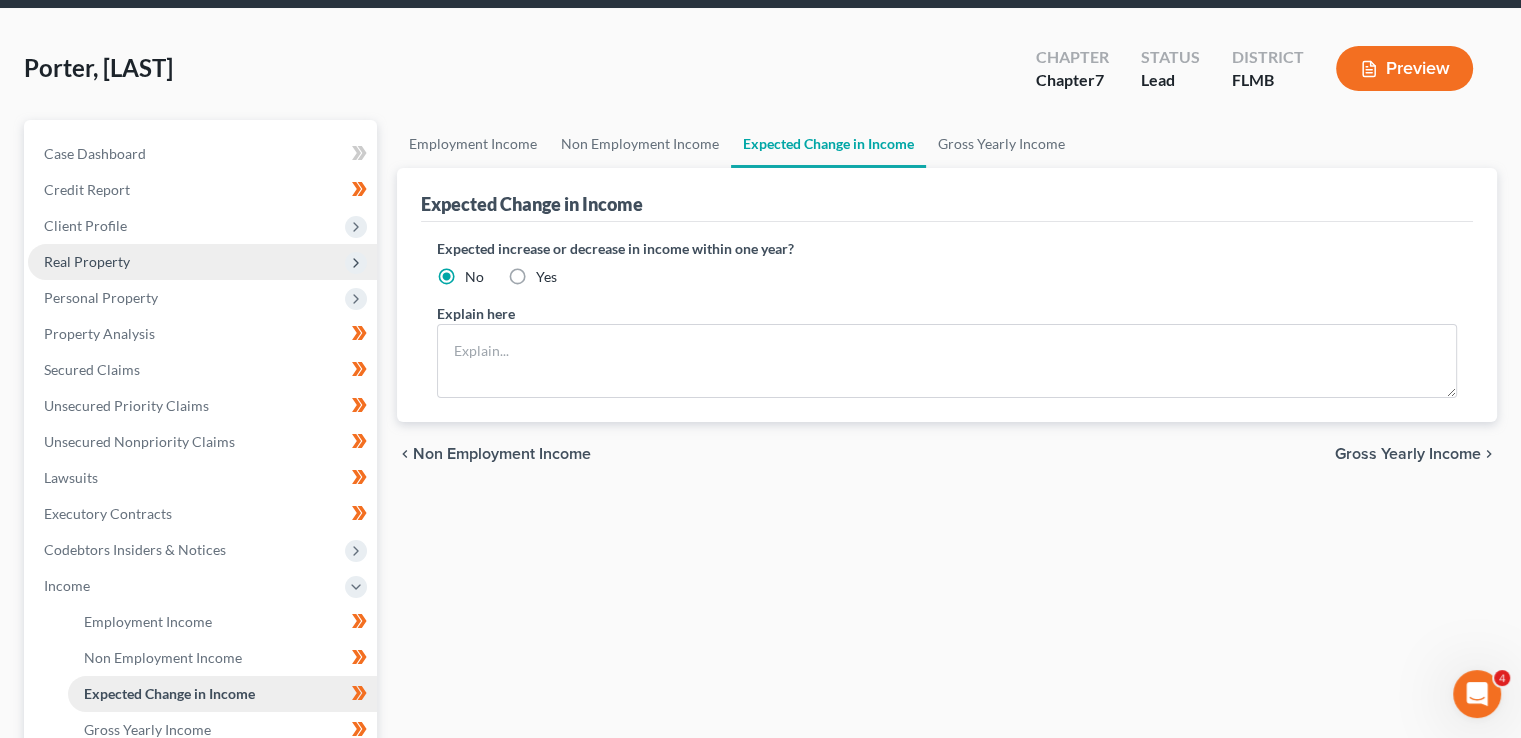 scroll, scrollTop: 0, scrollLeft: 0, axis: both 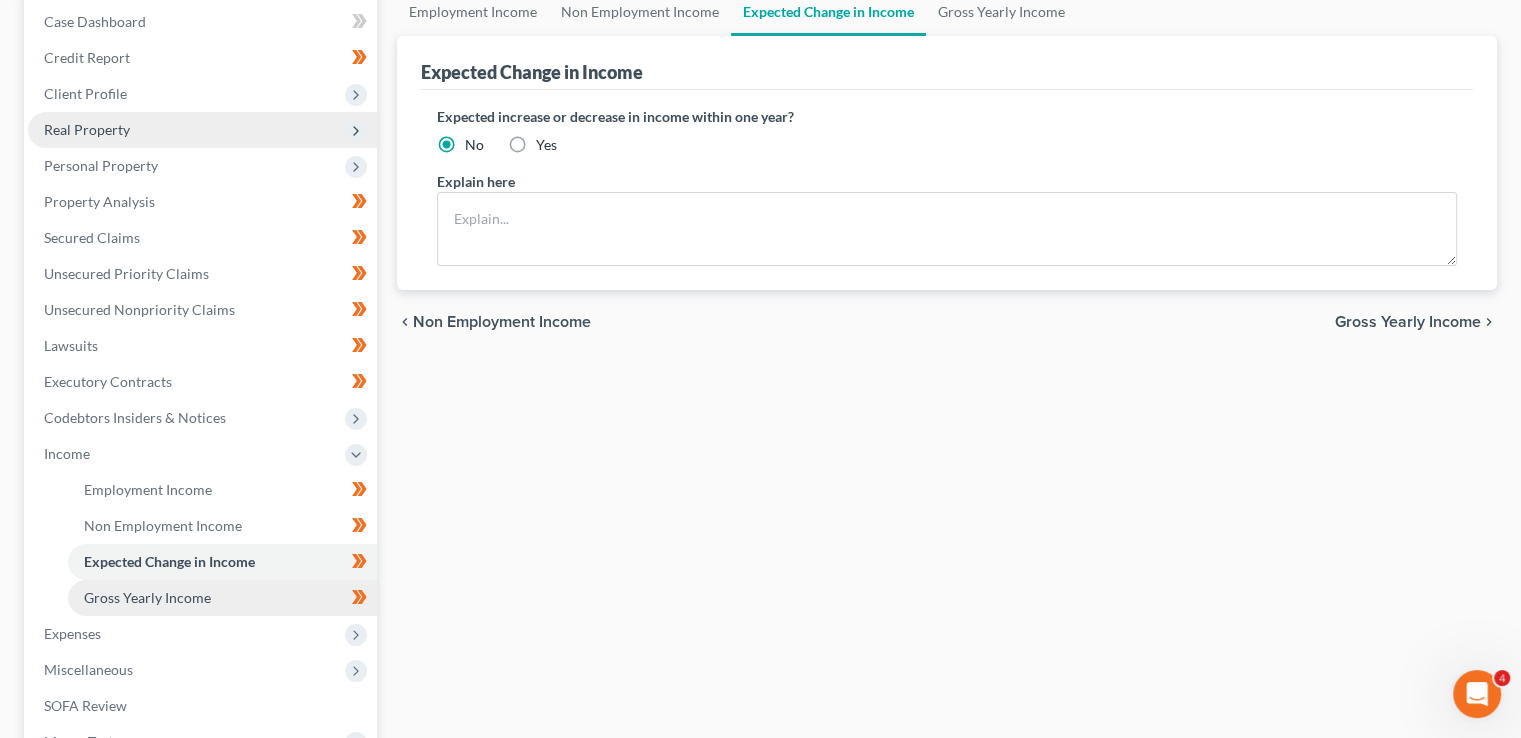 click on "Gross Yearly Income" at bounding box center [222, 598] 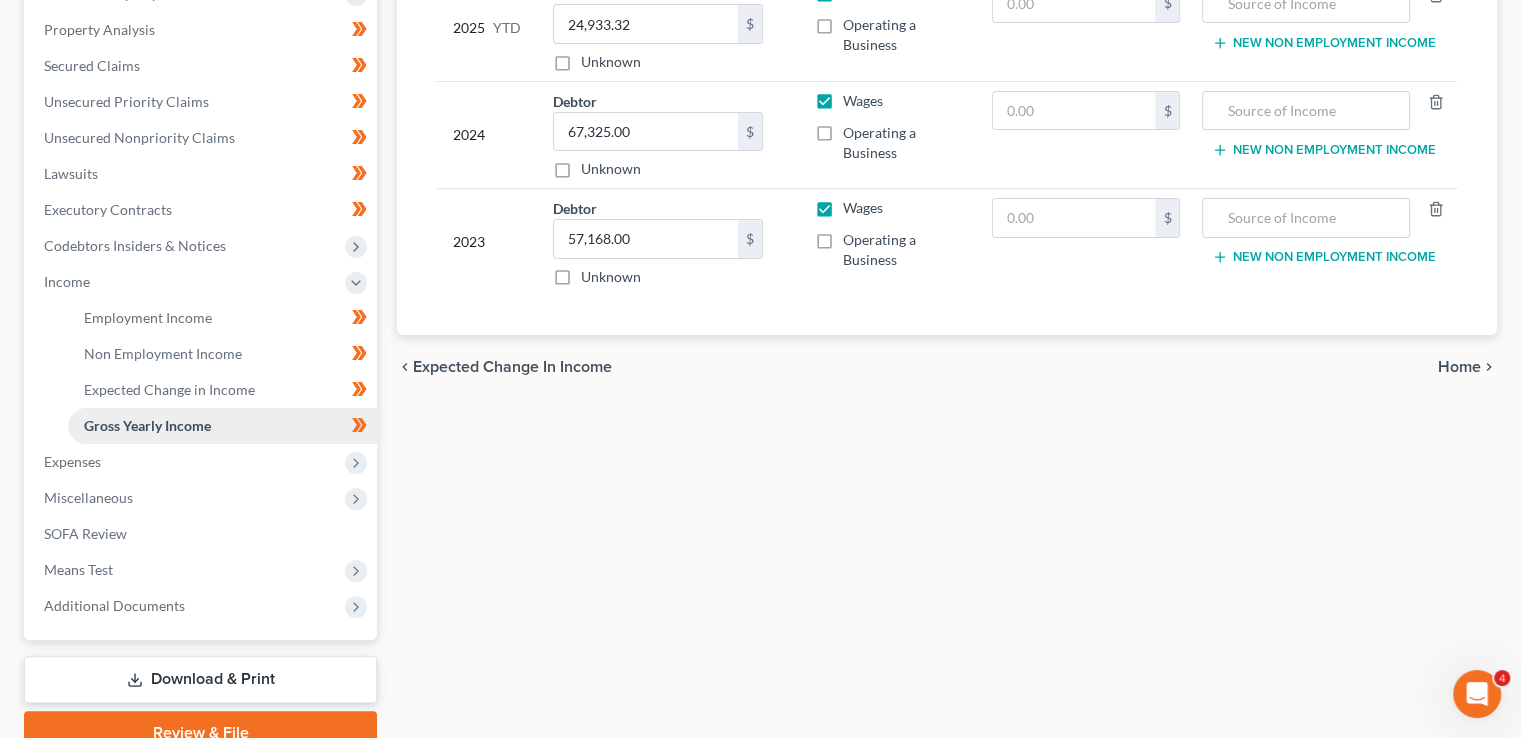 scroll, scrollTop: 394, scrollLeft: 0, axis: vertical 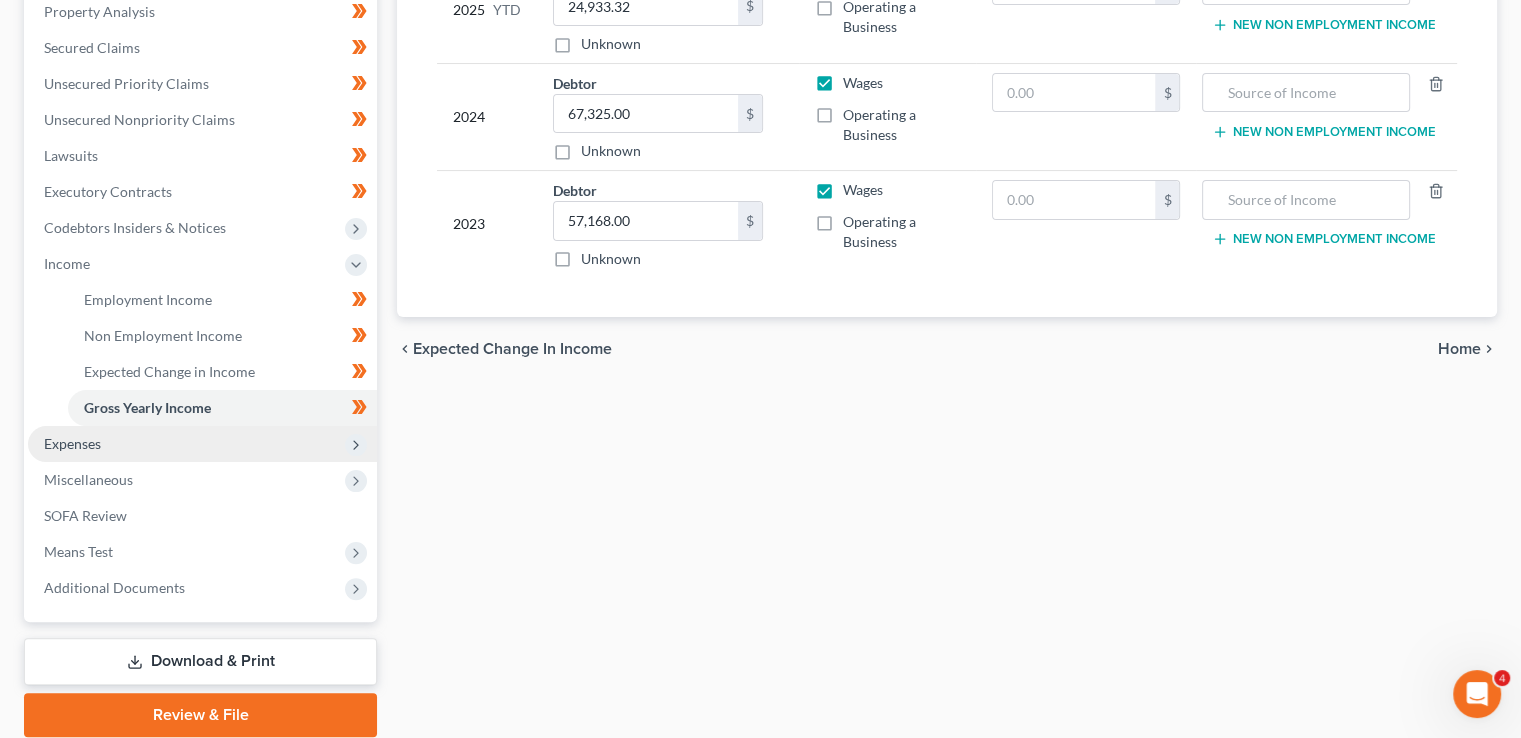 click on "Expenses" at bounding box center [202, 444] 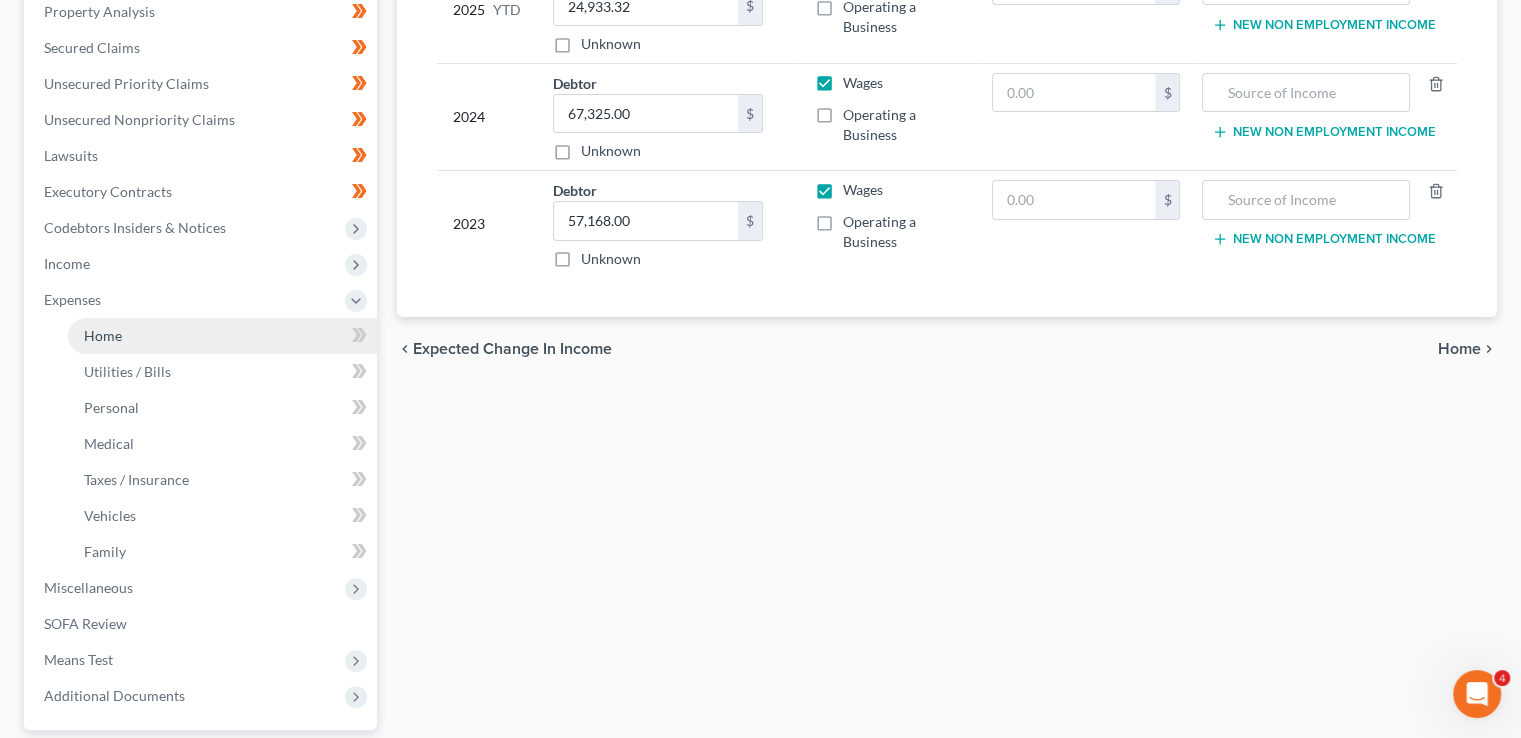 click on "Home" at bounding box center (222, 336) 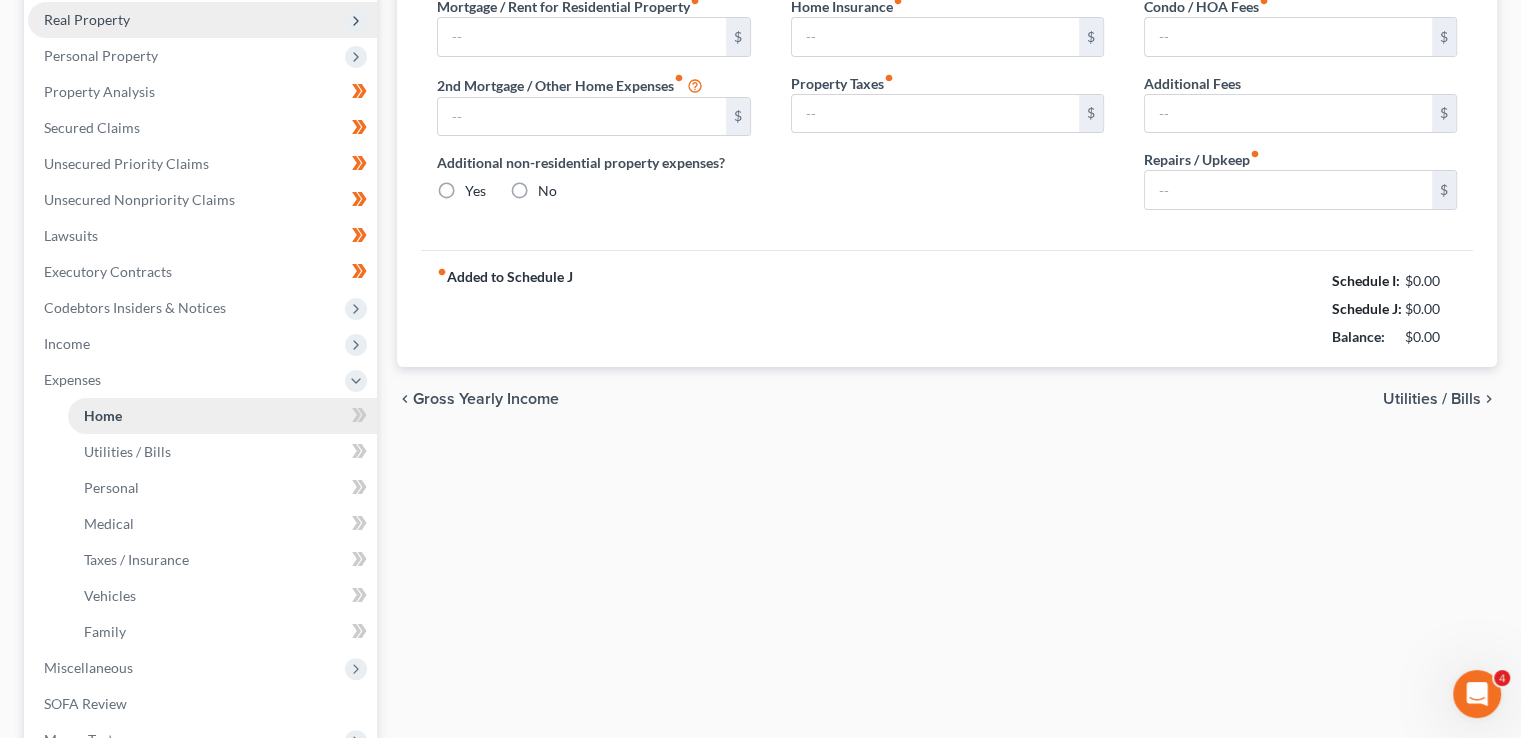 type on "1,688.00" 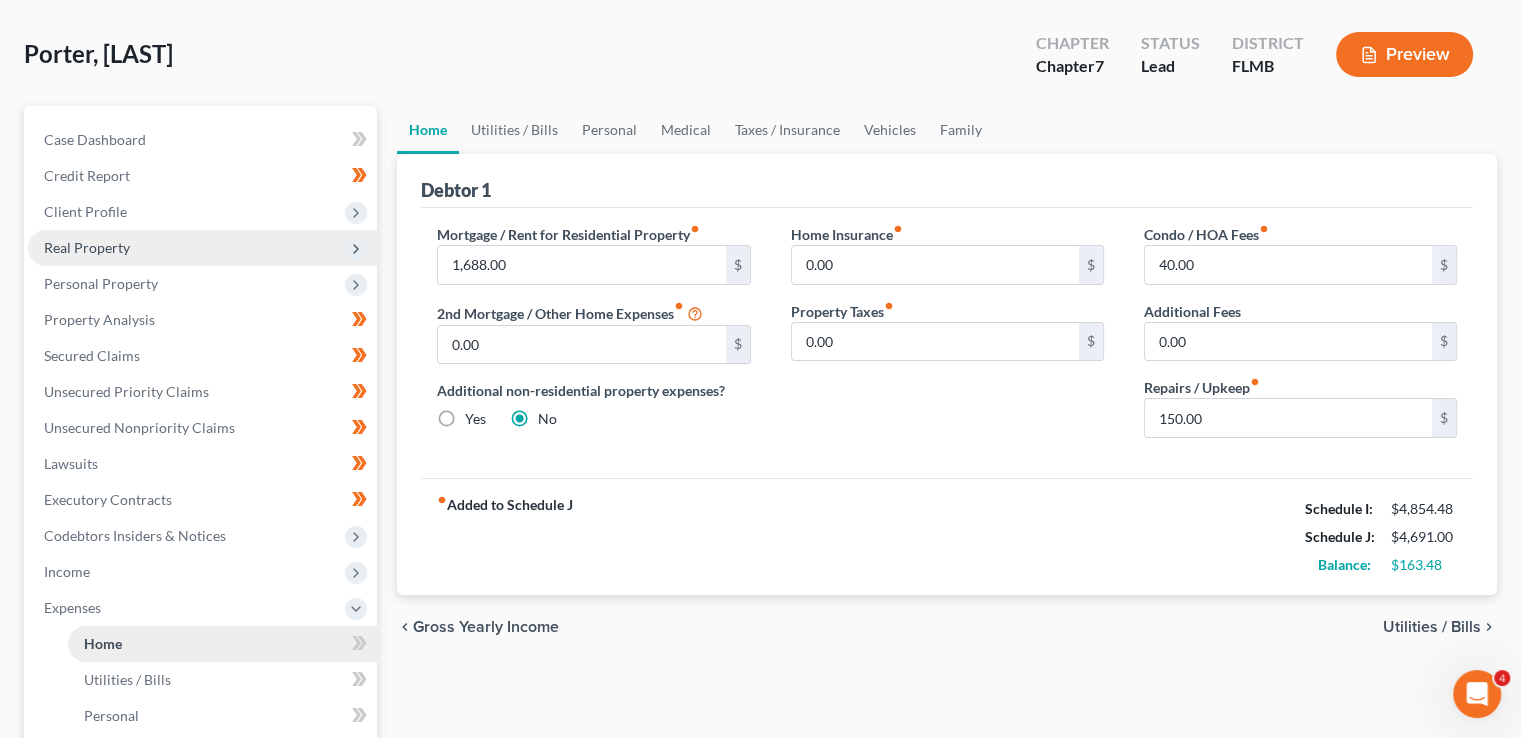 scroll, scrollTop: 88, scrollLeft: 0, axis: vertical 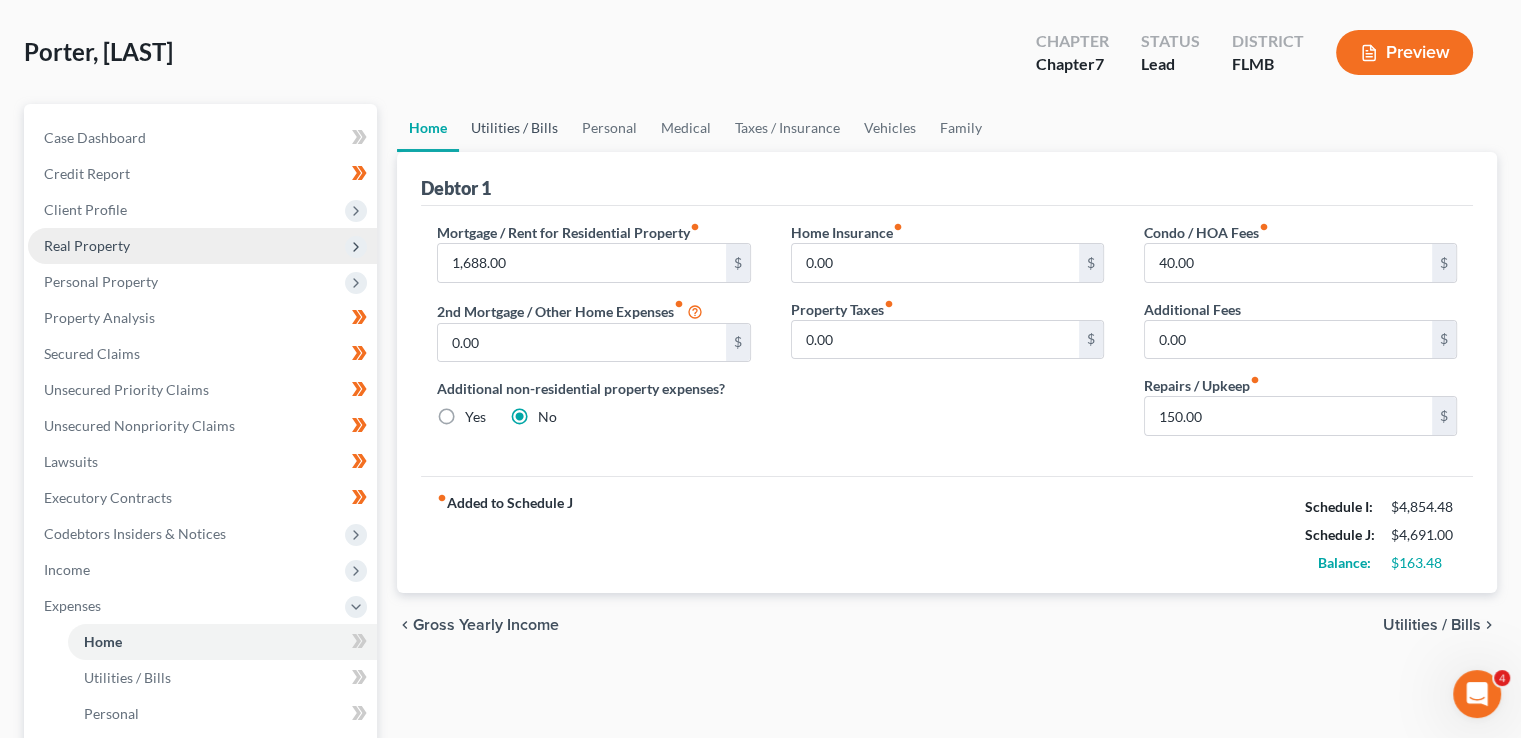 click on "Utilities / Bills" at bounding box center [514, 128] 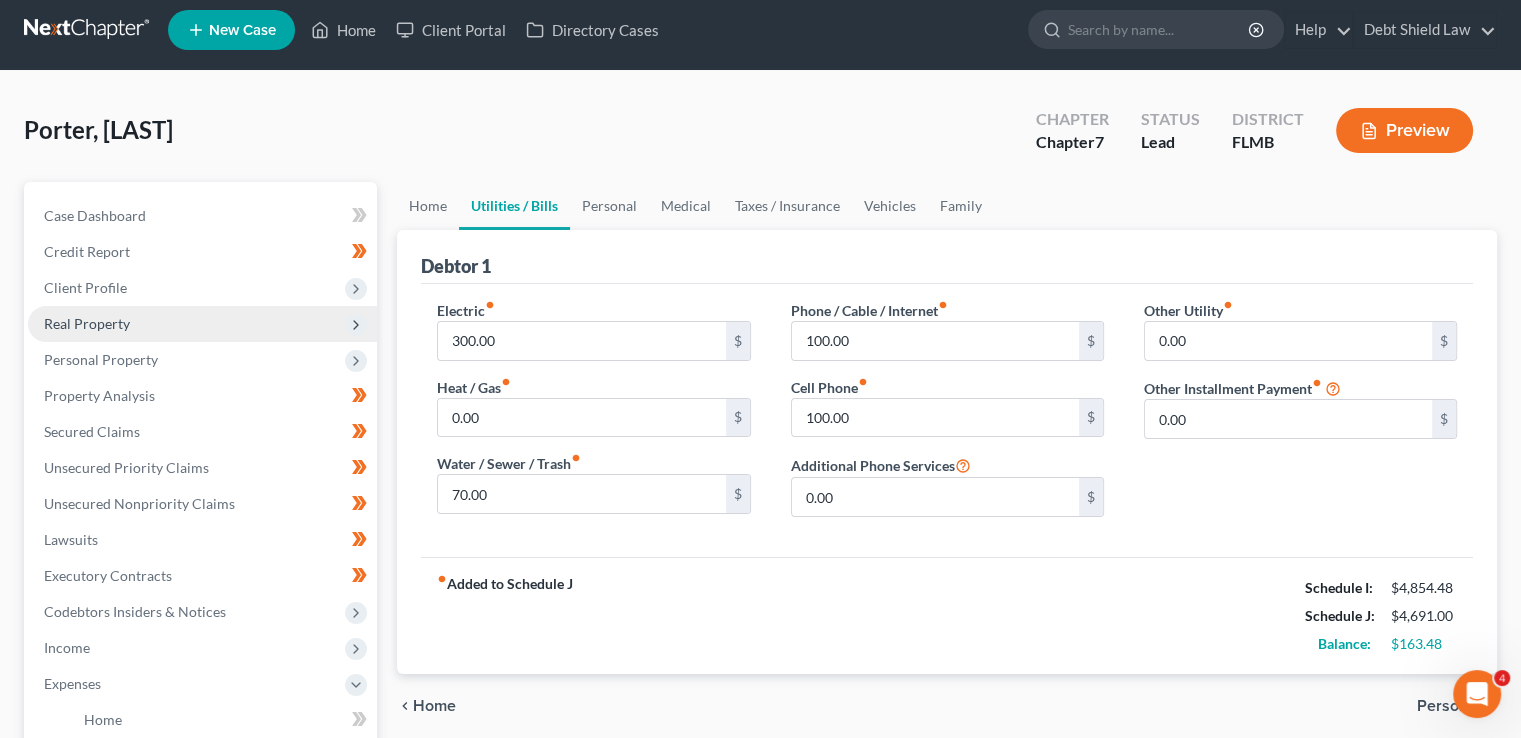 scroll, scrollTop: 0, scrollLeft: 0, axis: both 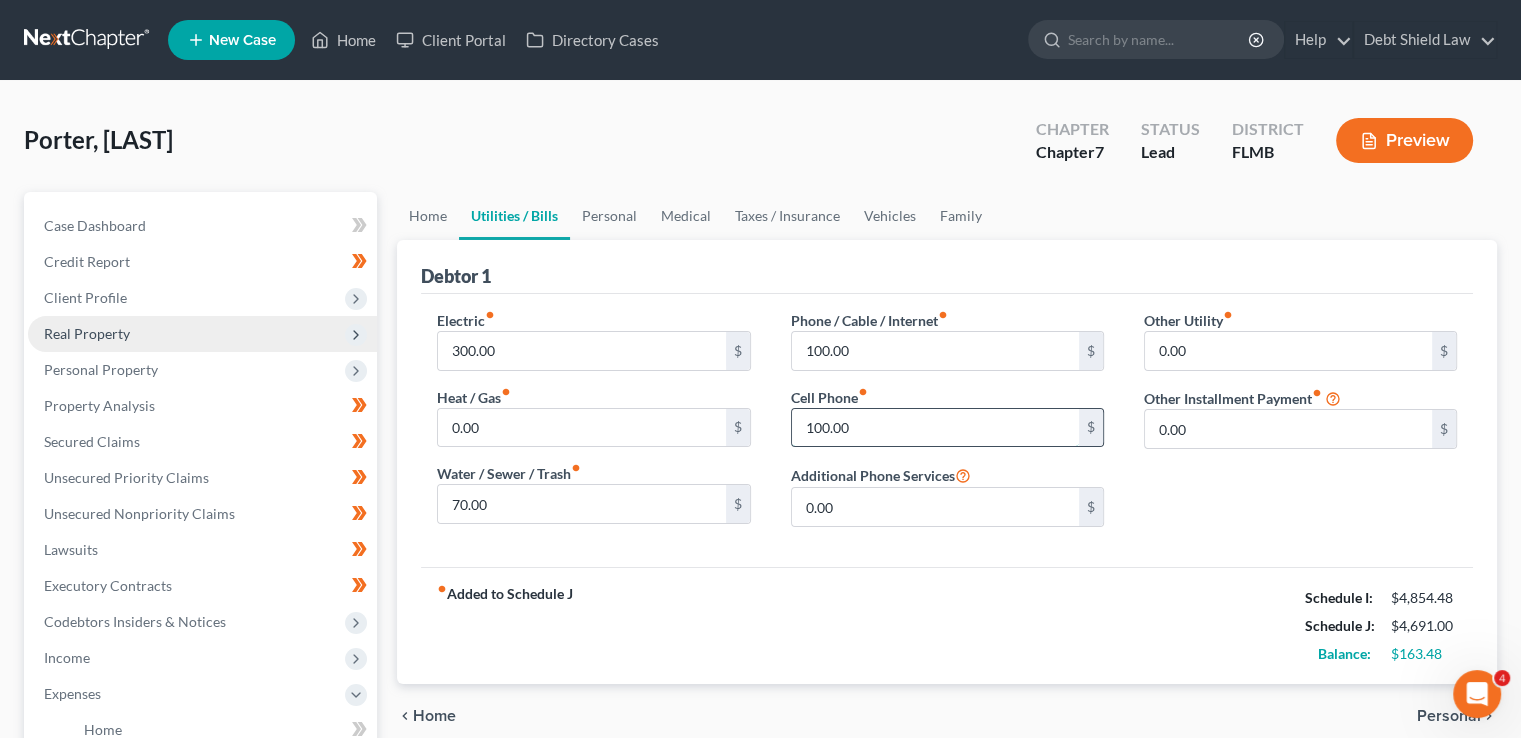 click on "100.00" at bounding box center (935, 428) 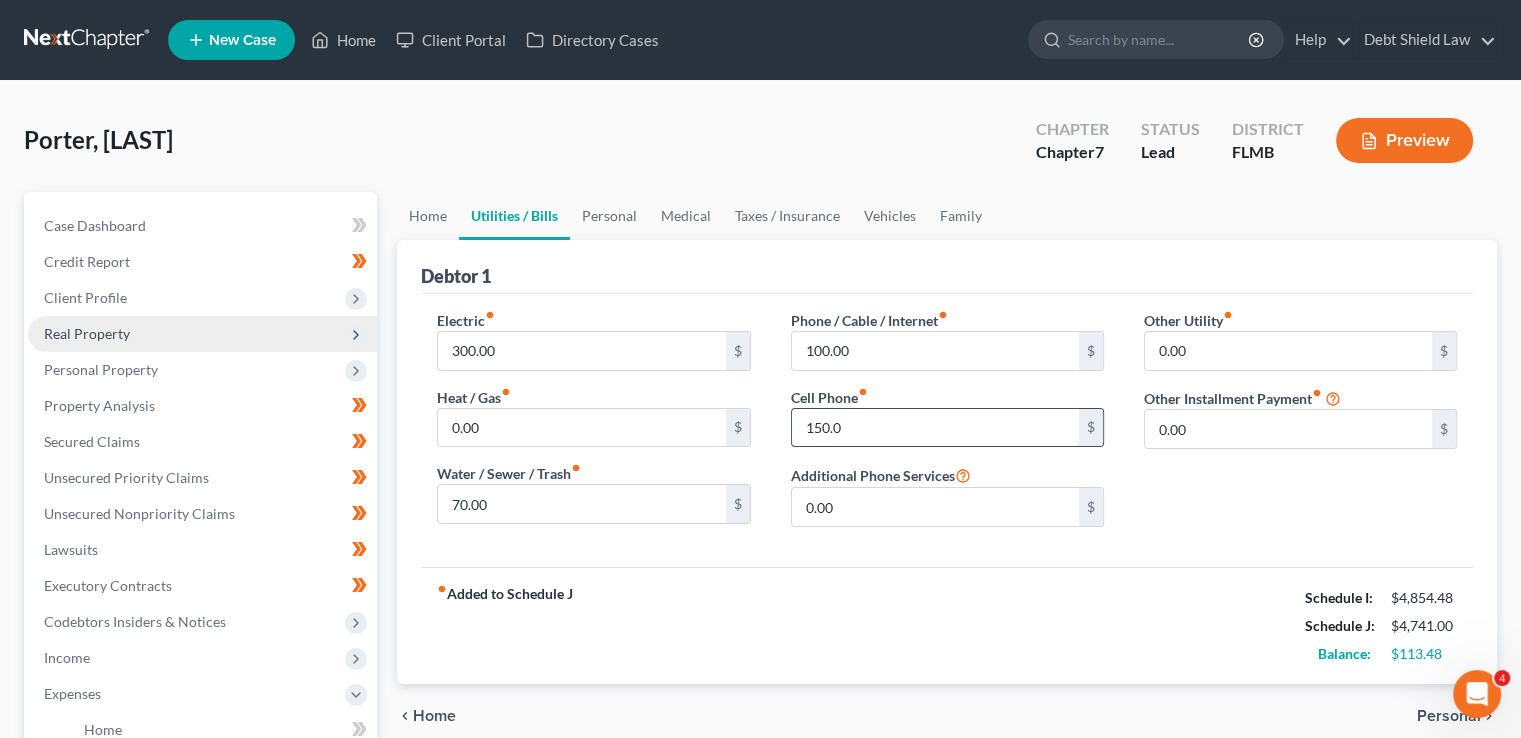 type on "150.00" 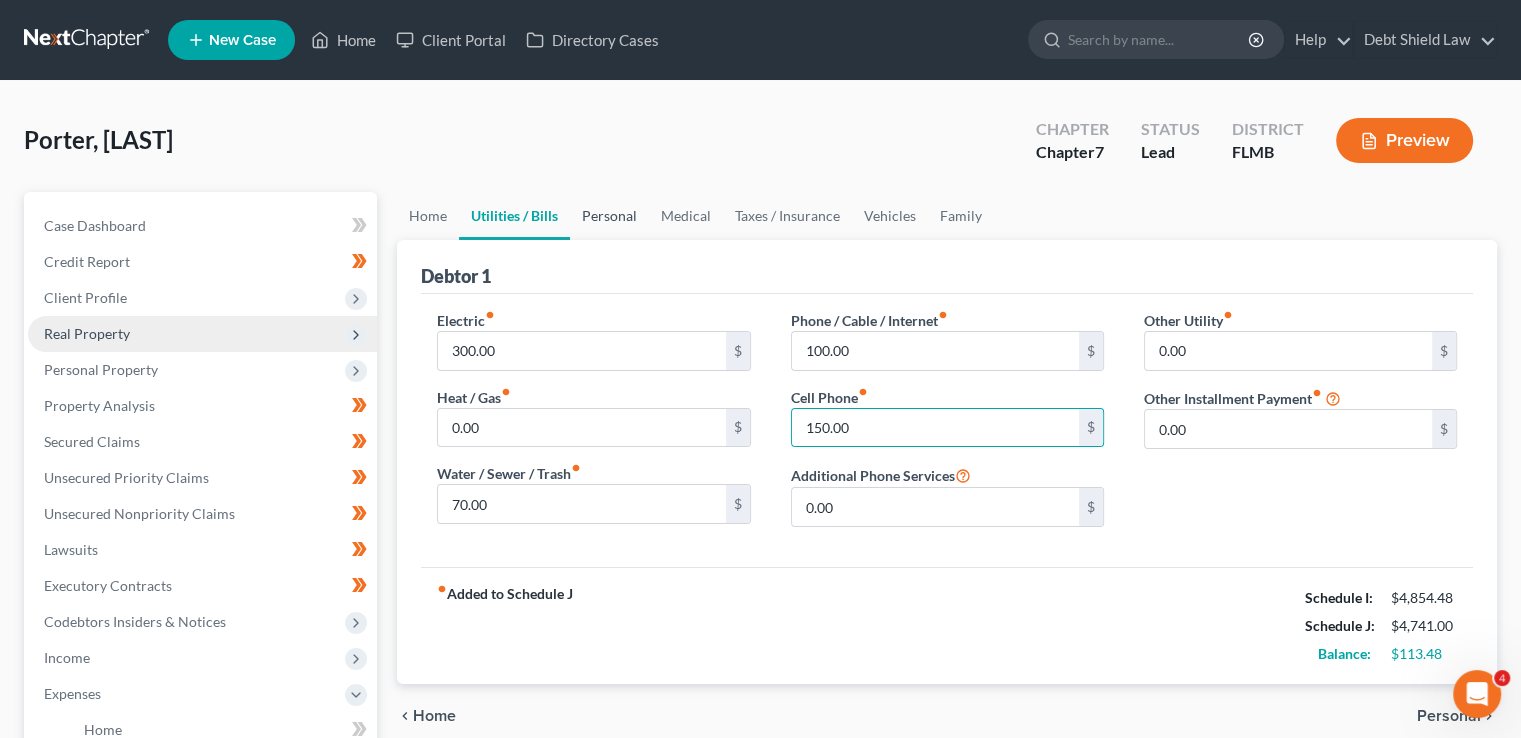 click on "Personal" at bounding box center [609, 216] 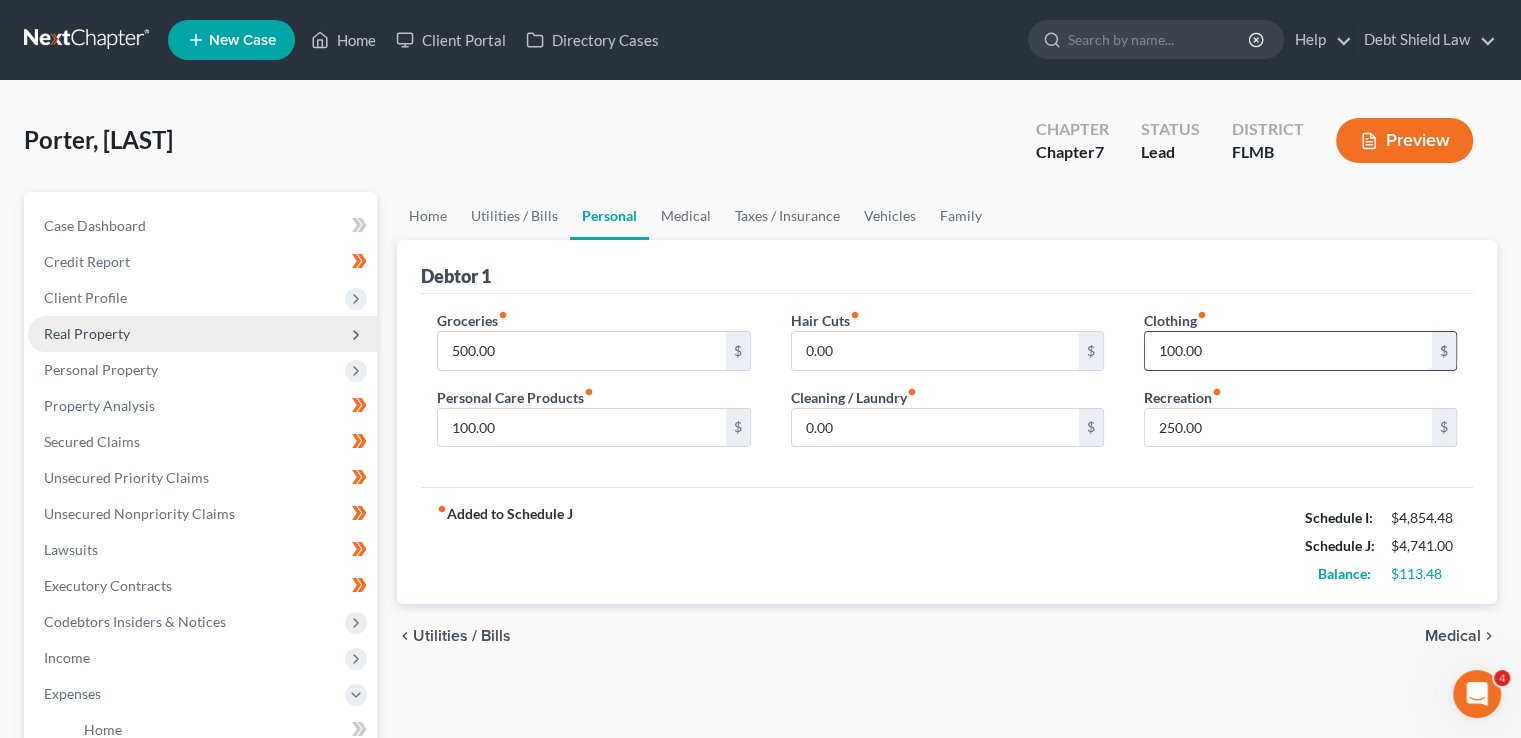 click on "100.00" at bounding box center [1288, 351] 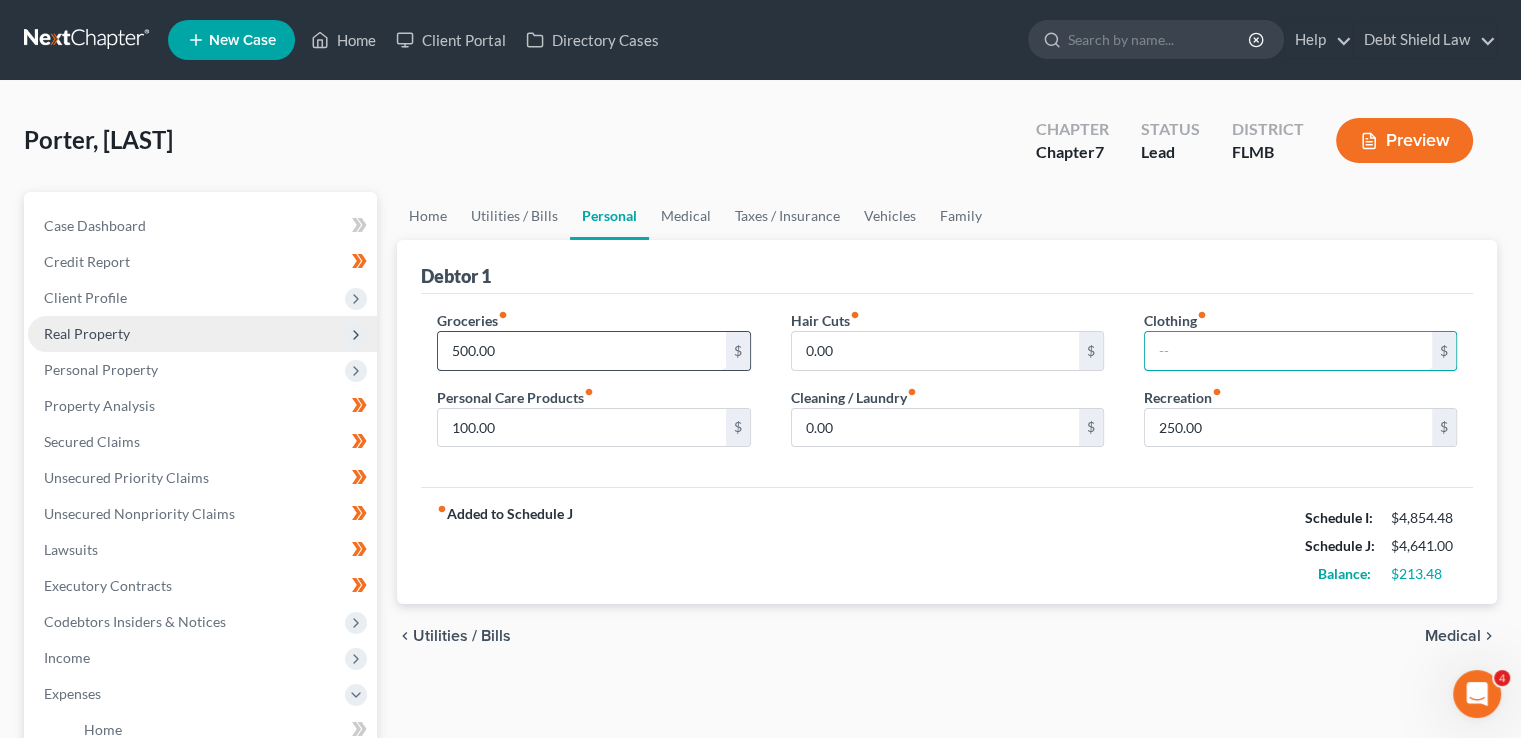 type 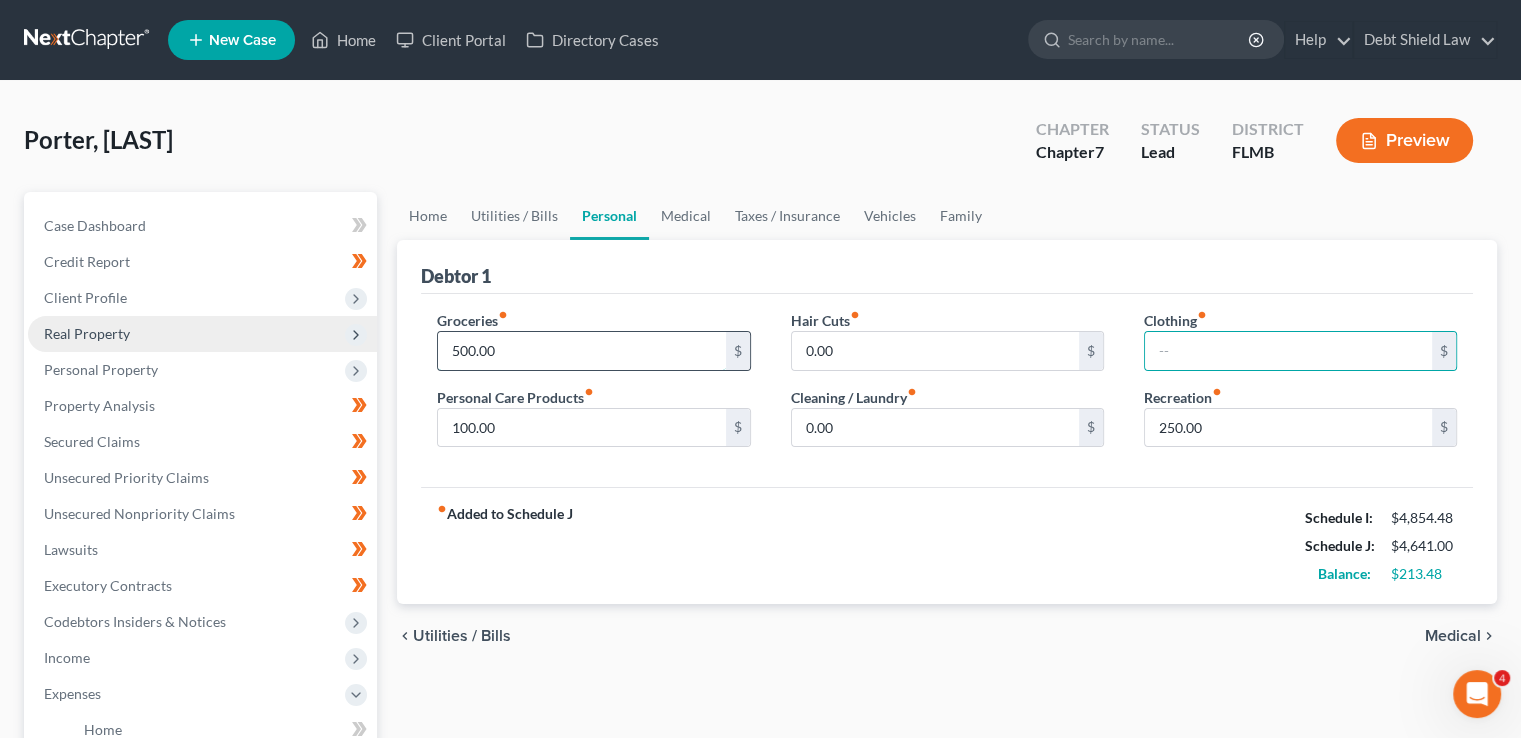 click on "500.00" at bounding box center (581, 351) 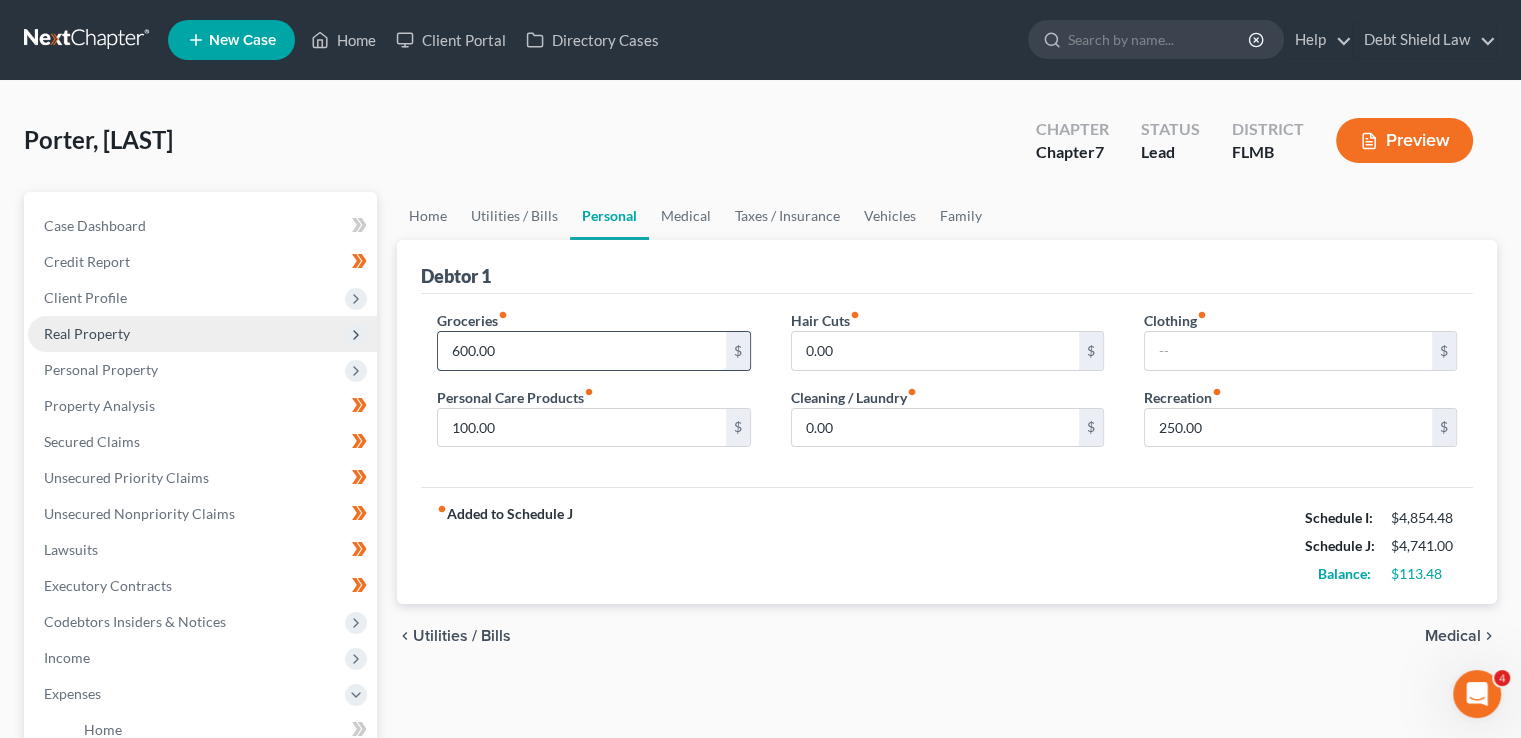 type on "600.00" 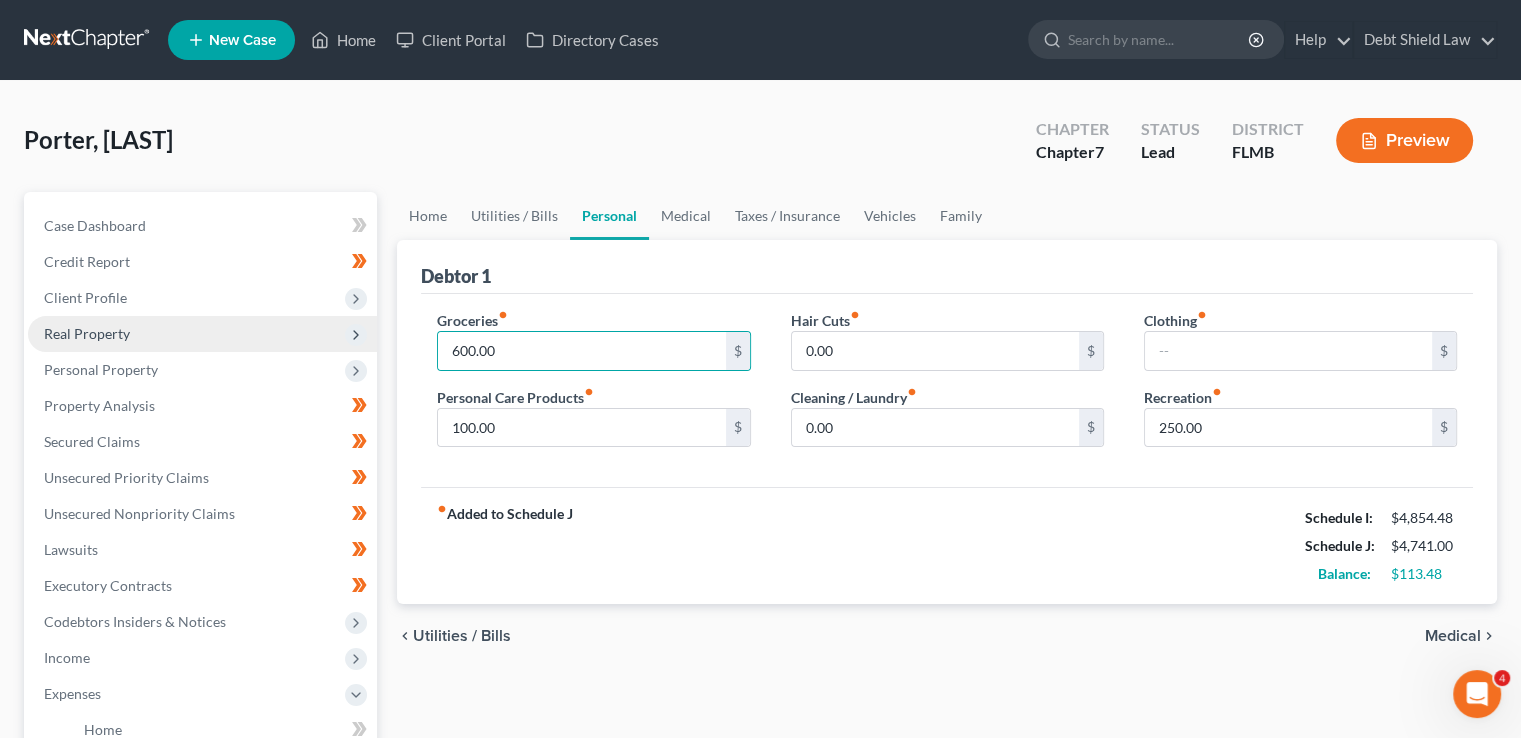 click on "fiber_manual_record  Added to Schedule J Schedule I: $4,854.48 Schedule J: $4,741.00 Balance: $113.48" at bounding box center (947, 545) 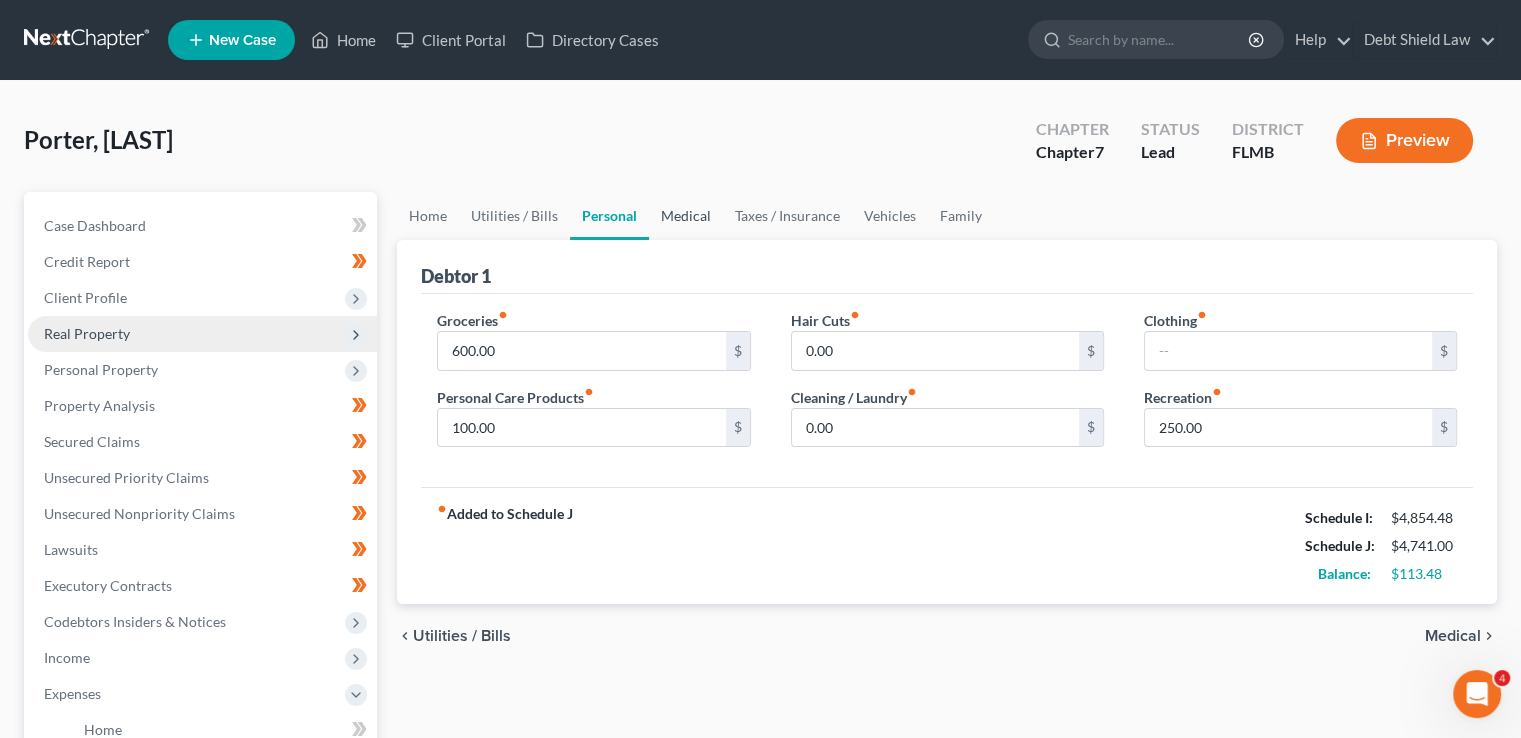 click on "Medical" at bounding box center (686, 216) 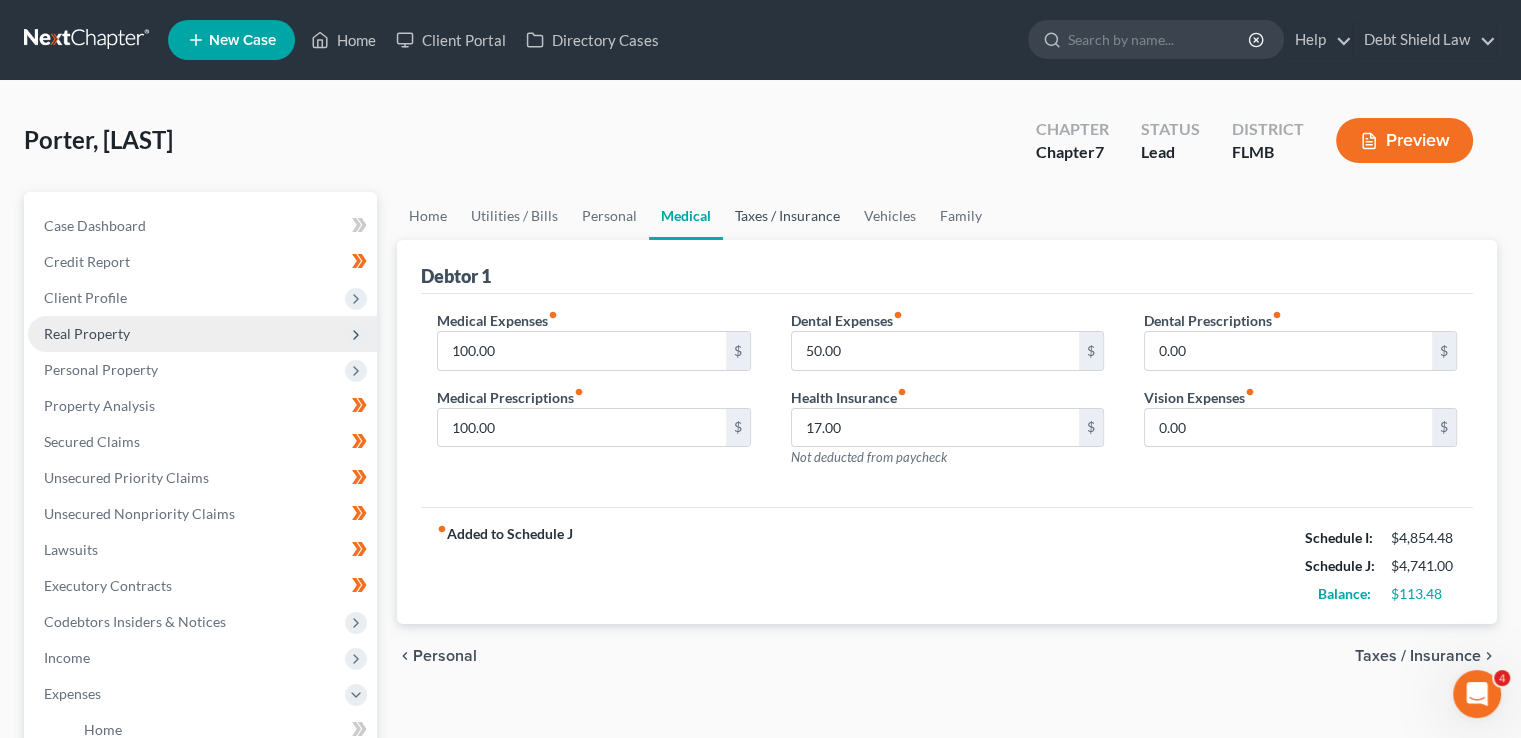 click on "Taxes / Insurance" at bounding box center [787, 216] 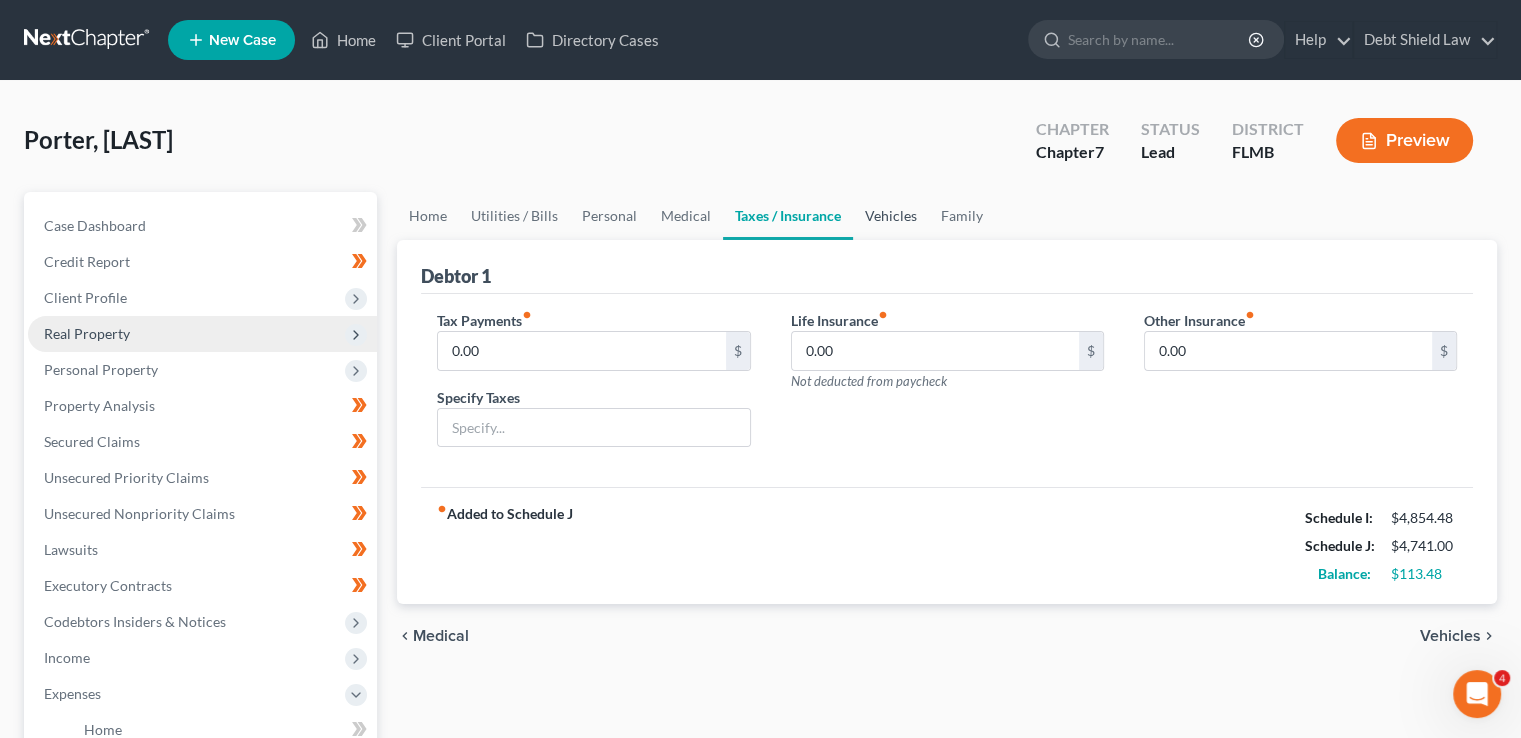 click on "Vehicles" at bounding box center (891, 216) 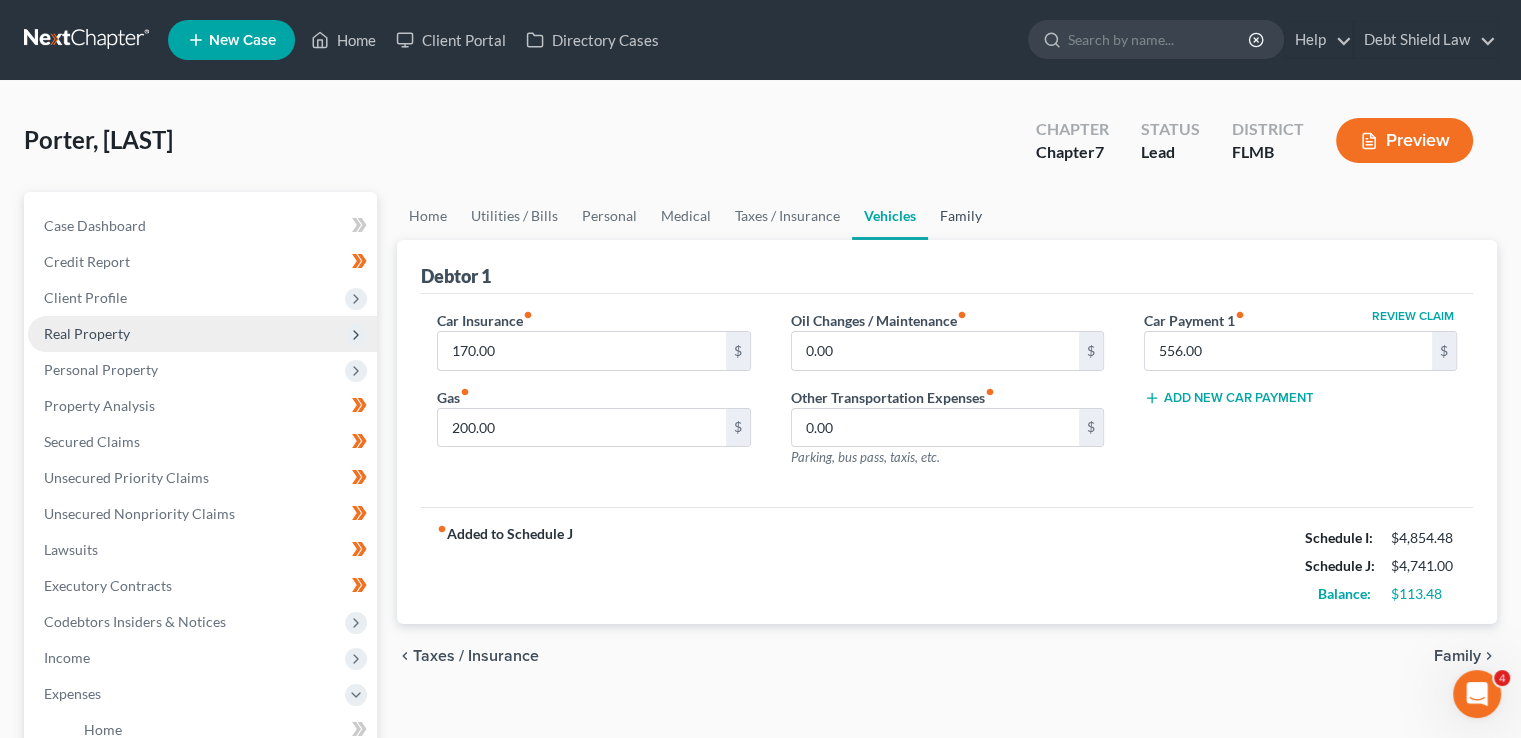 click on "Family" at bounding box center (961, 216) 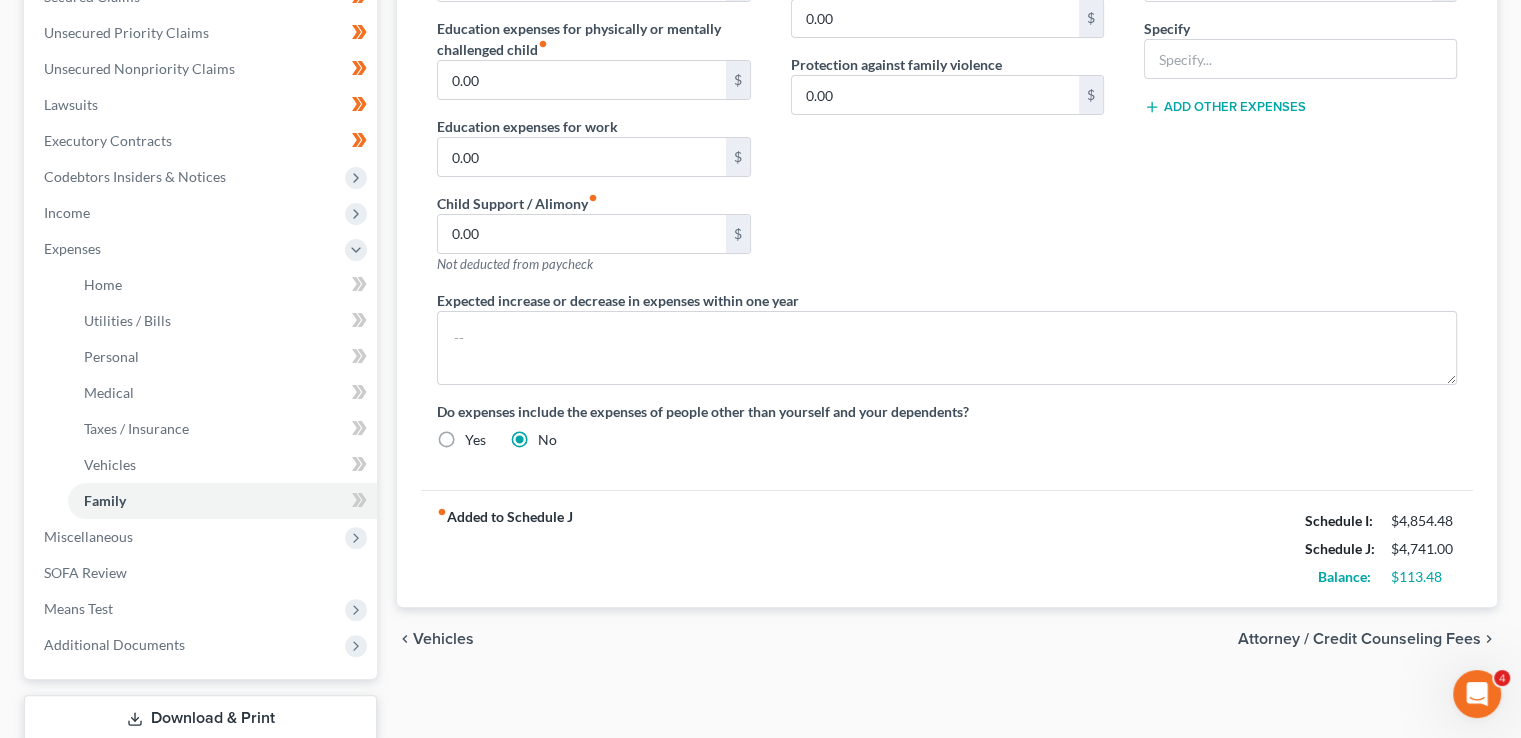 scroll, scrollTop: 446, scrollLeft: 0, axis: vertical 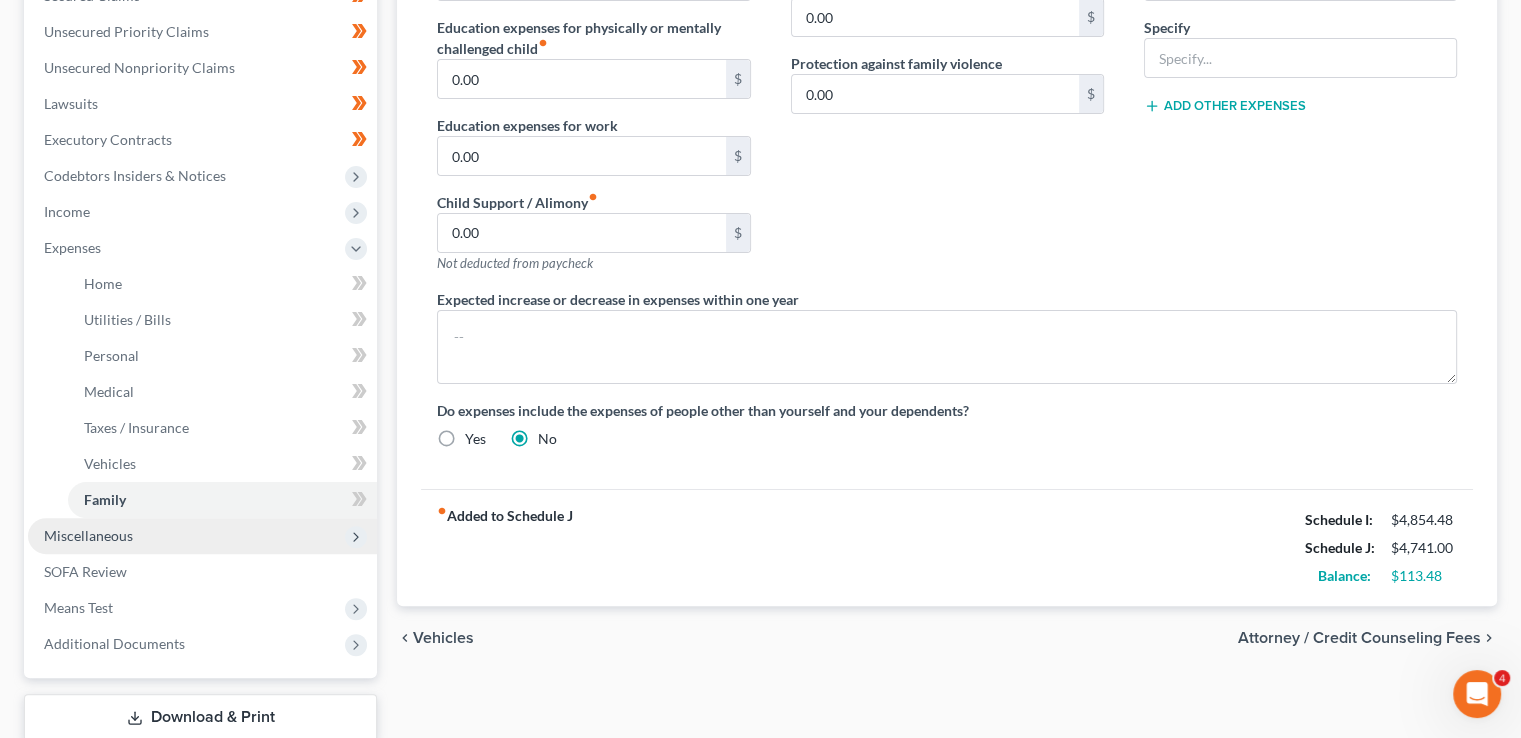 click on "Miscellaneous" at bounding box center [202, 536] 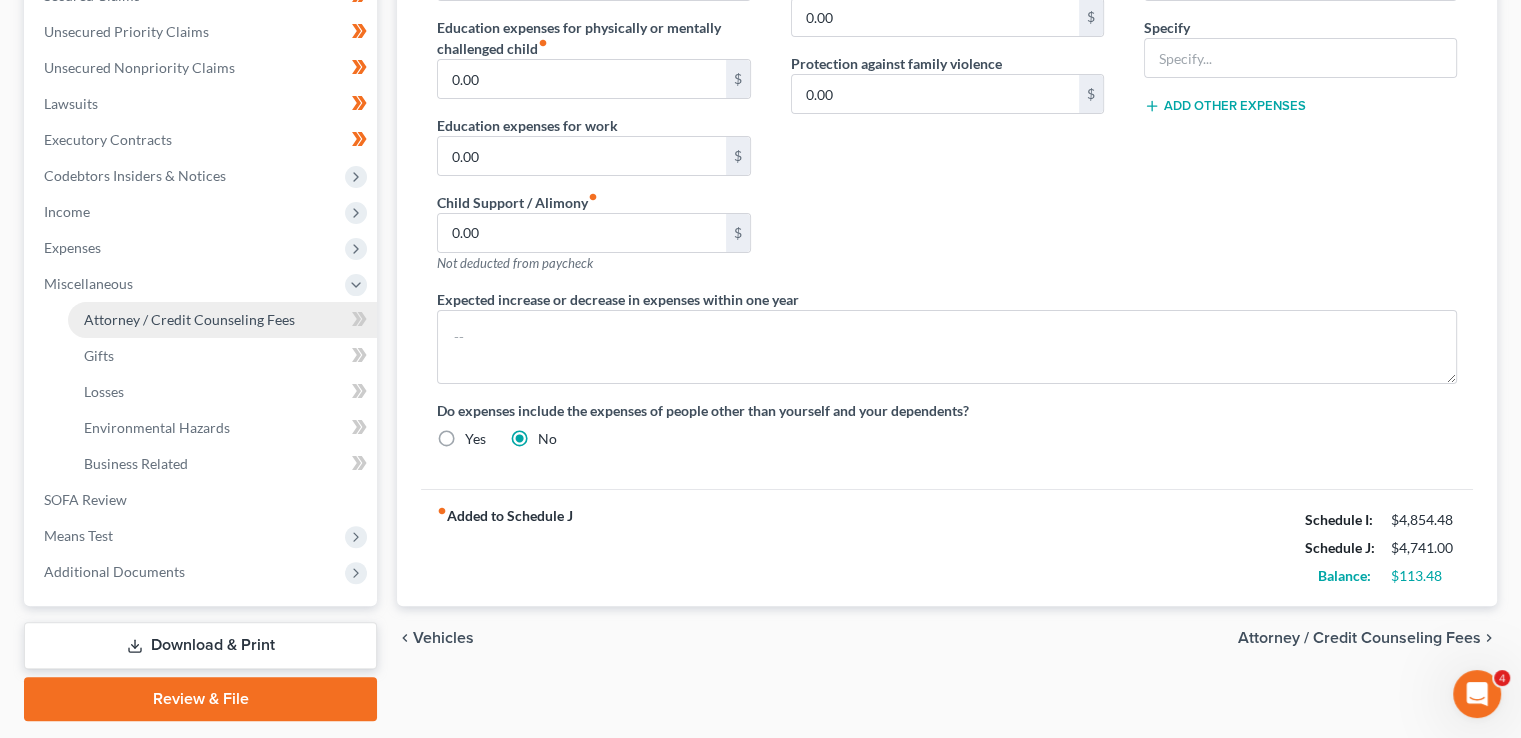 click on "Attorney / Credit Counseling Fees" at bounding box center [222, 320] 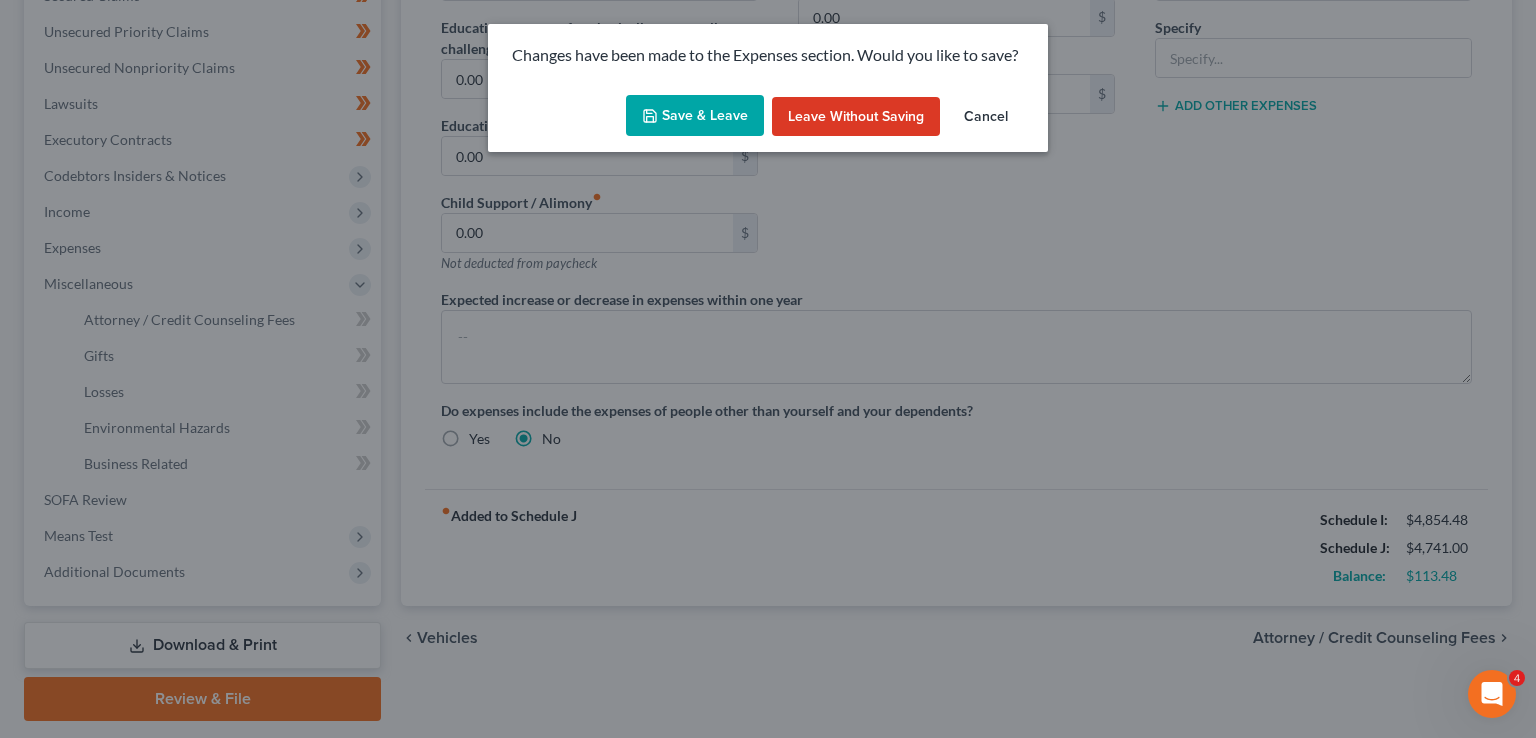 click on "Save & Leave" at bounding box center (695, 116) 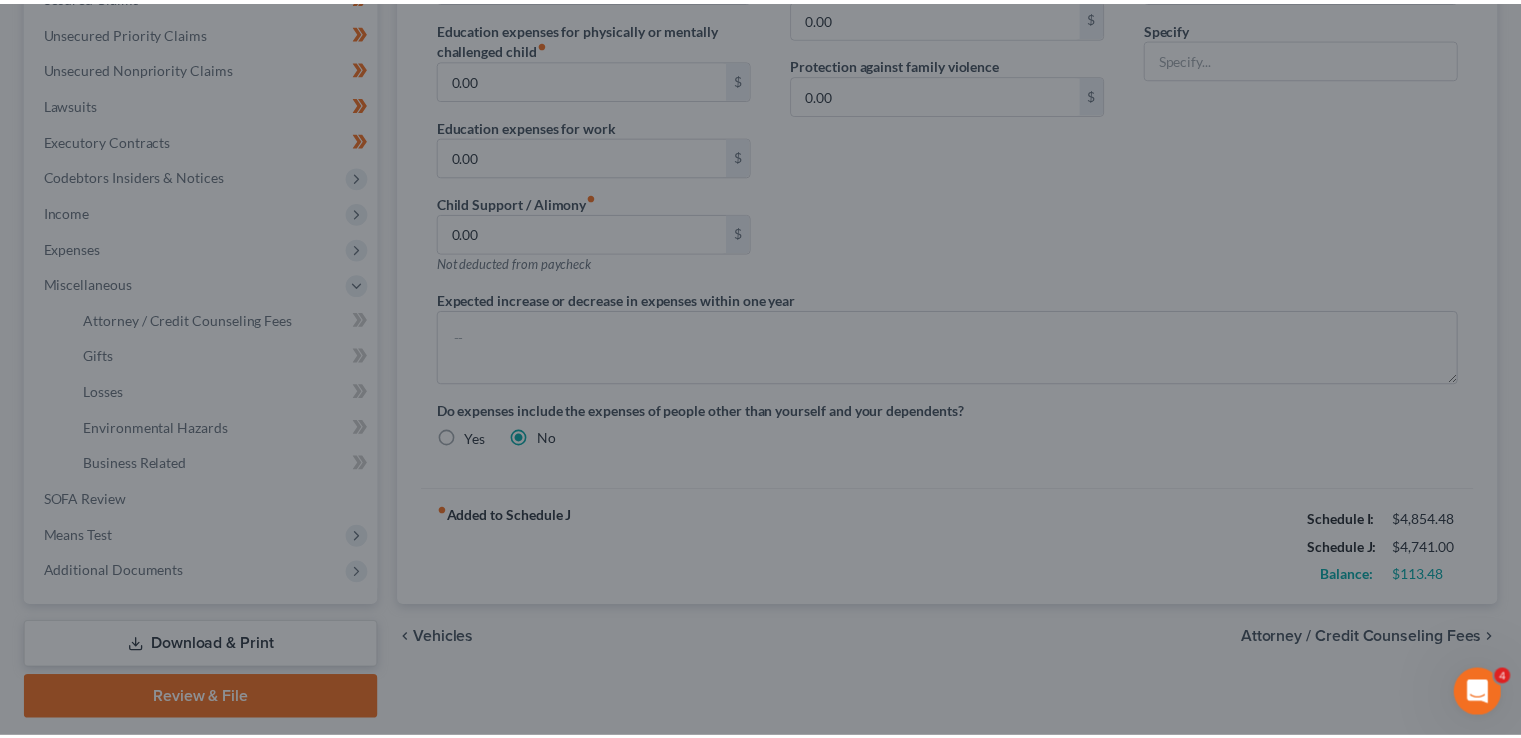 select on "2" 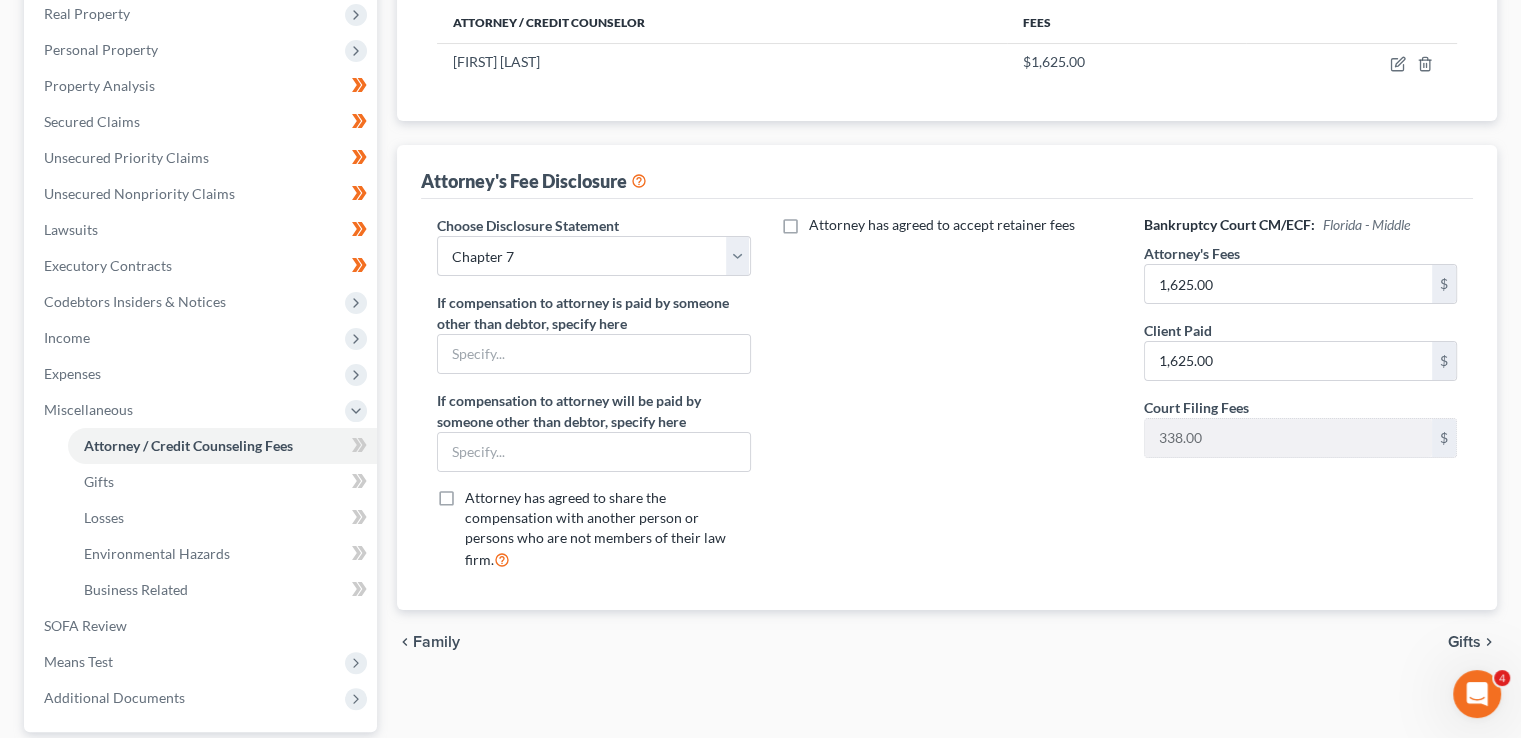 scroll, scrollTop: 321, scrollLeft: 0, axis: vertical 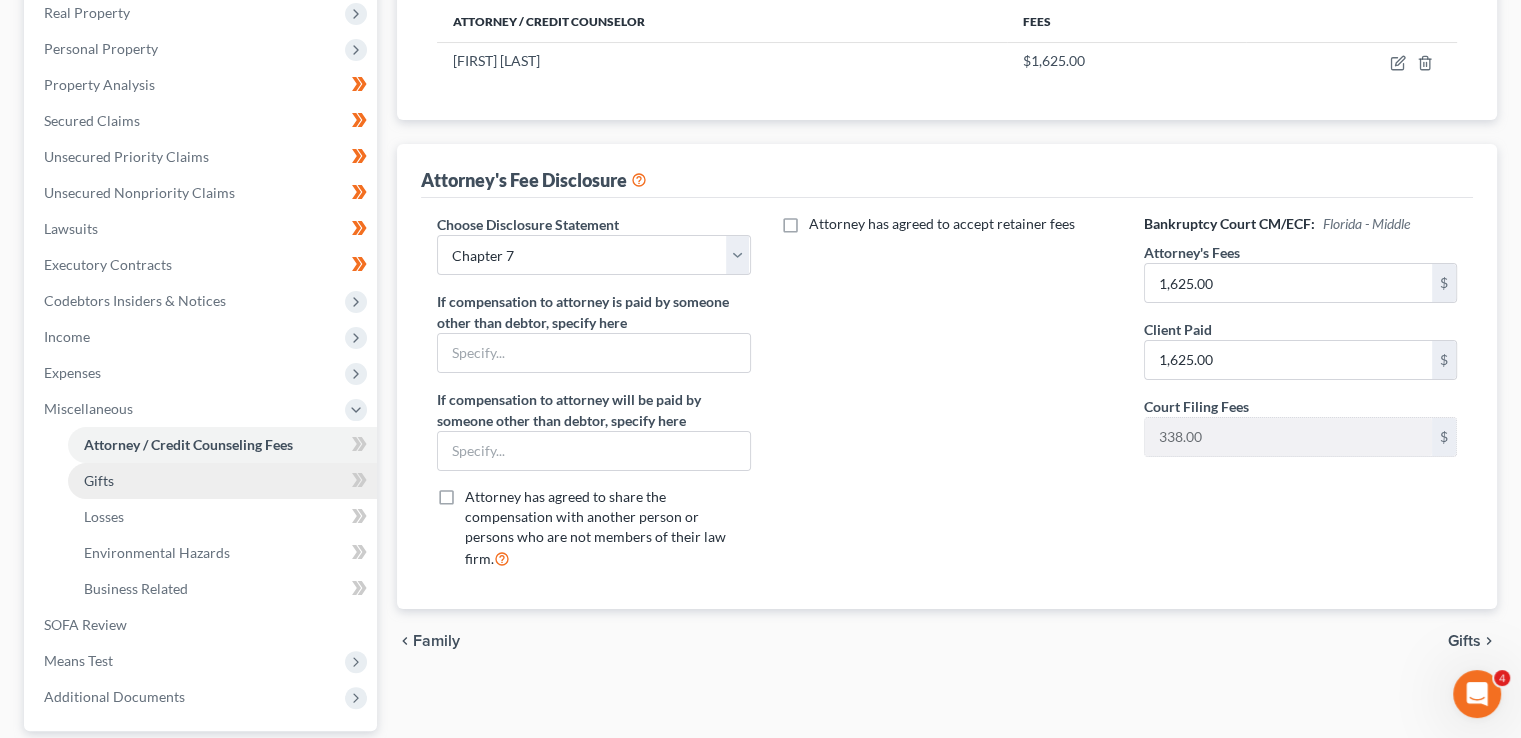 click on "Gifts" at bounding box center (222, 481) 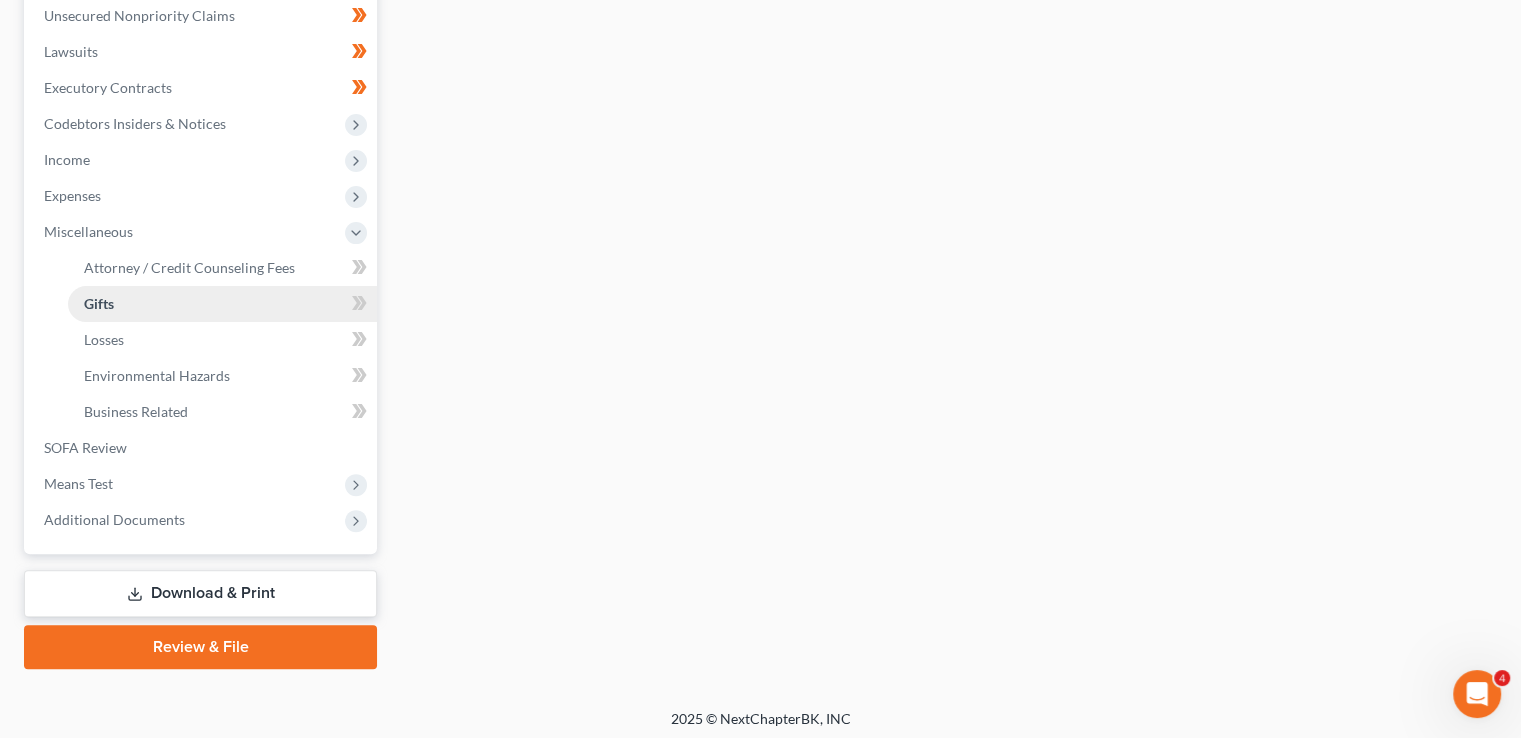 scroll, scrollTop: 500, scrollLeft: 0, axis: vertical 